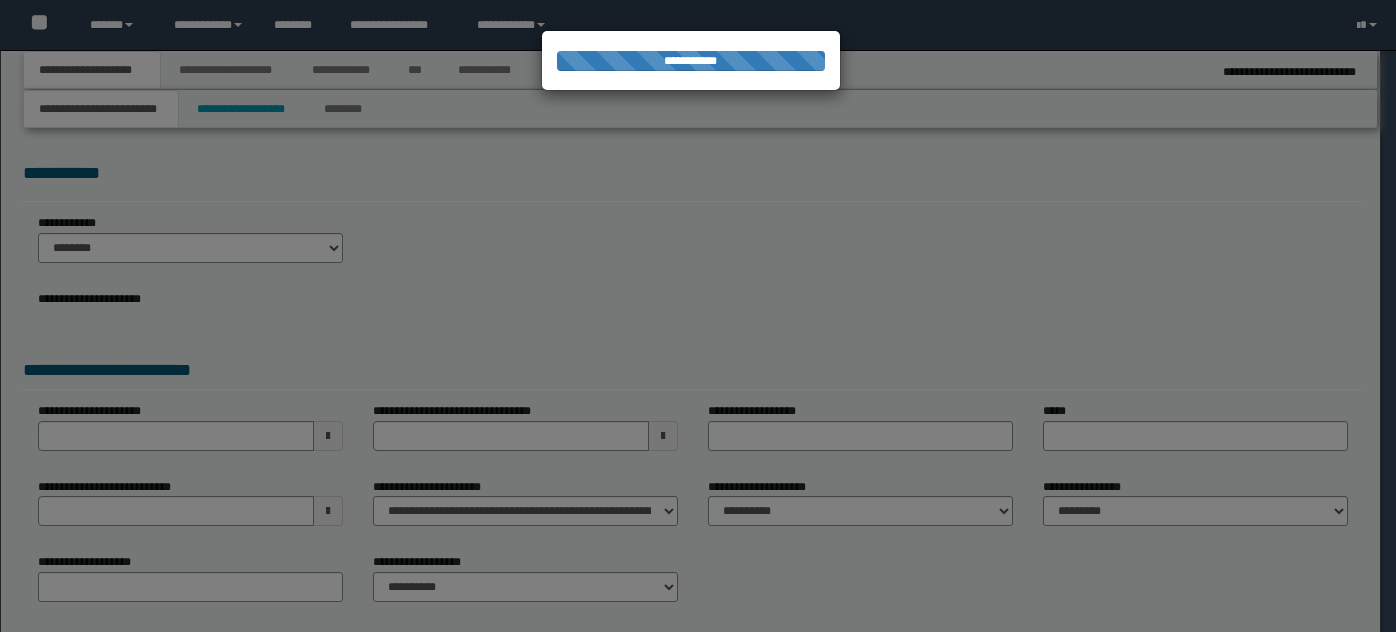 select on "*" 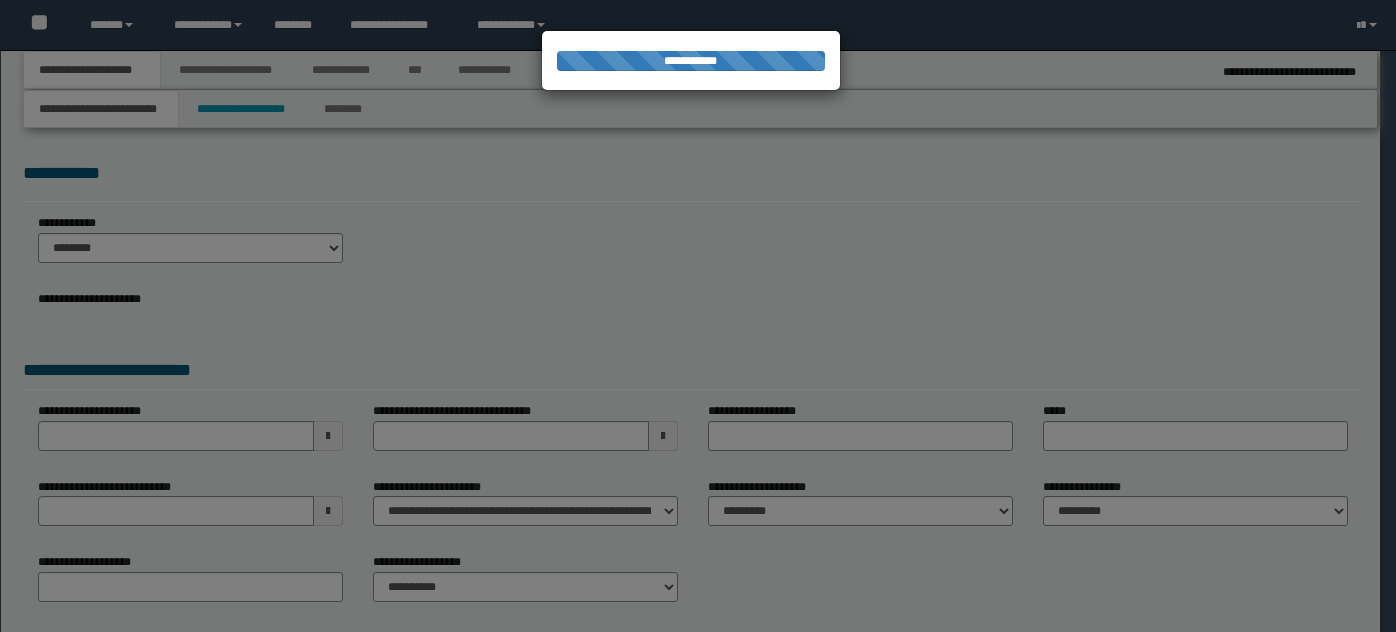 scroll, scrollTop: 0, scrollLeft: 0, axis: both 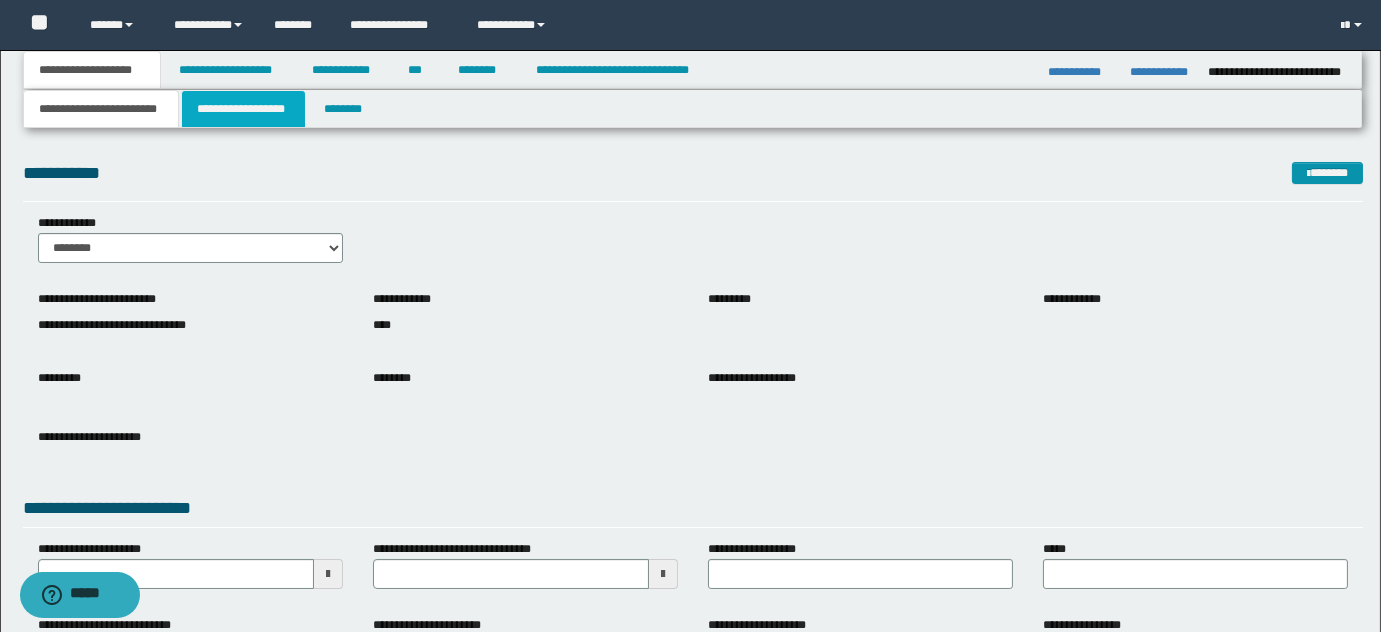 click on "**********" at bounding box center (243, 109) 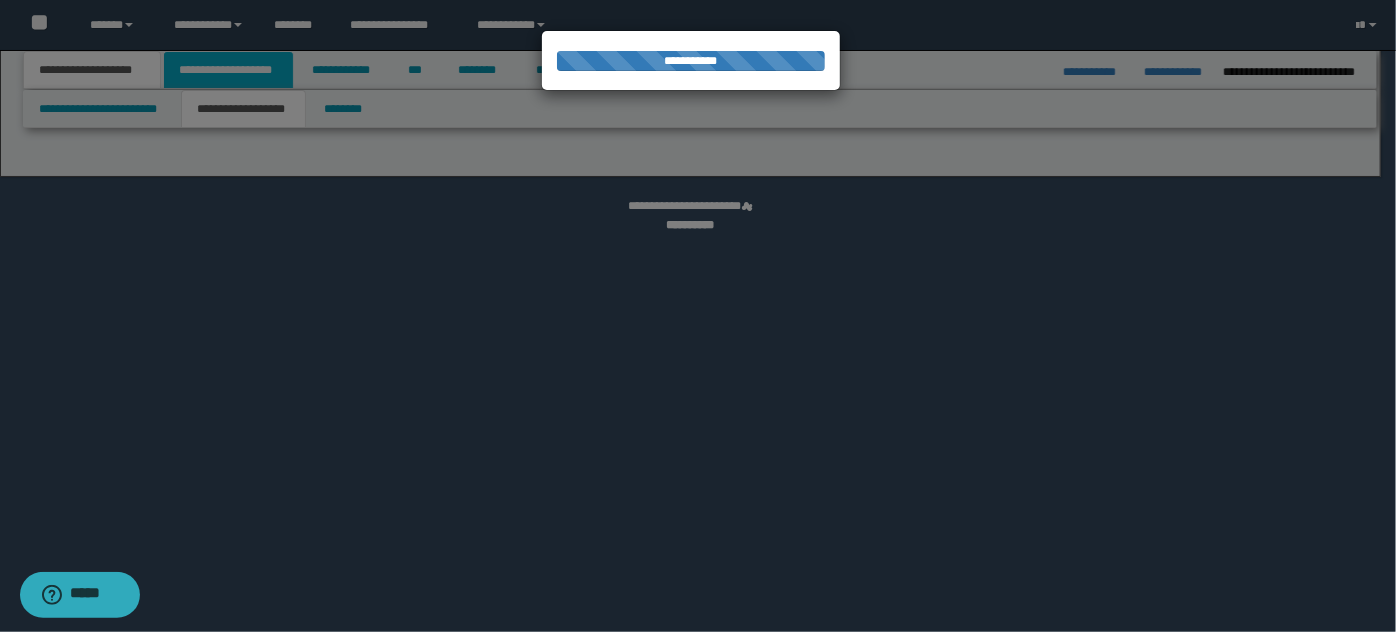 select on "*" 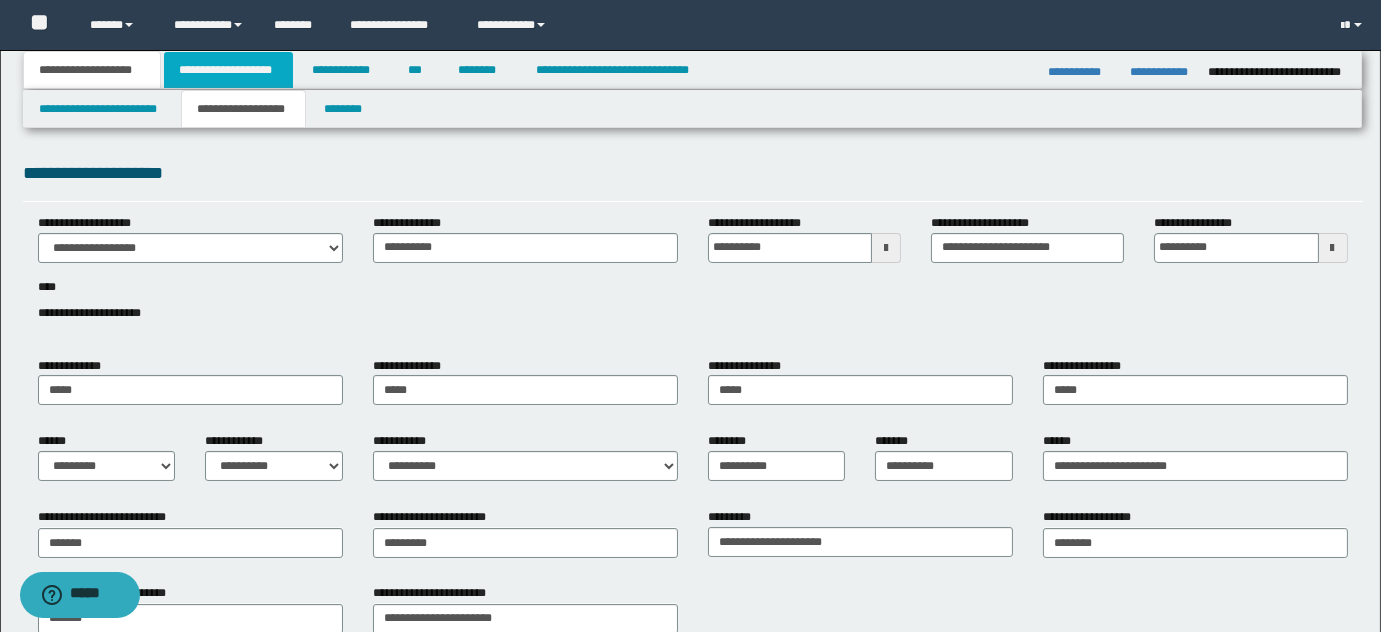 click on "**********" at bounding box center [228, 70] 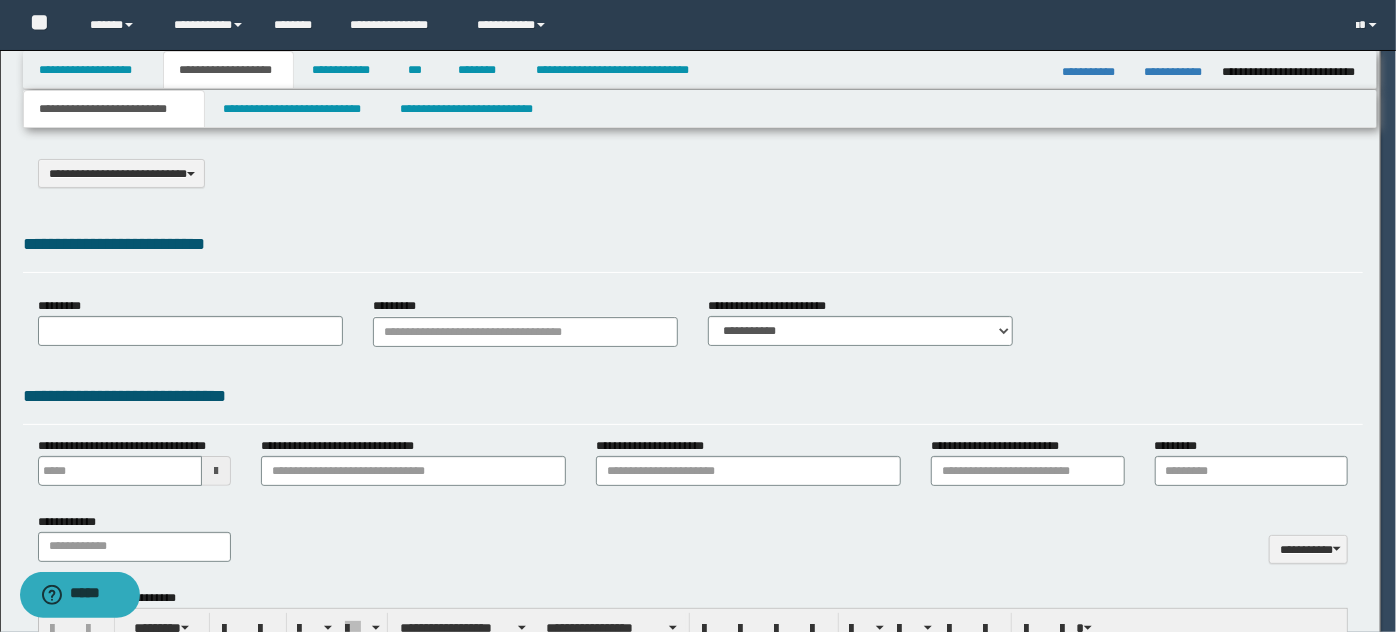 select on "*" 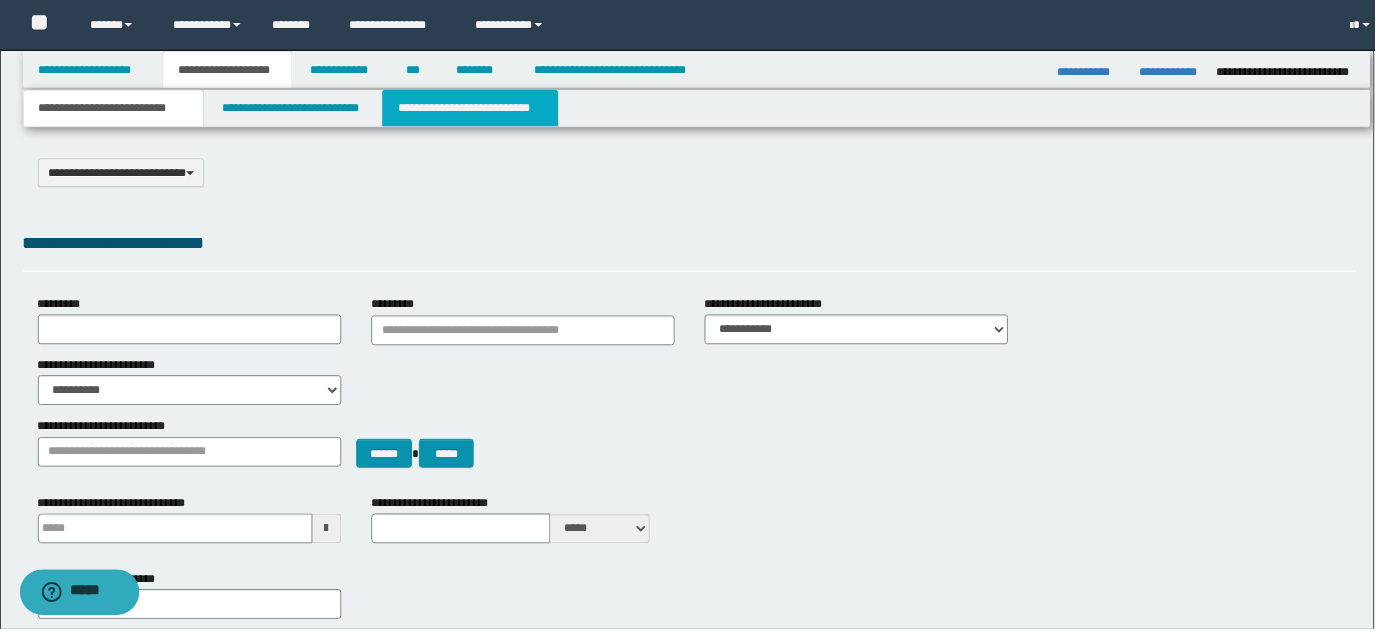 click on "**********" at bounding box center [472, 109] 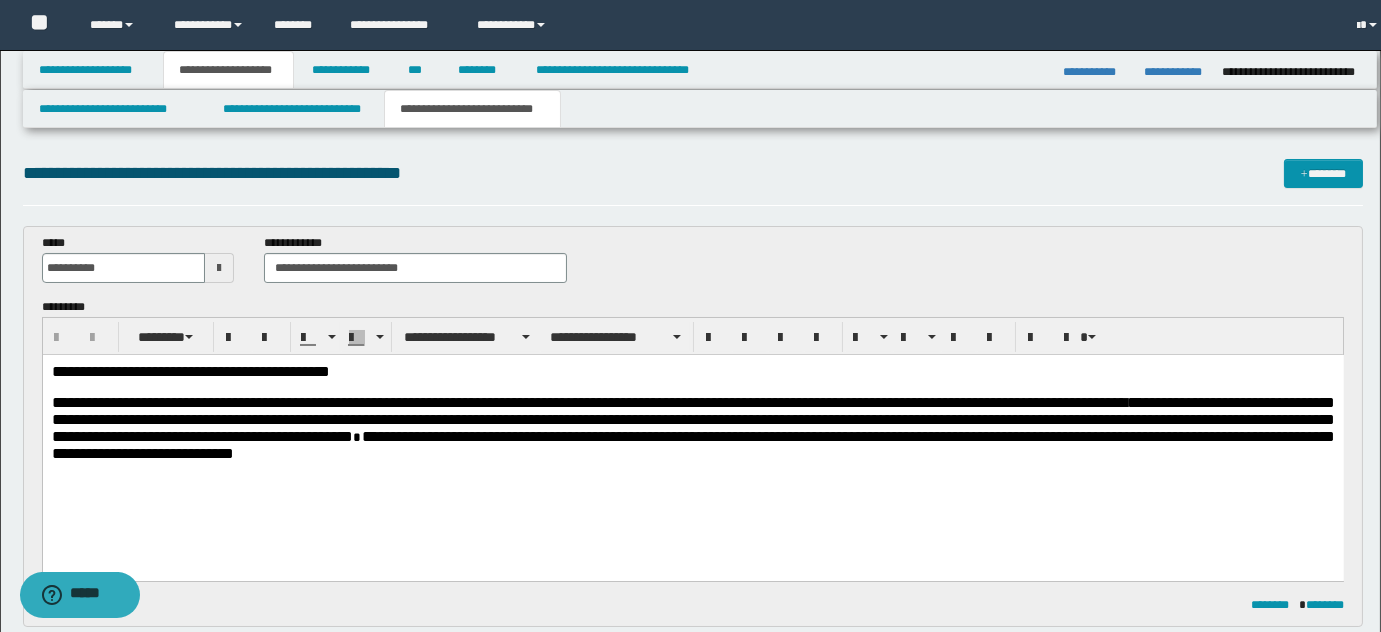 scroll, scrollTop: 0, scrollLeft: 0, axis: both 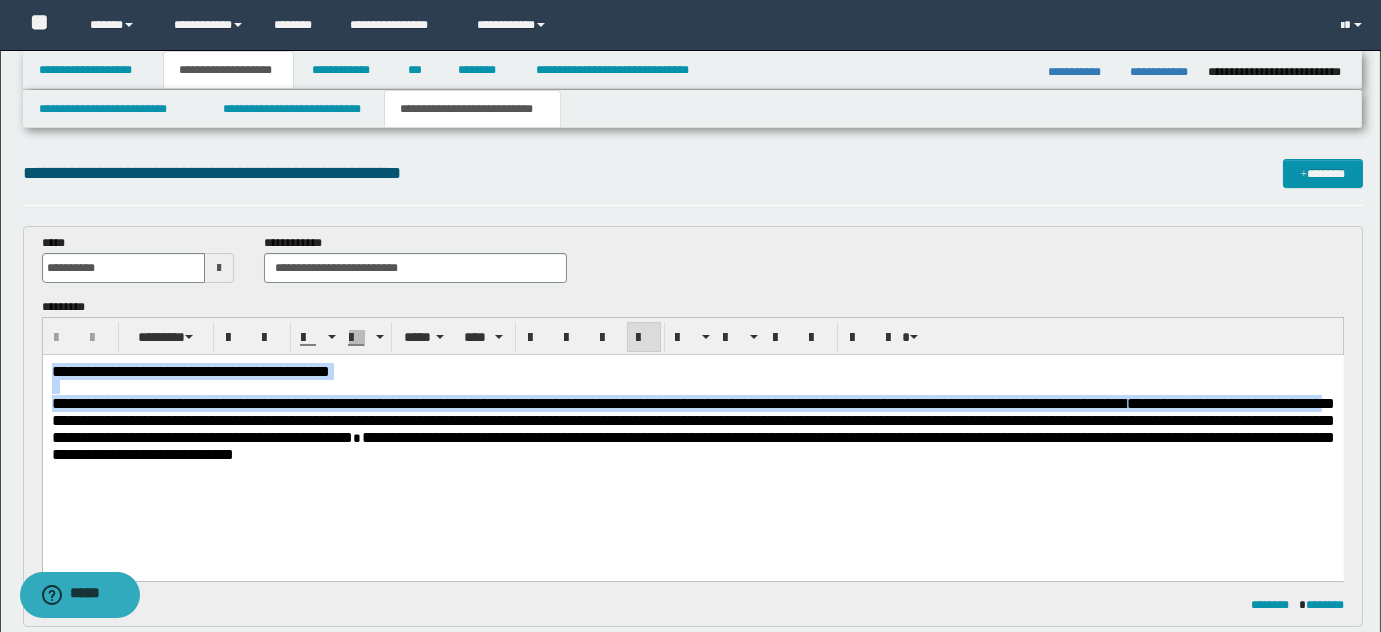 drag, startPoint x: 51, startPoint y: 366, endPoint x: 358, endPoint y: 418, distance: 311.37277 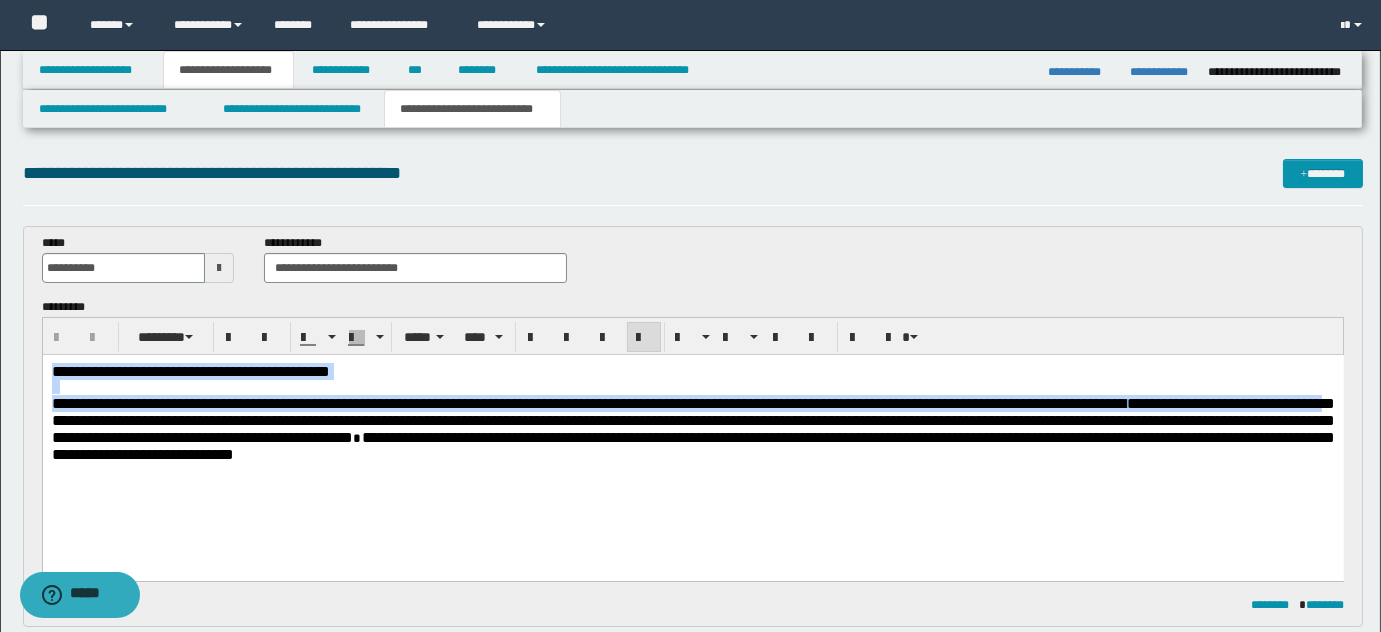 click on "**********" at bounding box center [692, 441] 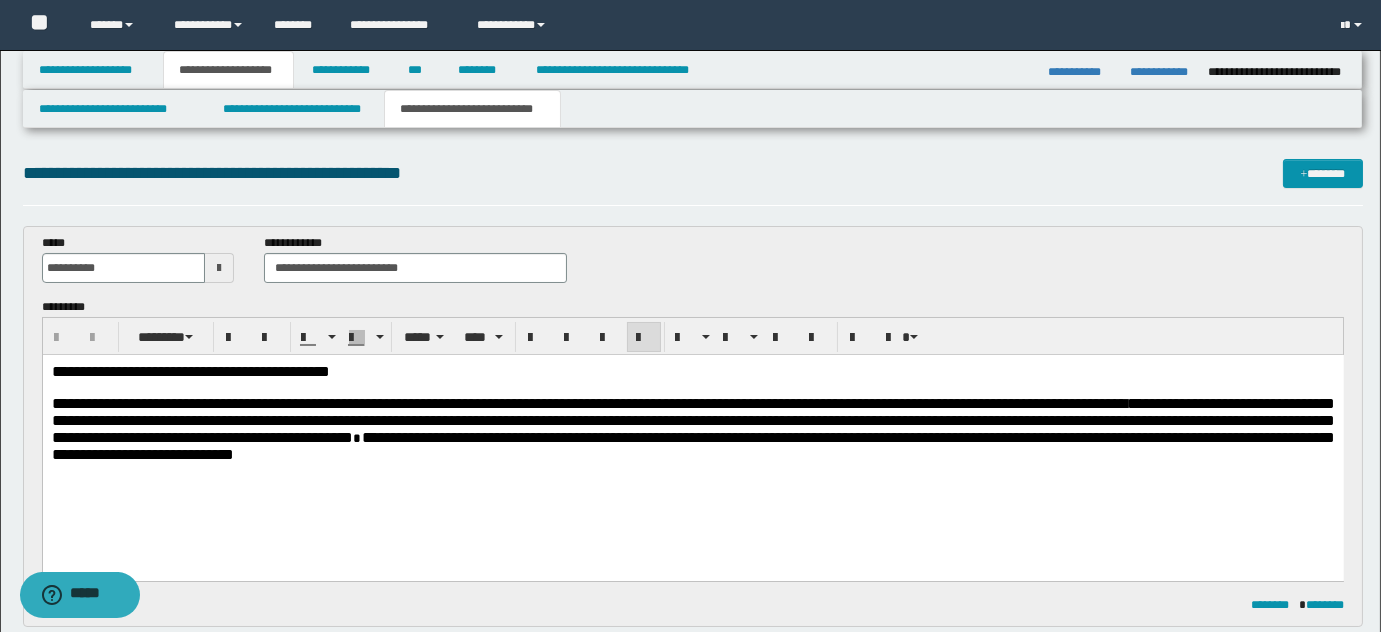 click on "**********" at bounding box center [692, 441] 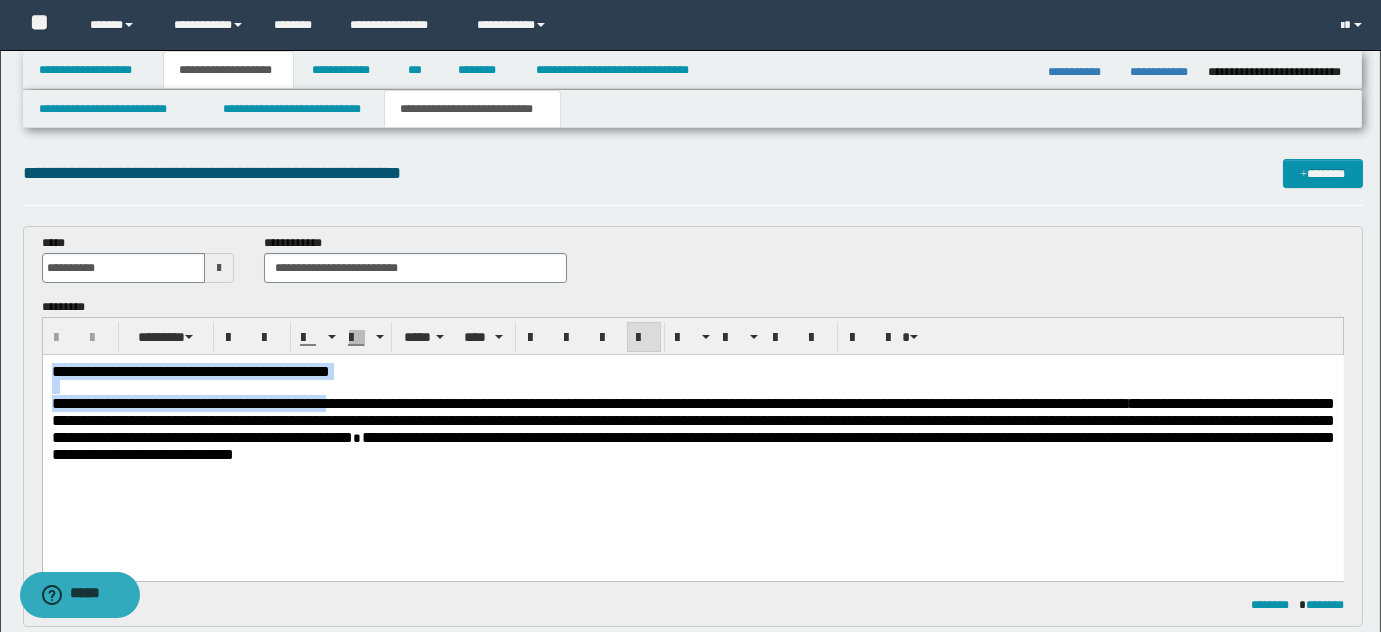 drag, startPoint x: 51, startPoint y: 366, endPoint x: 419, endPoint y: 407, distance: 370.27692 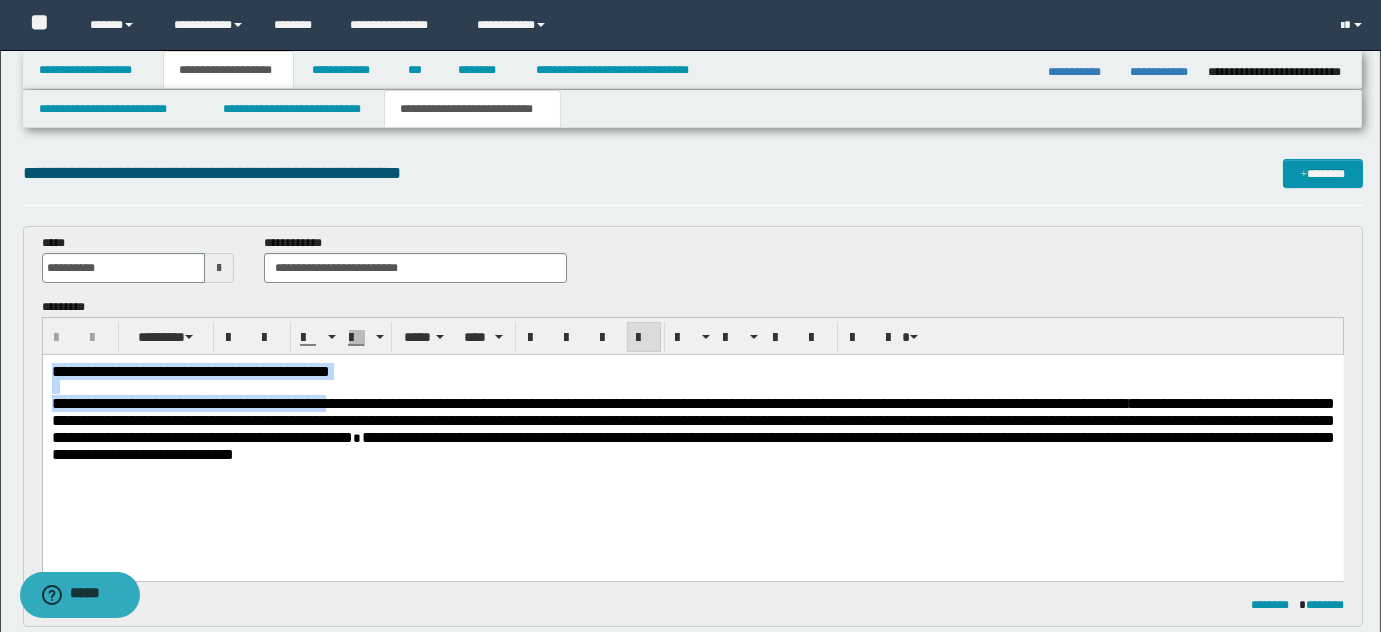 click on "**********" at bounding box center (692, 441) 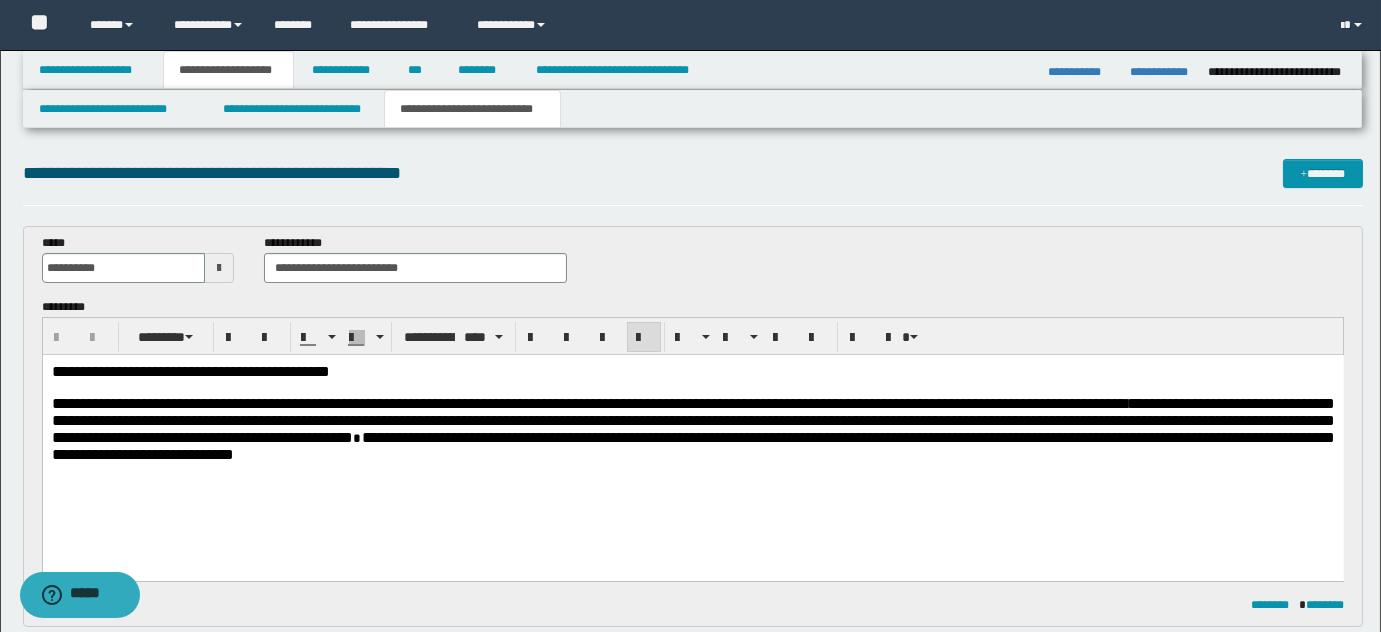 click on "**********" at bounding box center (692, 441) 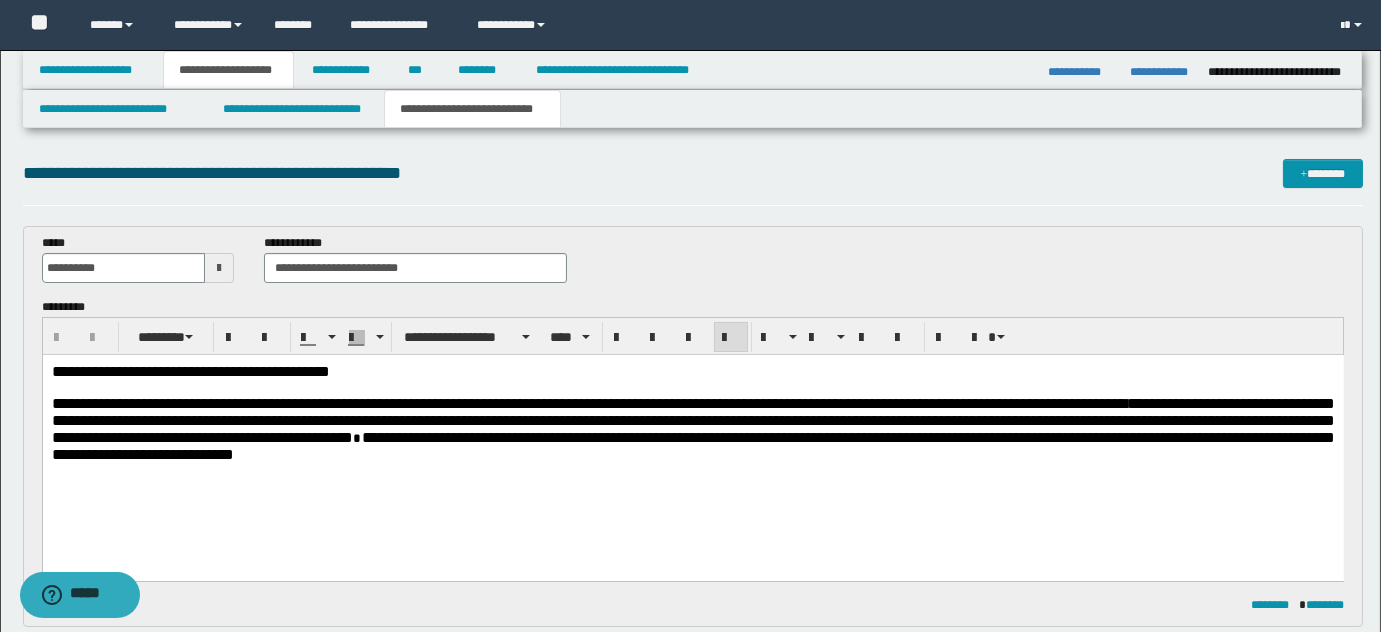 click on "**********" at bounding box center [692, 419] 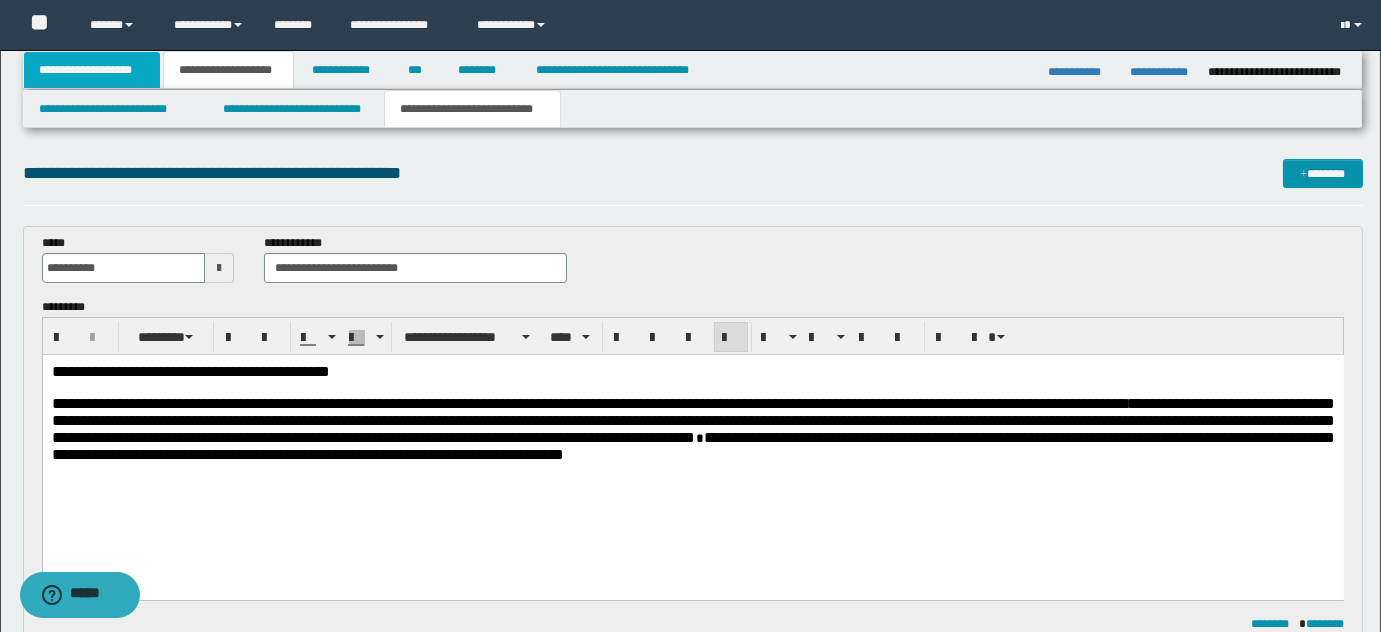 click on "**********" at bounding box center [92, 70] 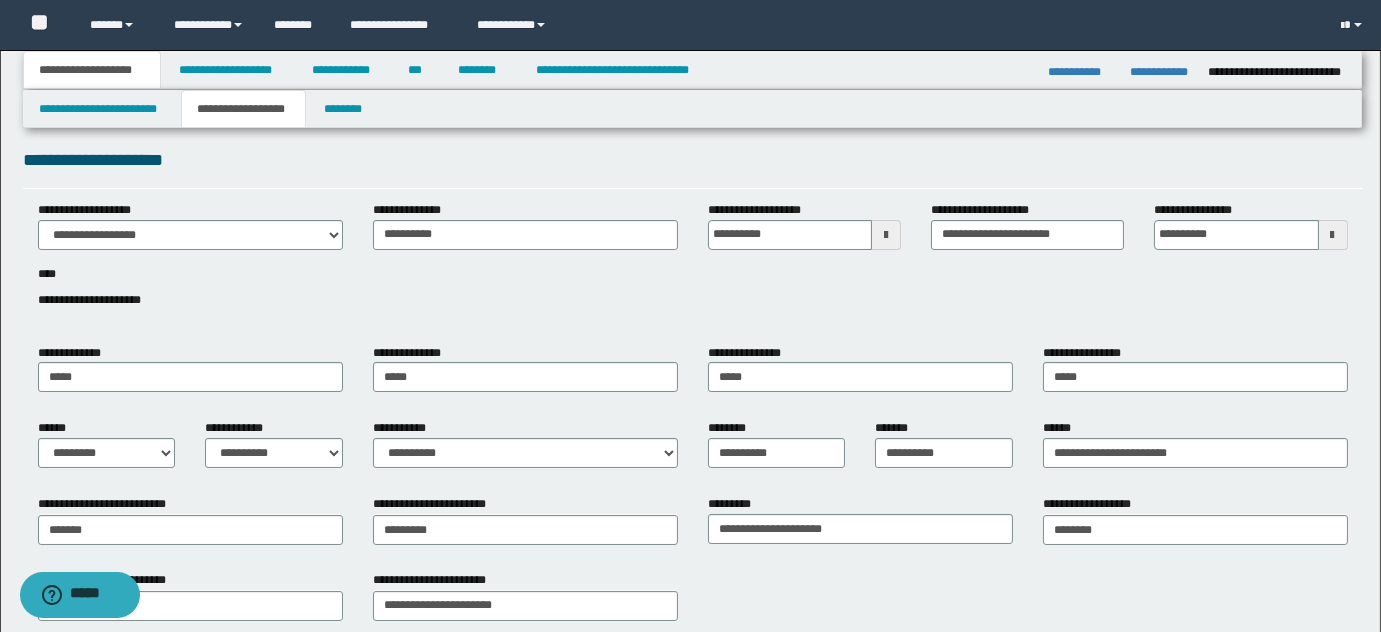 scroll, scrollTop: 0, scrollLeft: 0, axis: both 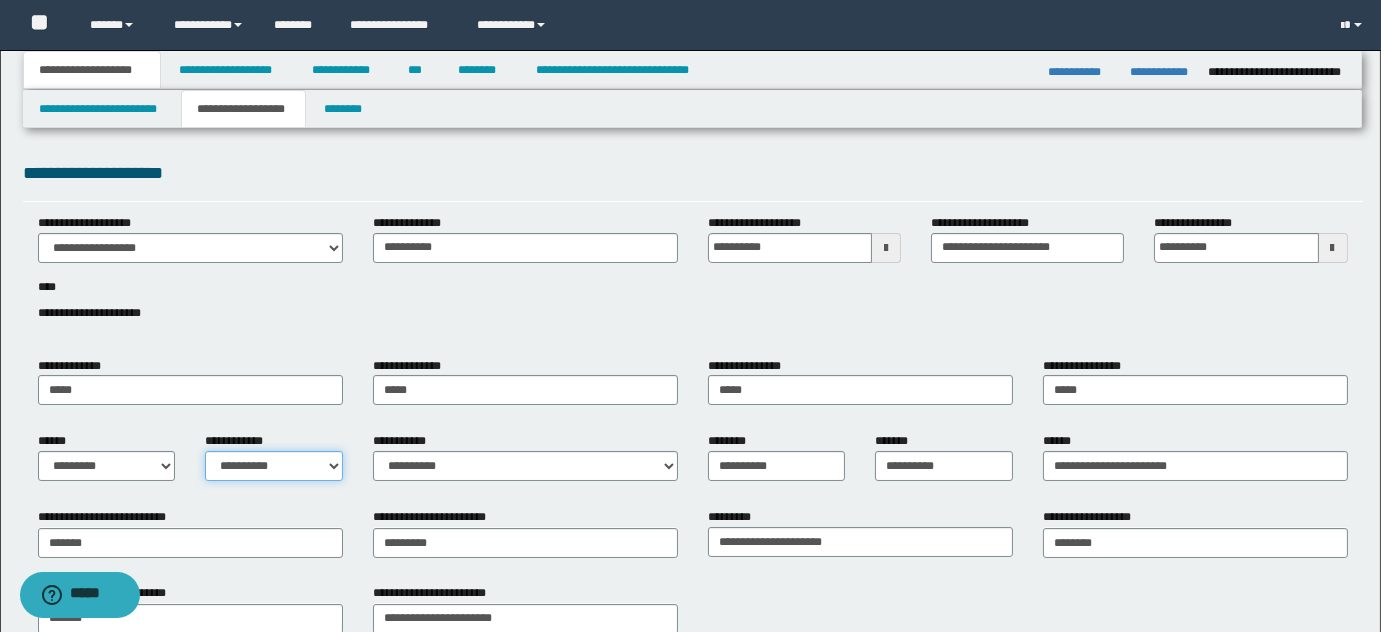 click on "**********" at bounding box center [274, 466] 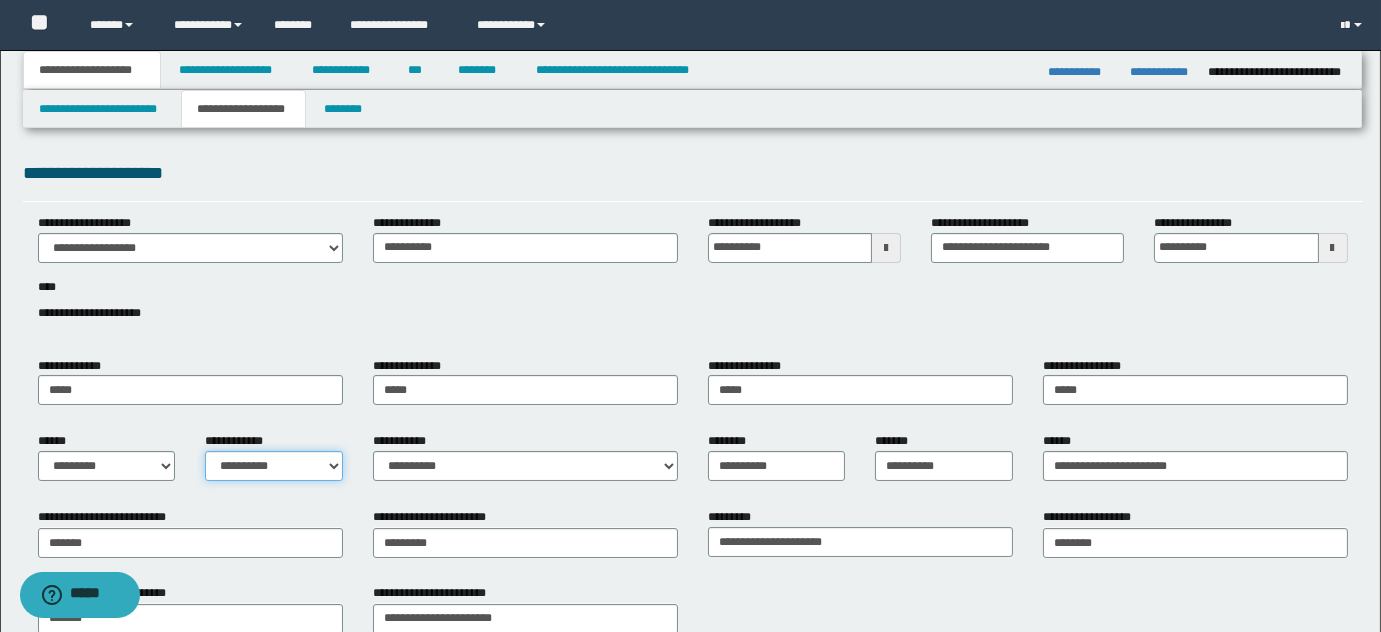 select on "*" 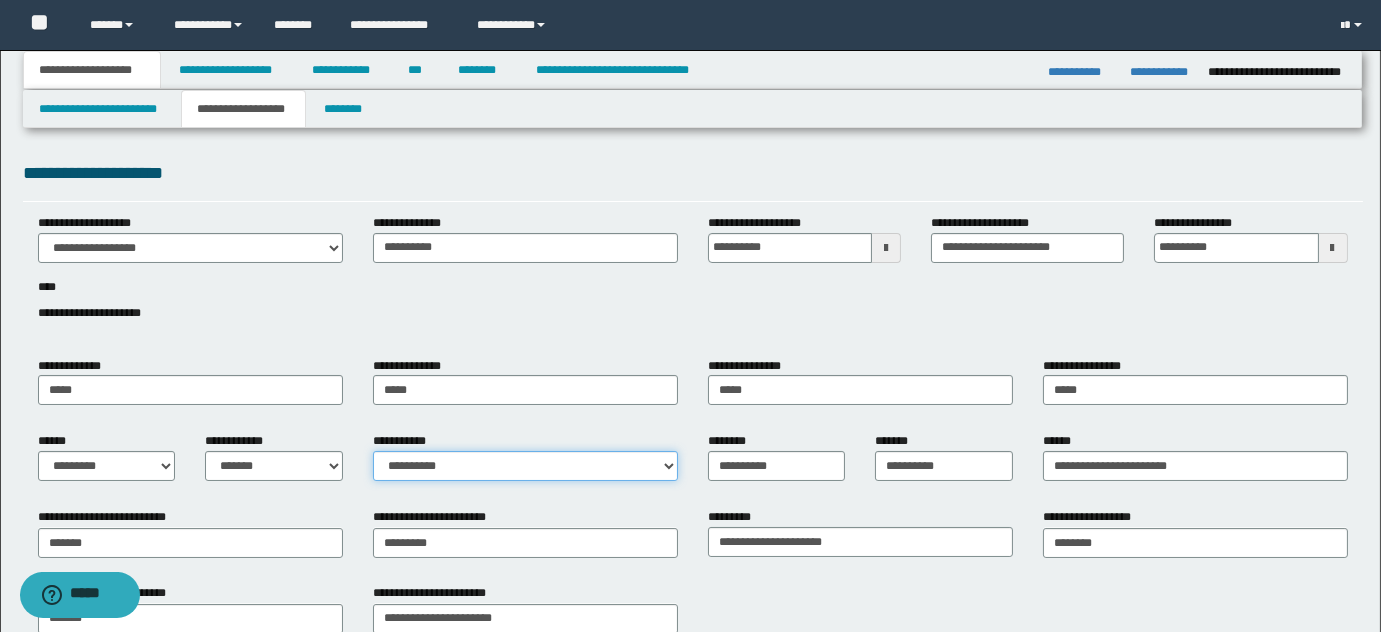 click on "**********" at bounding box center [525, 466] 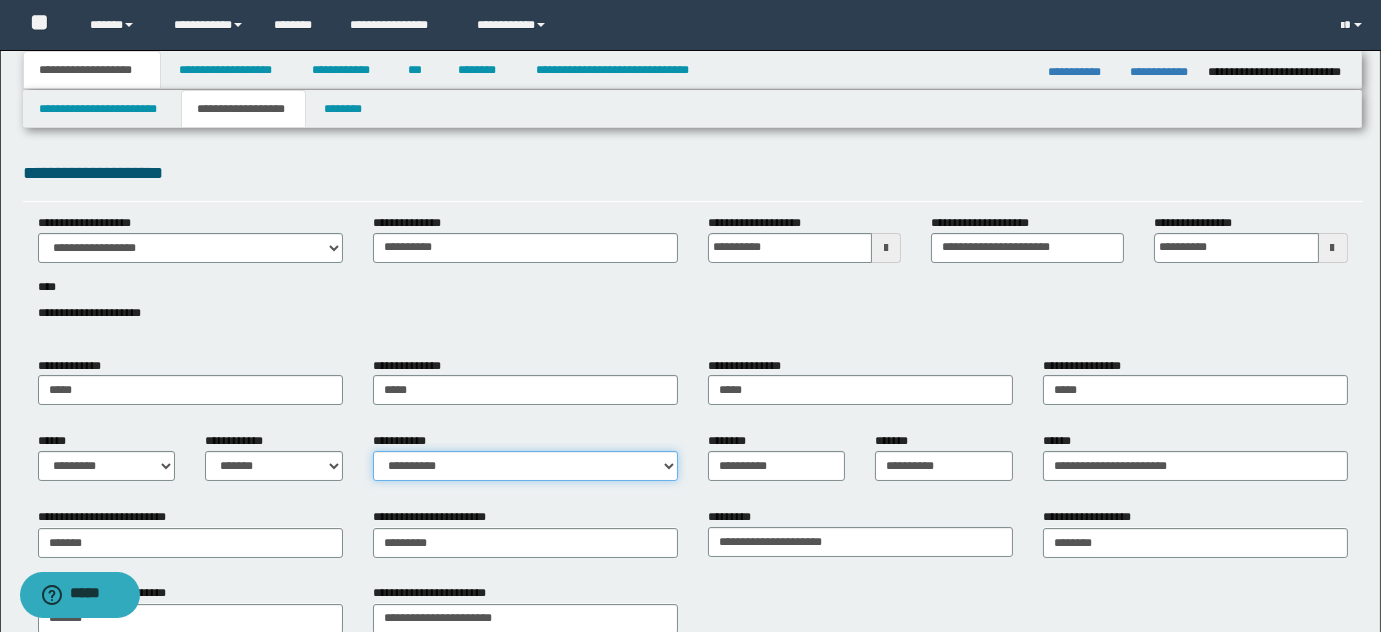 select on "*" 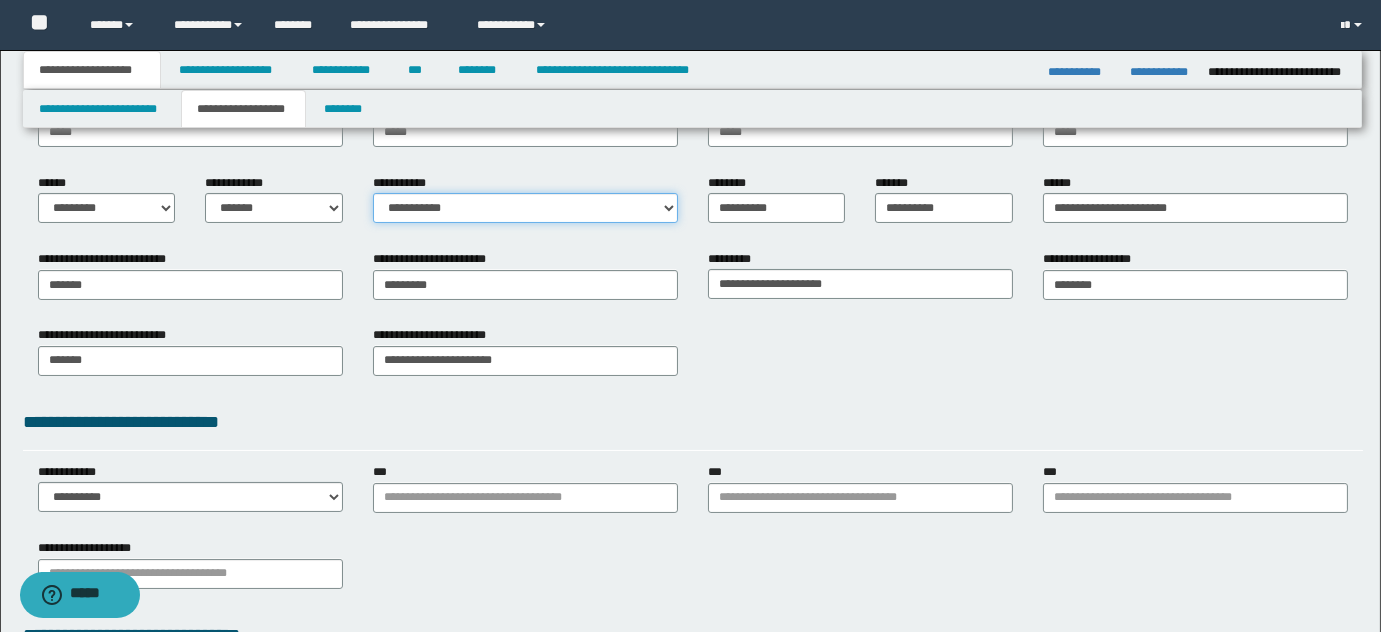 scroll, scrollTop: 272, scrollLeft: 0, axis: vertical 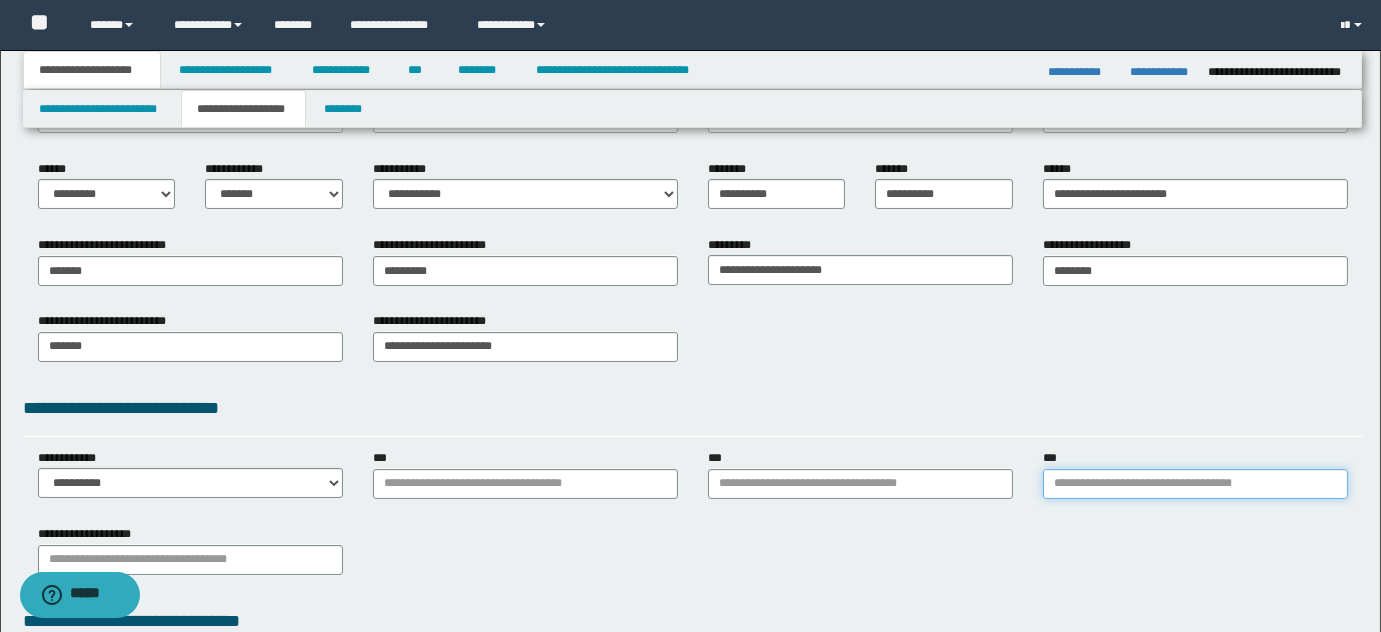click on "***" at bounding box center [1195, 484] 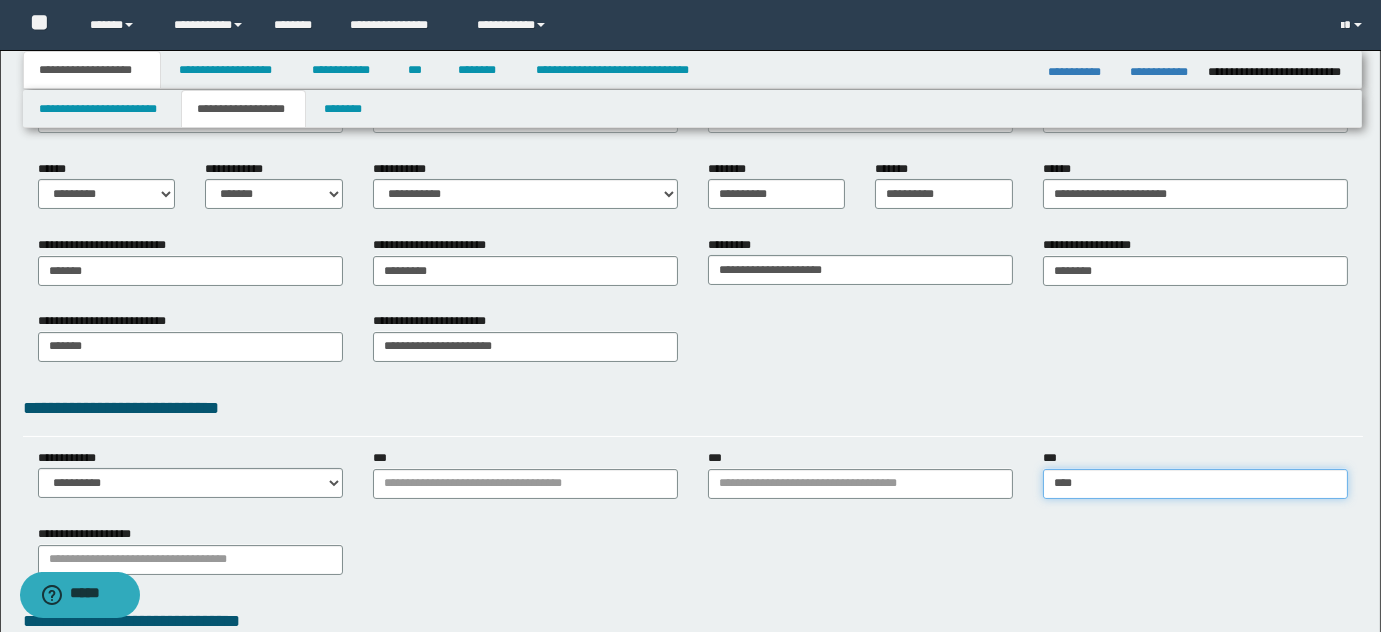 type on "*****" 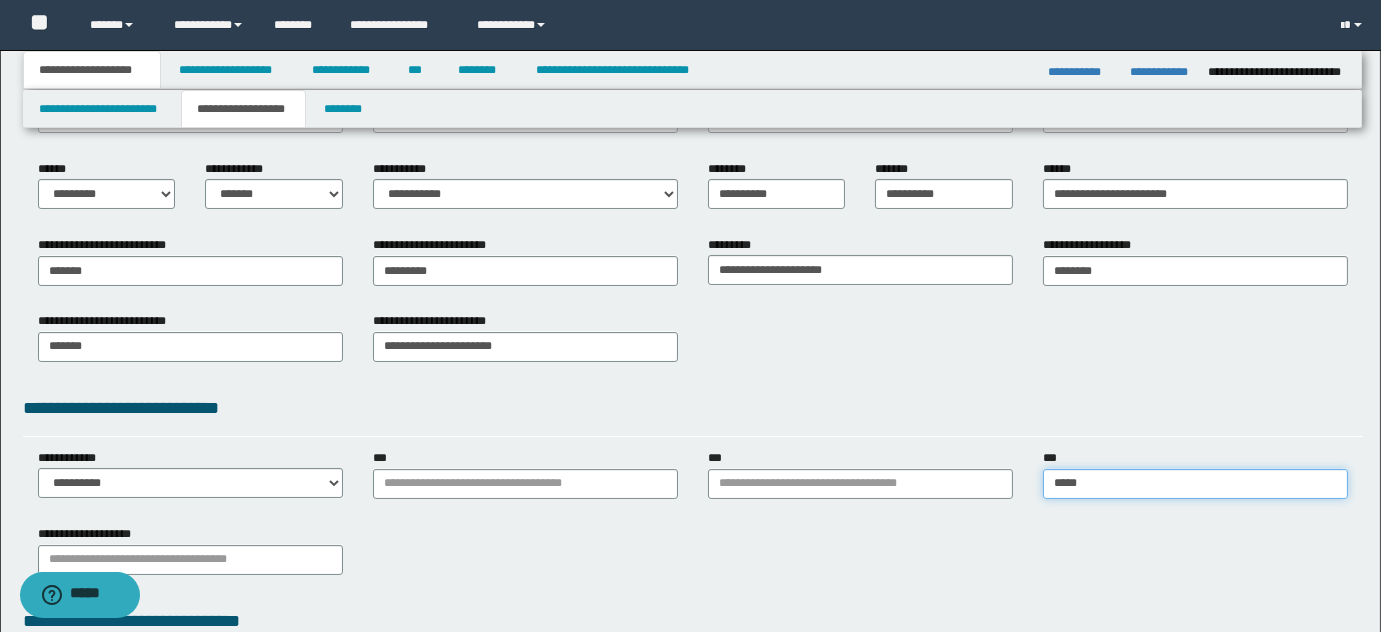 type on "*********" 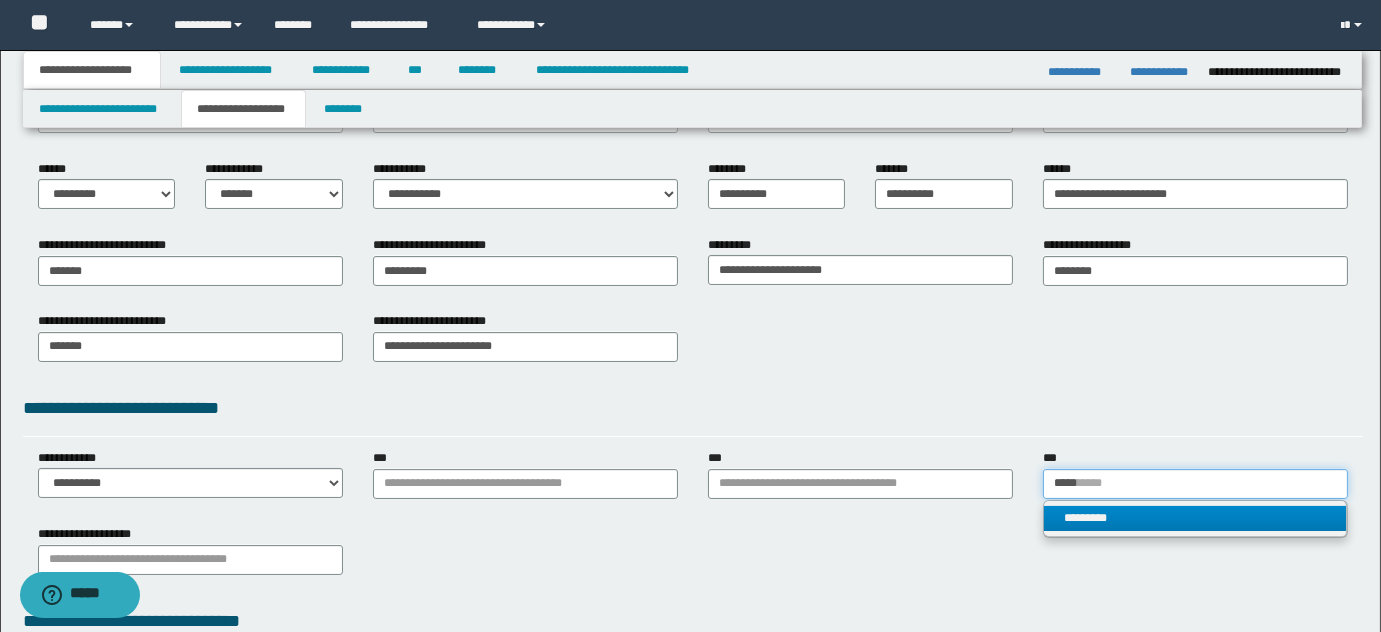 type on "*****" 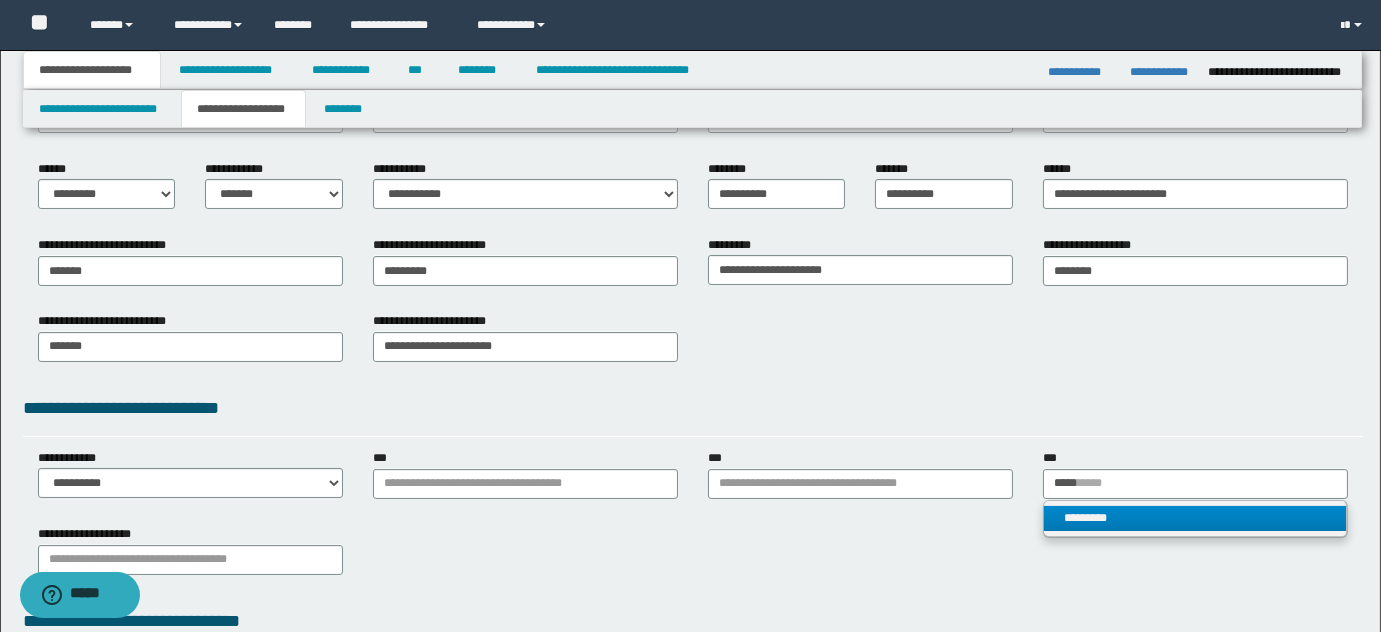 type 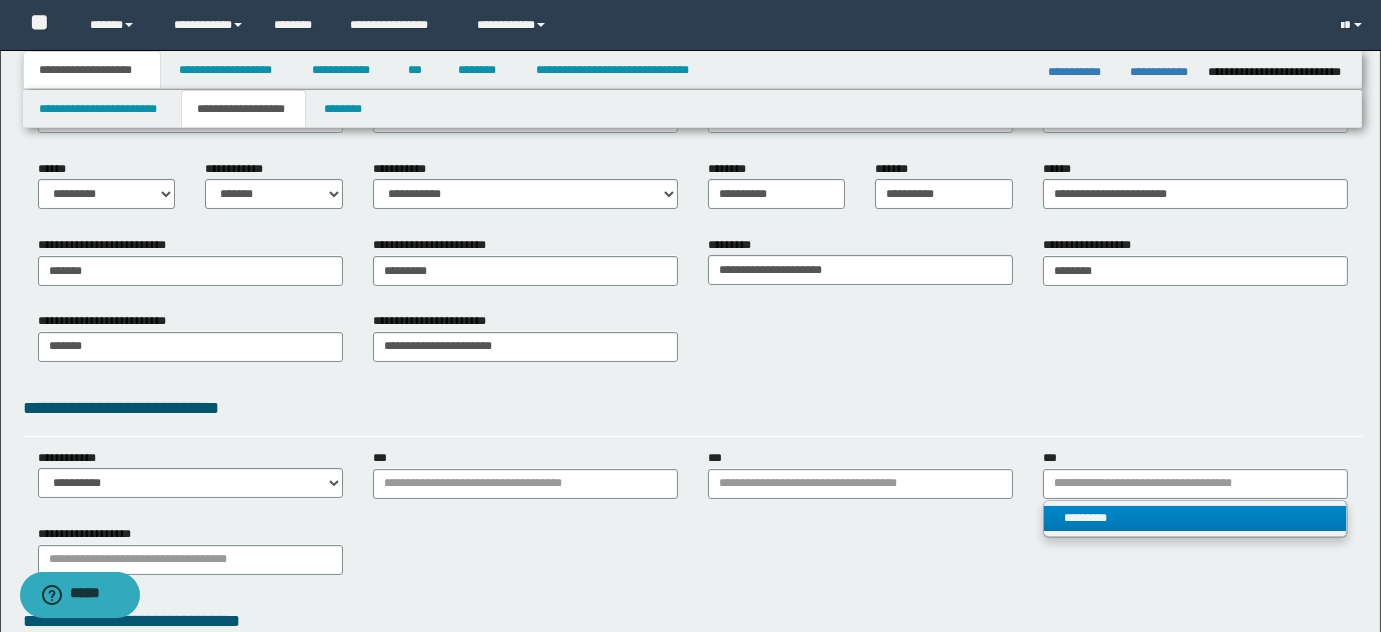 click on "*********" at bounding box center (1195, 518) 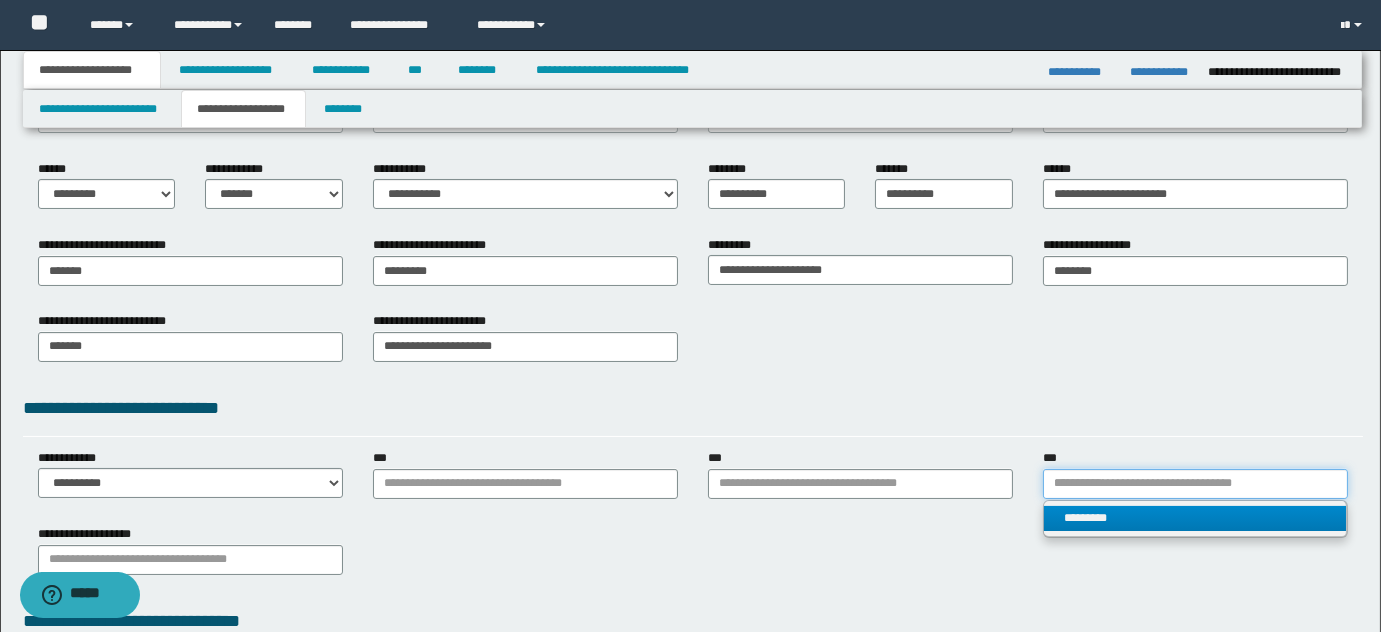 type 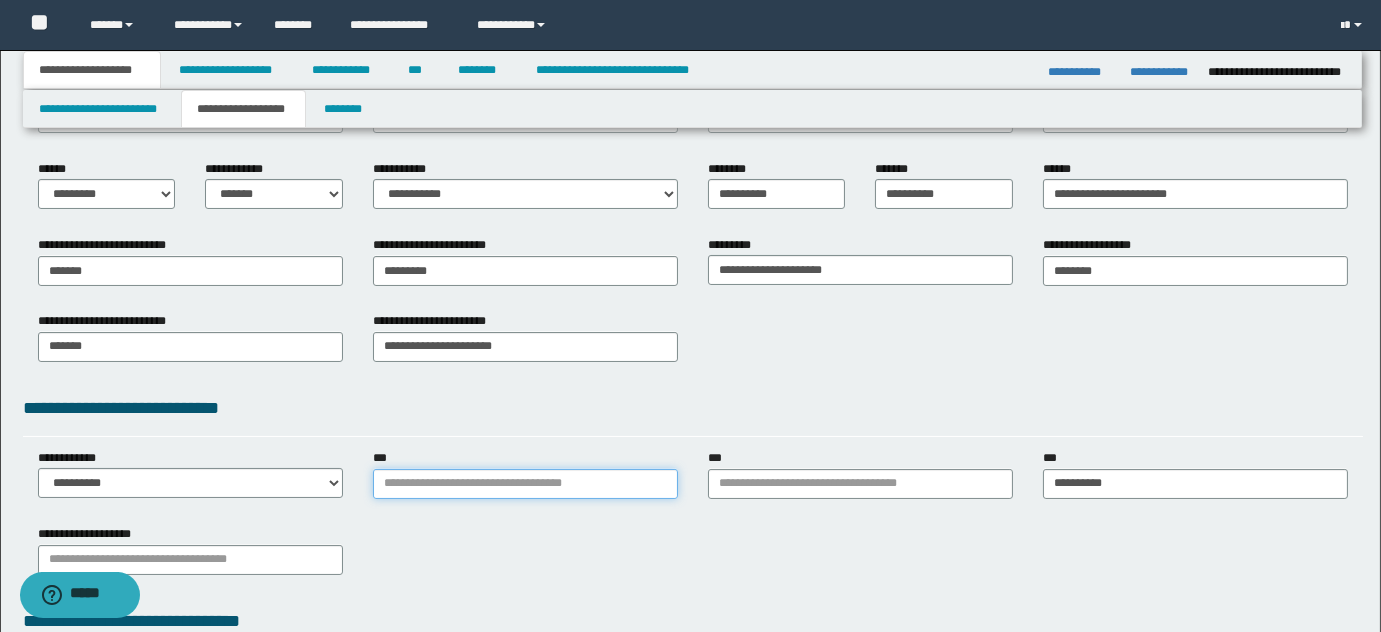 click on "***" at bounding box center [525, 484] 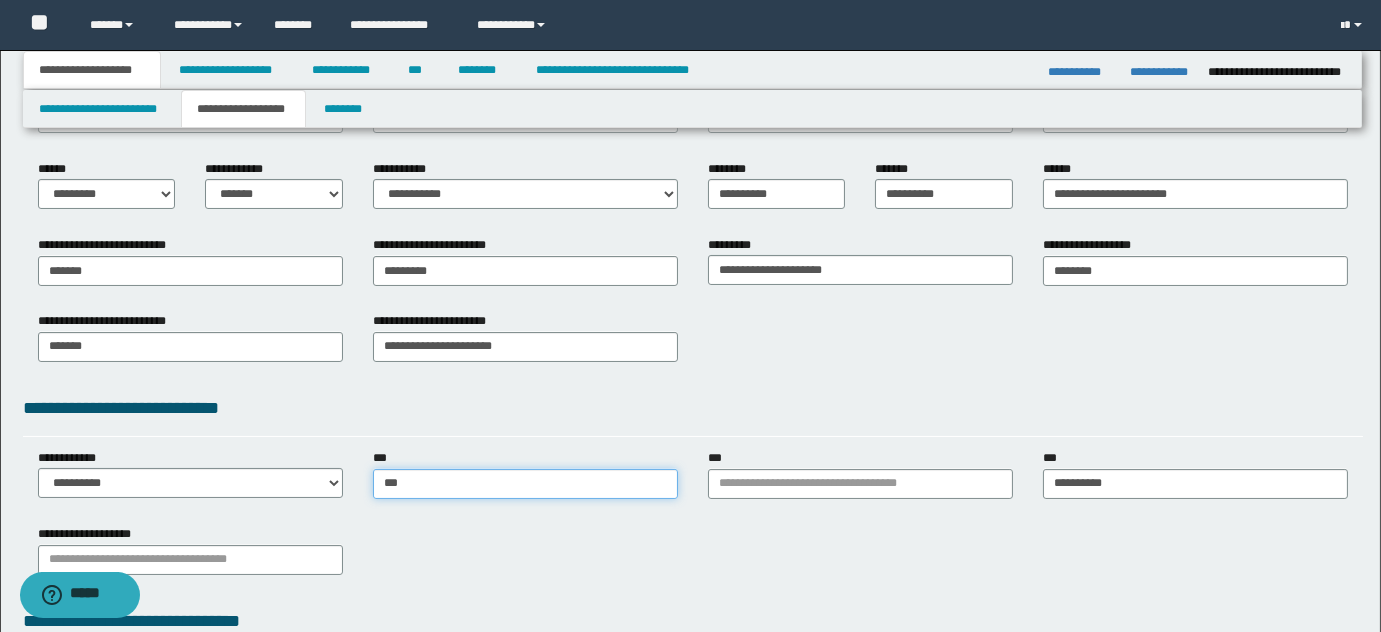type on "****" 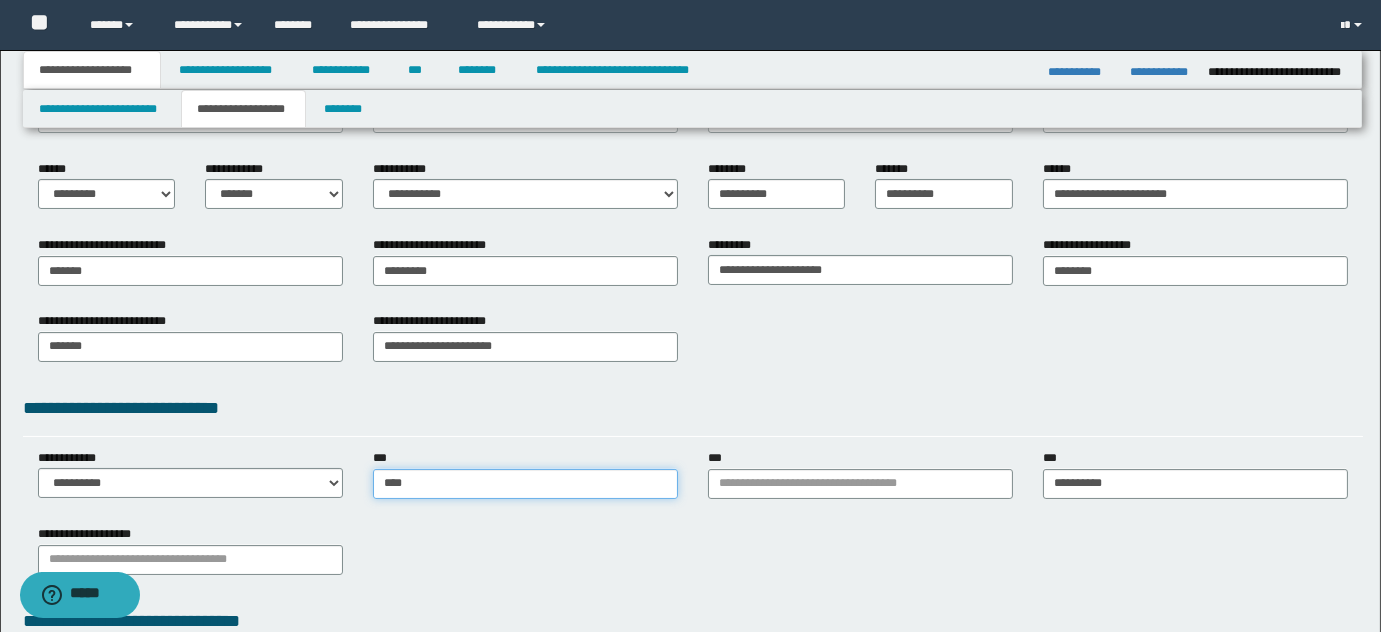 type on "**********" 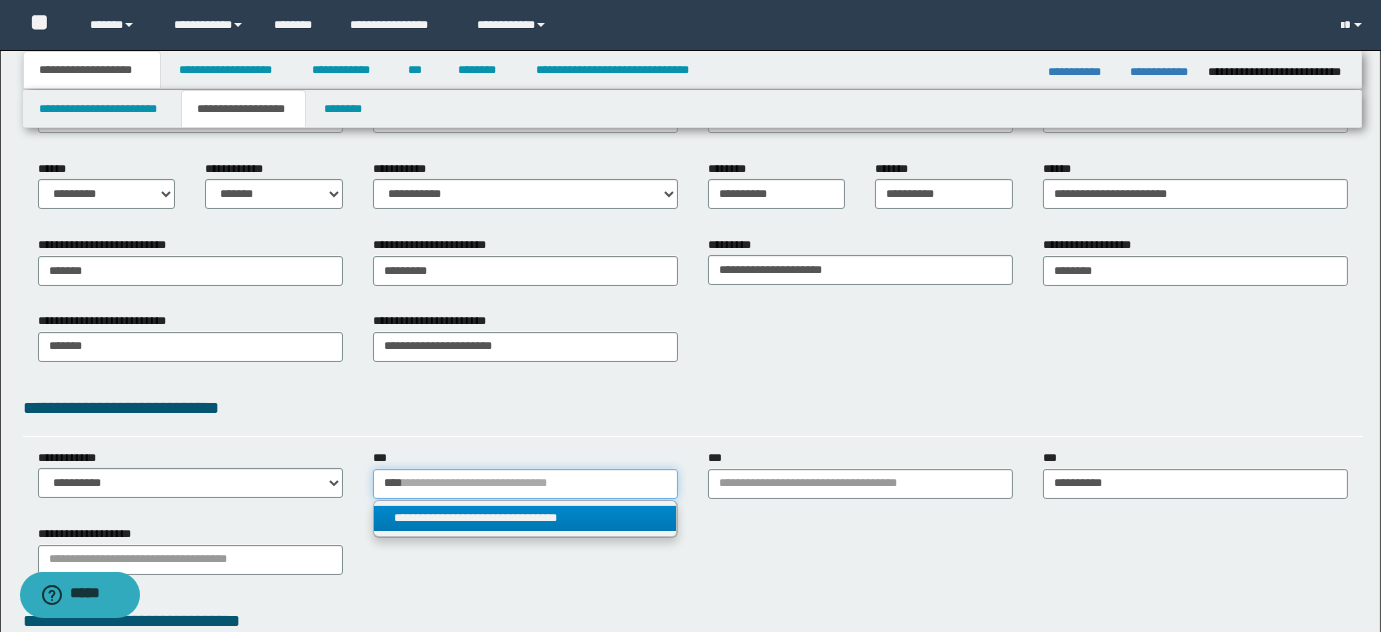 type on "****" 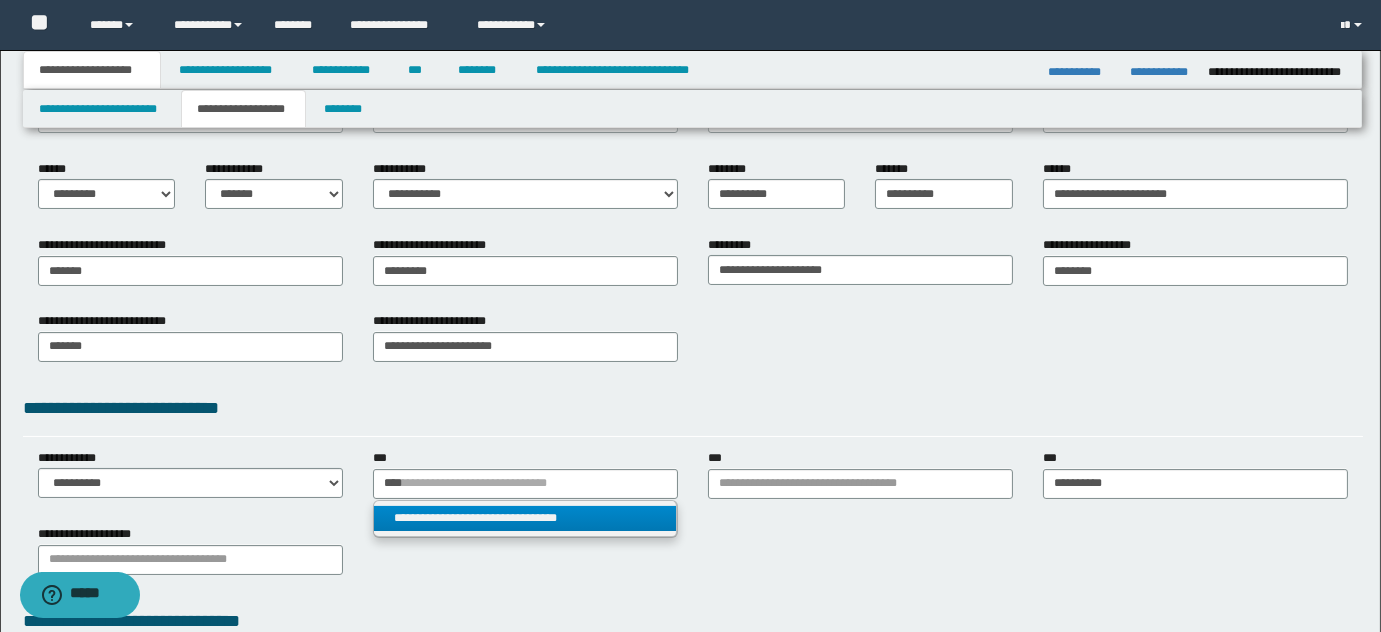type 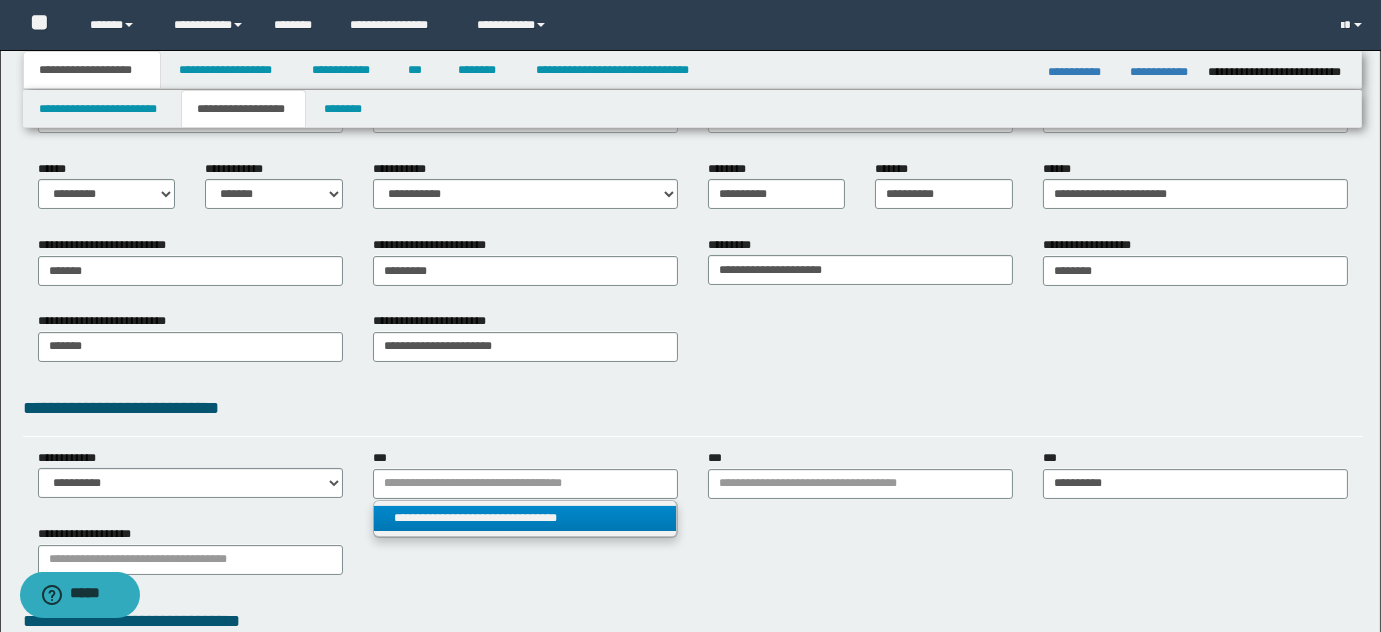 click on "**********" at bounding box center [525, 518] 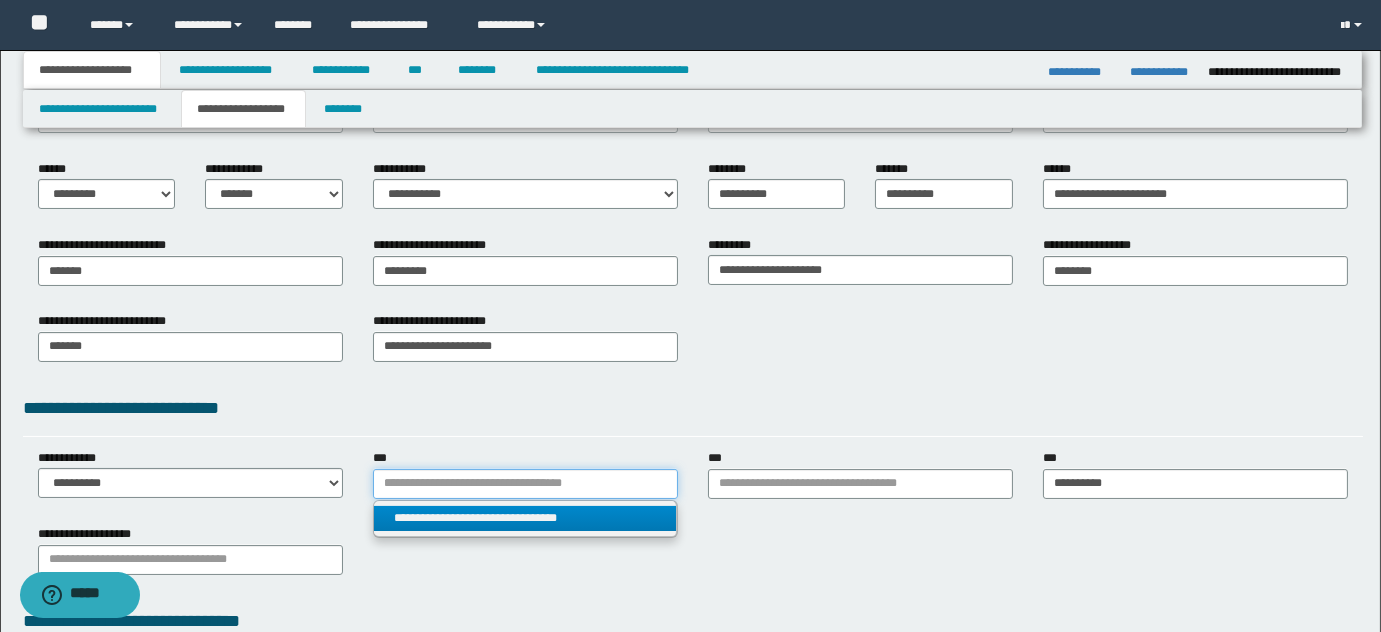 type 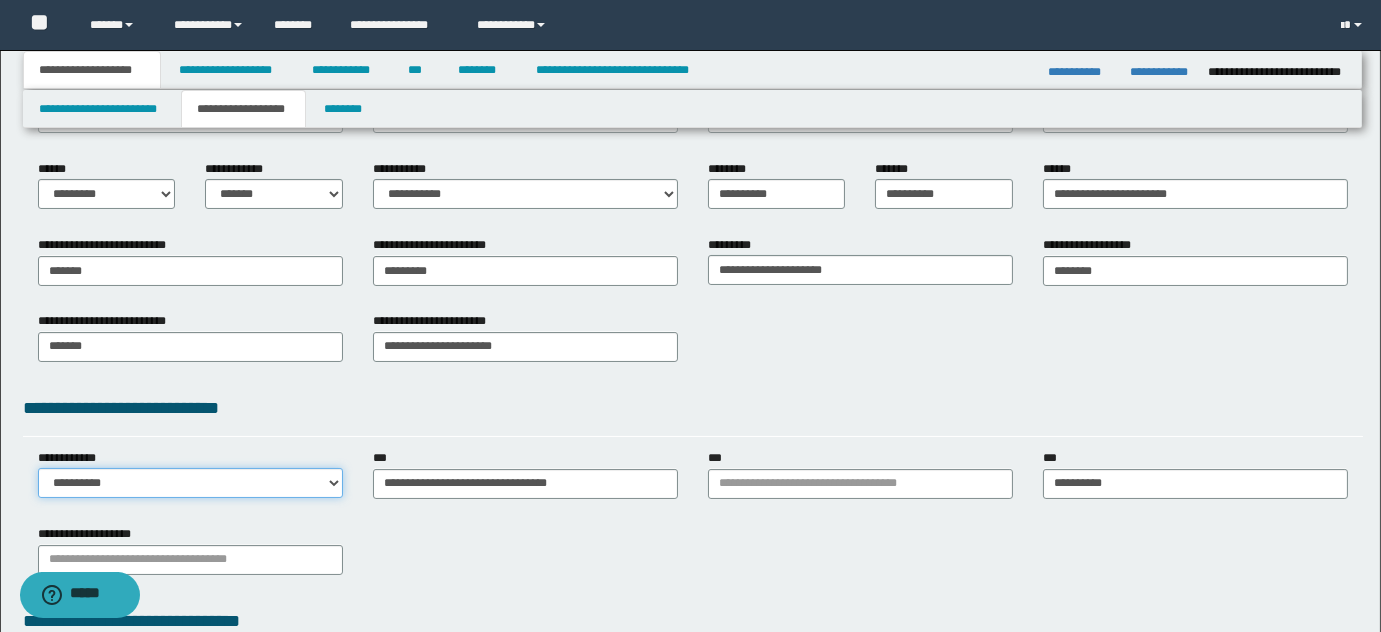 click on "**********" at bounding box center [190, 483] 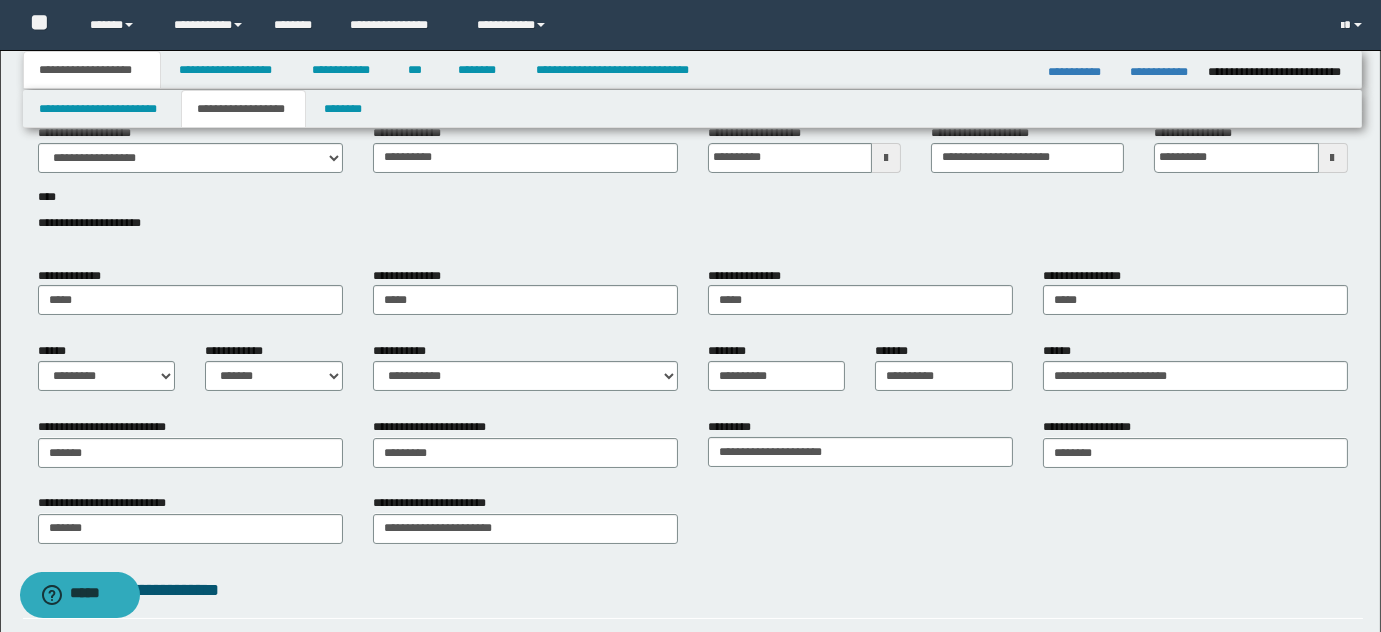 scroll, scrollTop: 0, scrollLeft: 0, axis: both 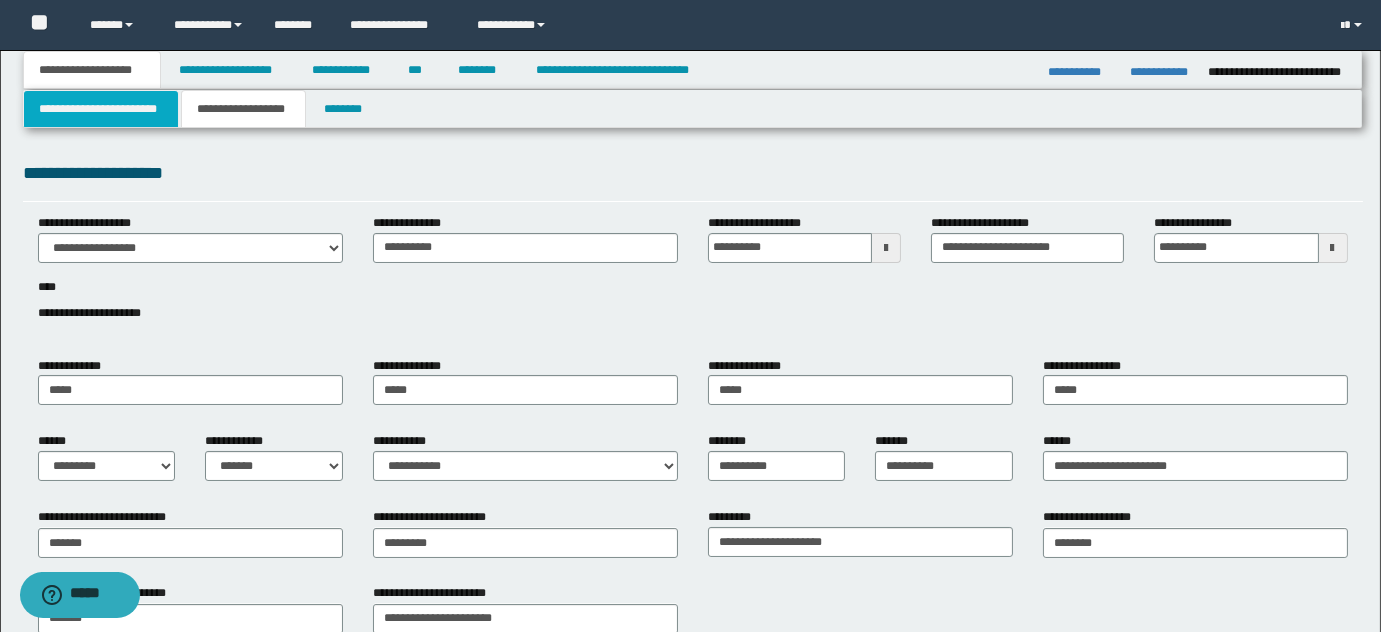 click on "**********" at bounding box center [101, 109] 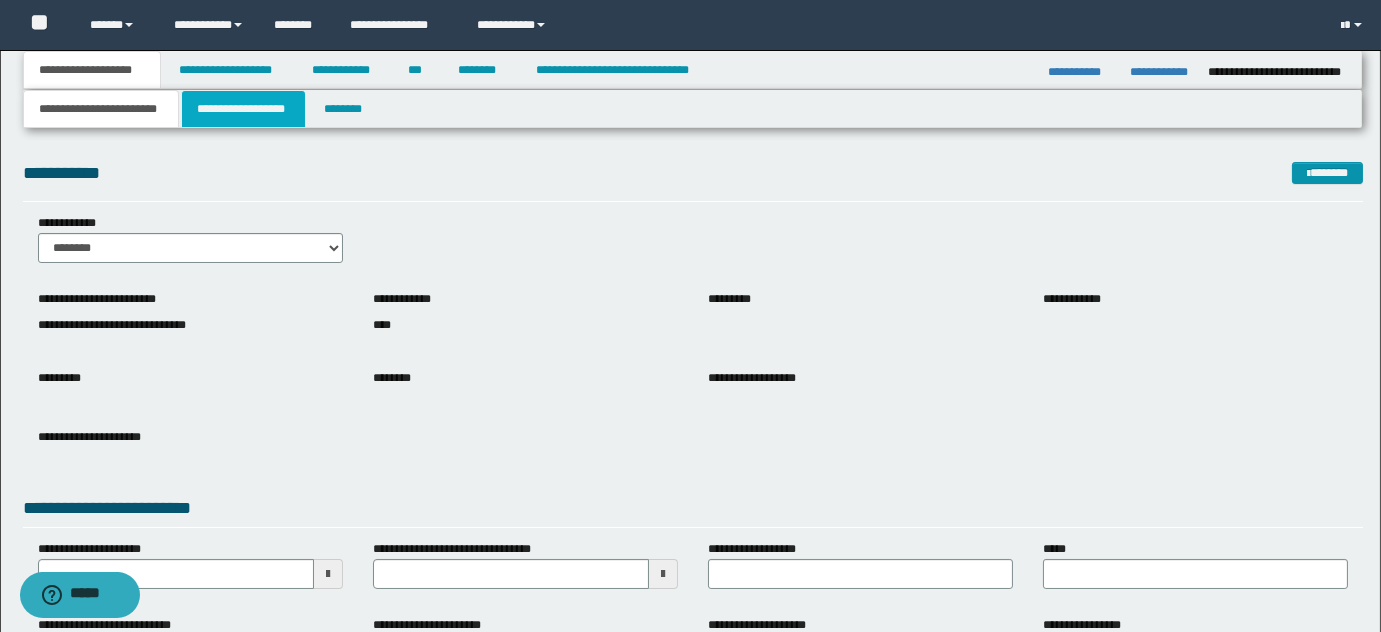 click on "**********" at bounding box center [243, 109] 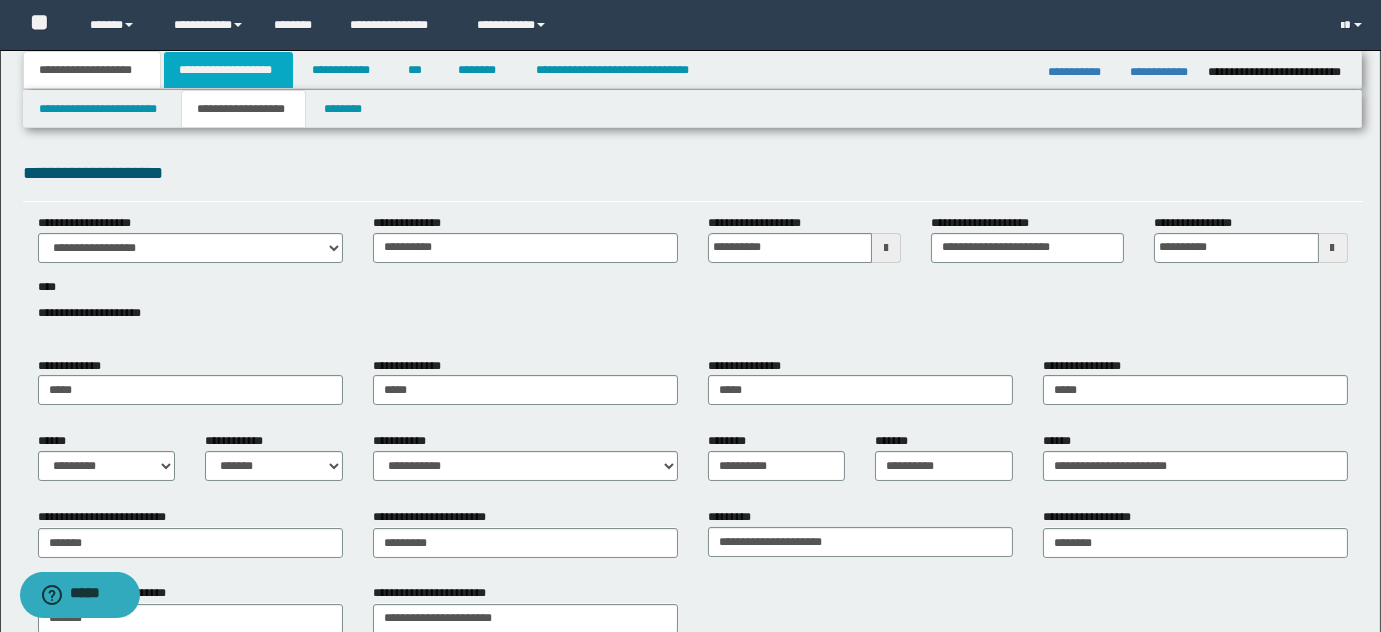 click on "**********" at bounding box center [228, 70] 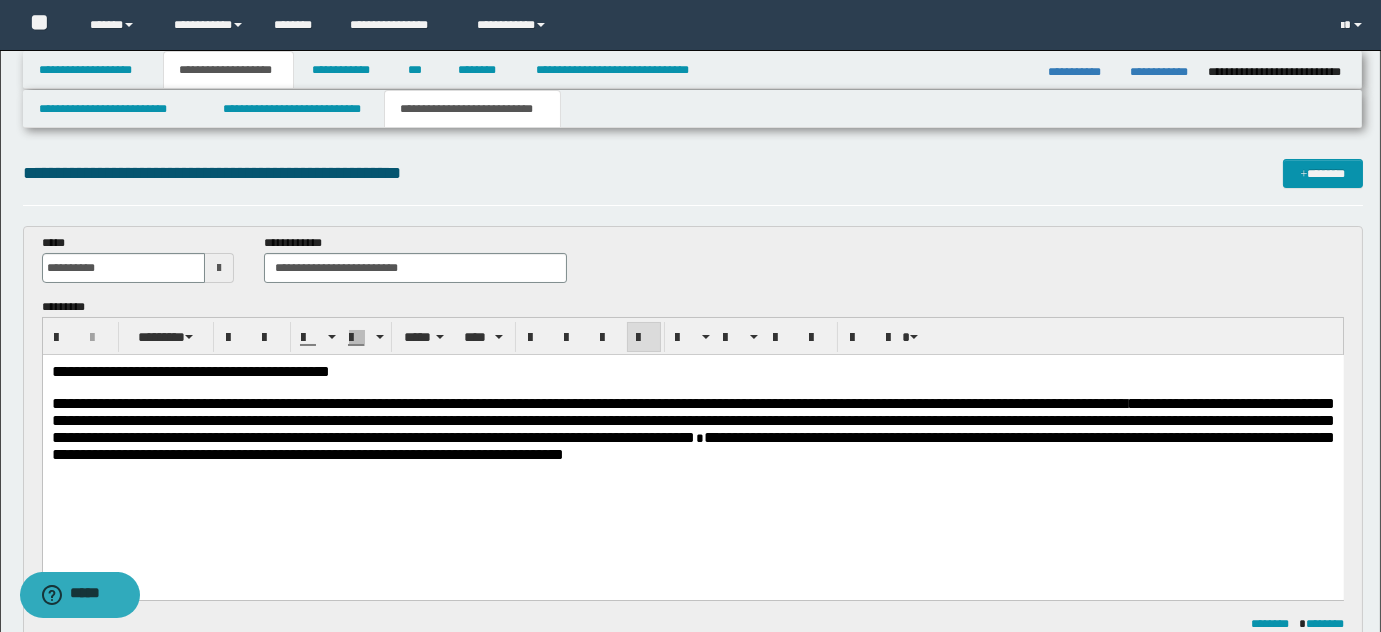 click on "**********" at bounding box center [588, 402] 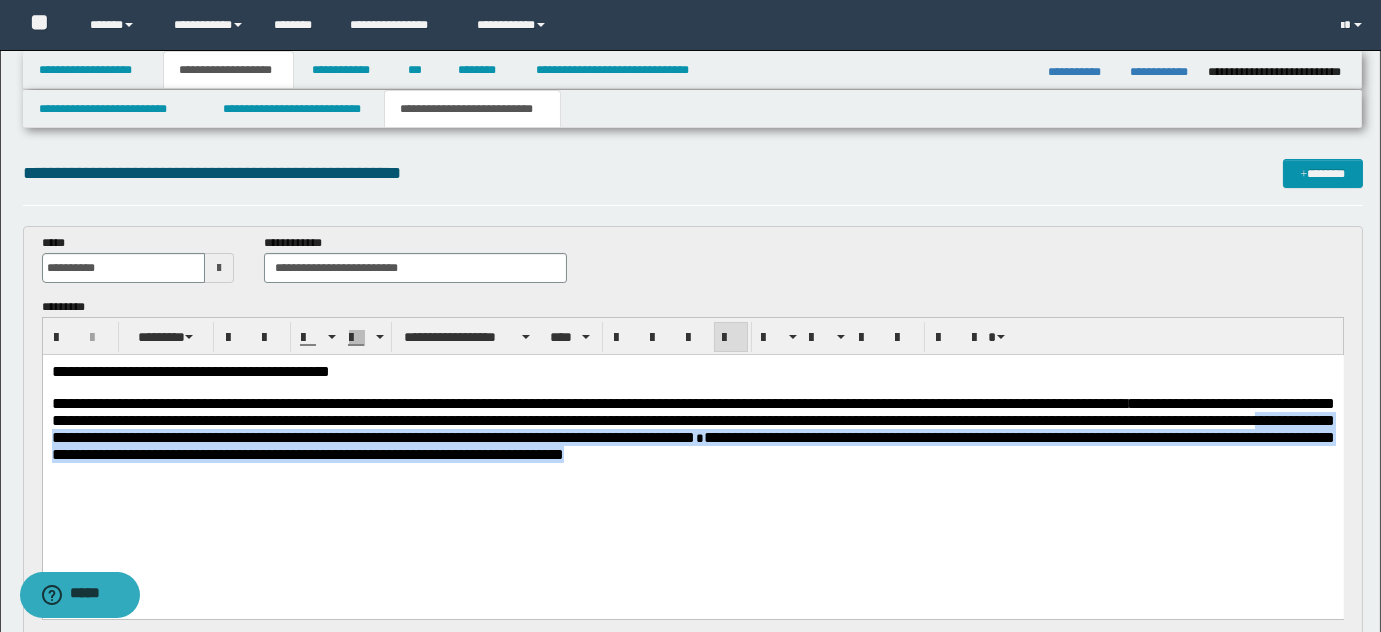 drag, startPoint x: 445, startPoint y: 442, endPoint x: 461, endPoint y: 474, distance: 35.77709 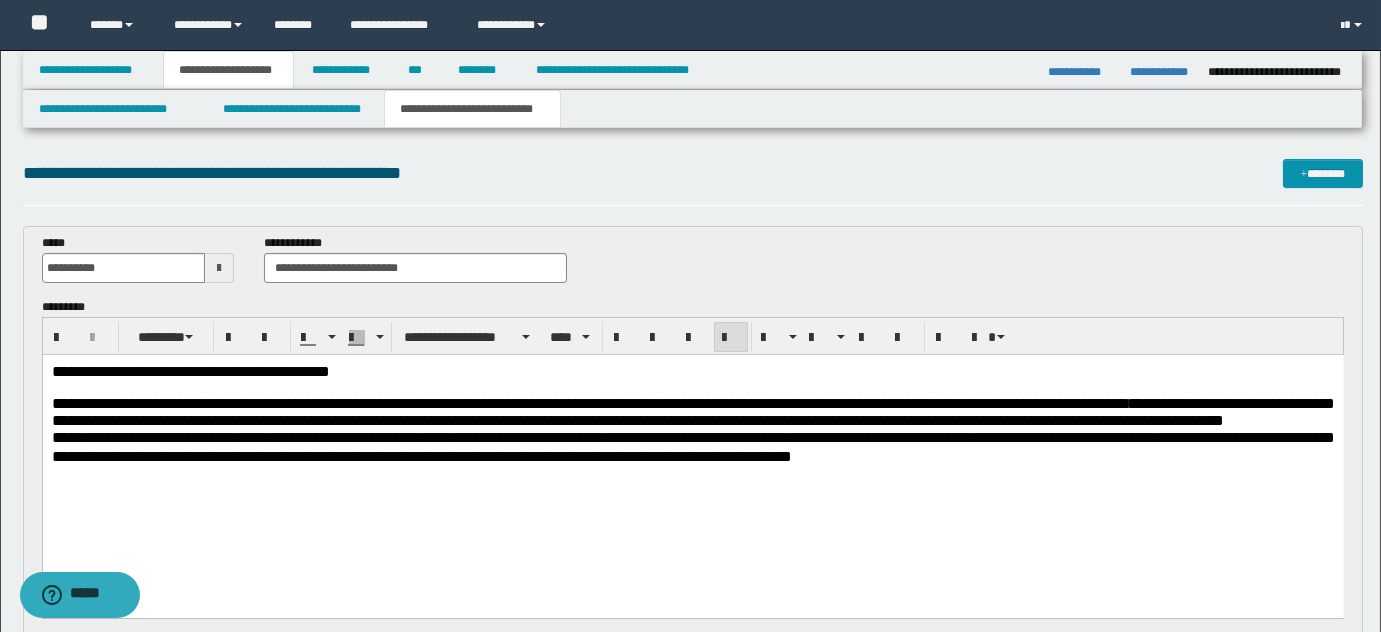click on "**********" at bounding box center (692, 445) 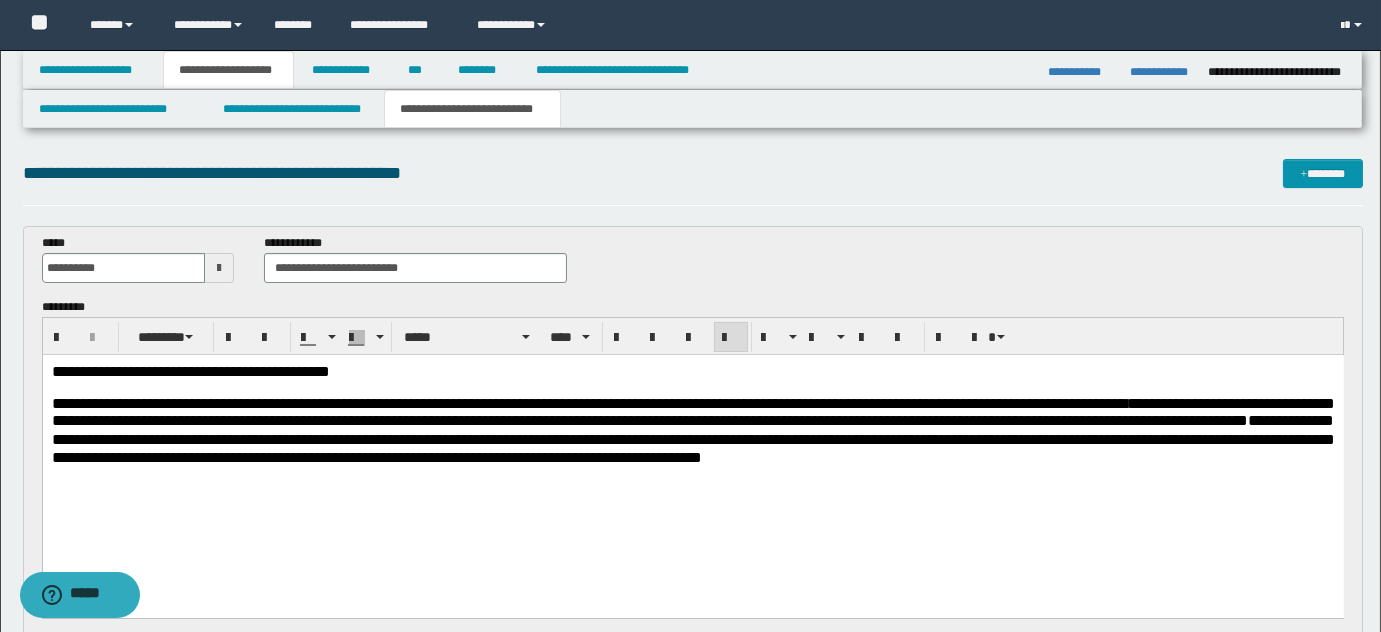 click on "**********" at bounding box center [588, 402] 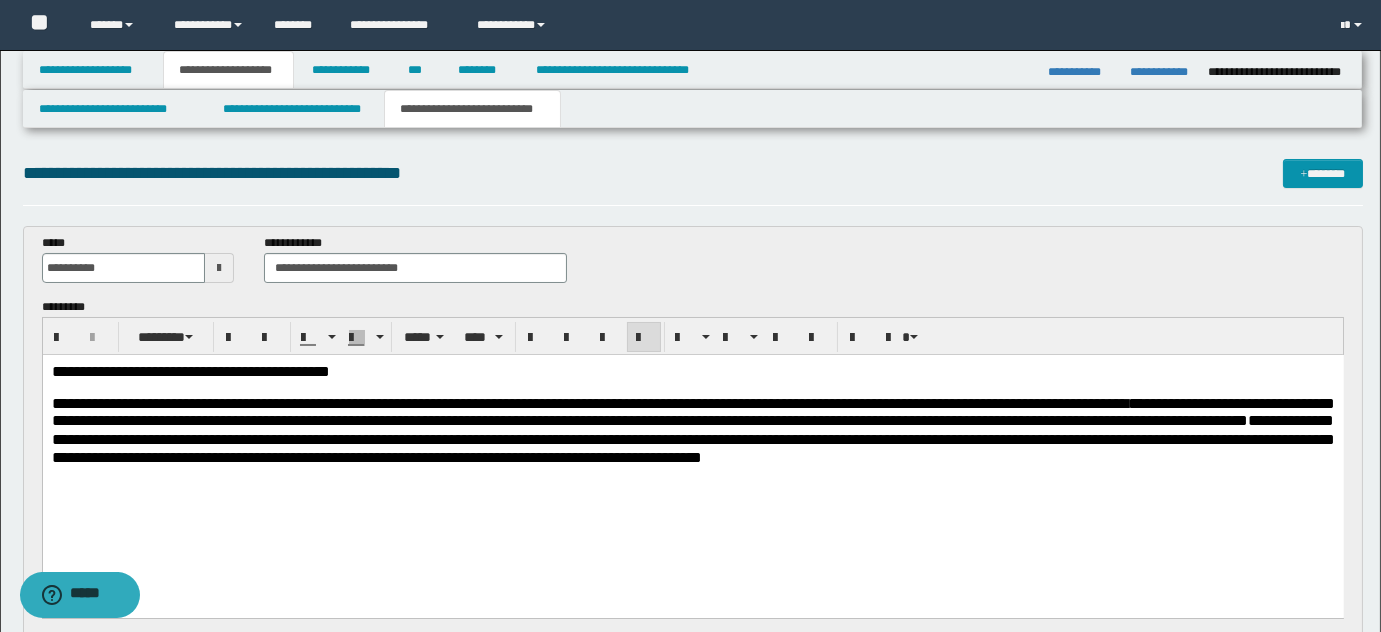 click on "**********" at bounding box center [589, 402] 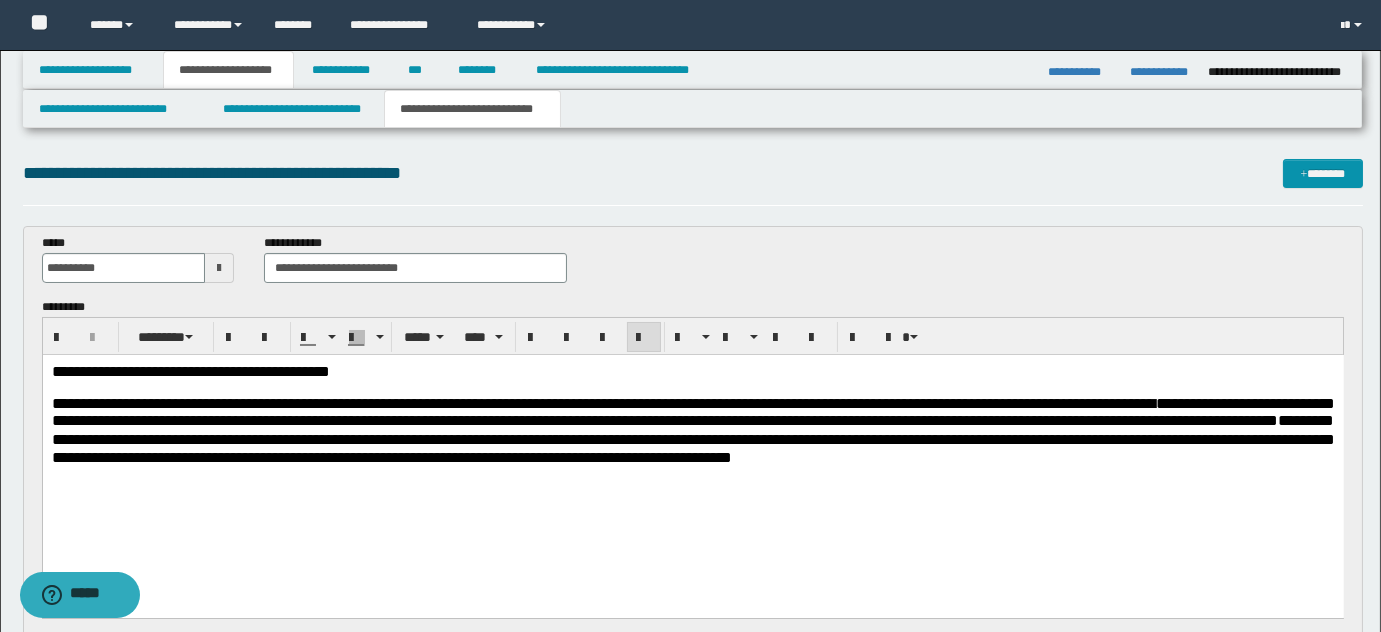 click on "**********" at bounding box center (603, 402) 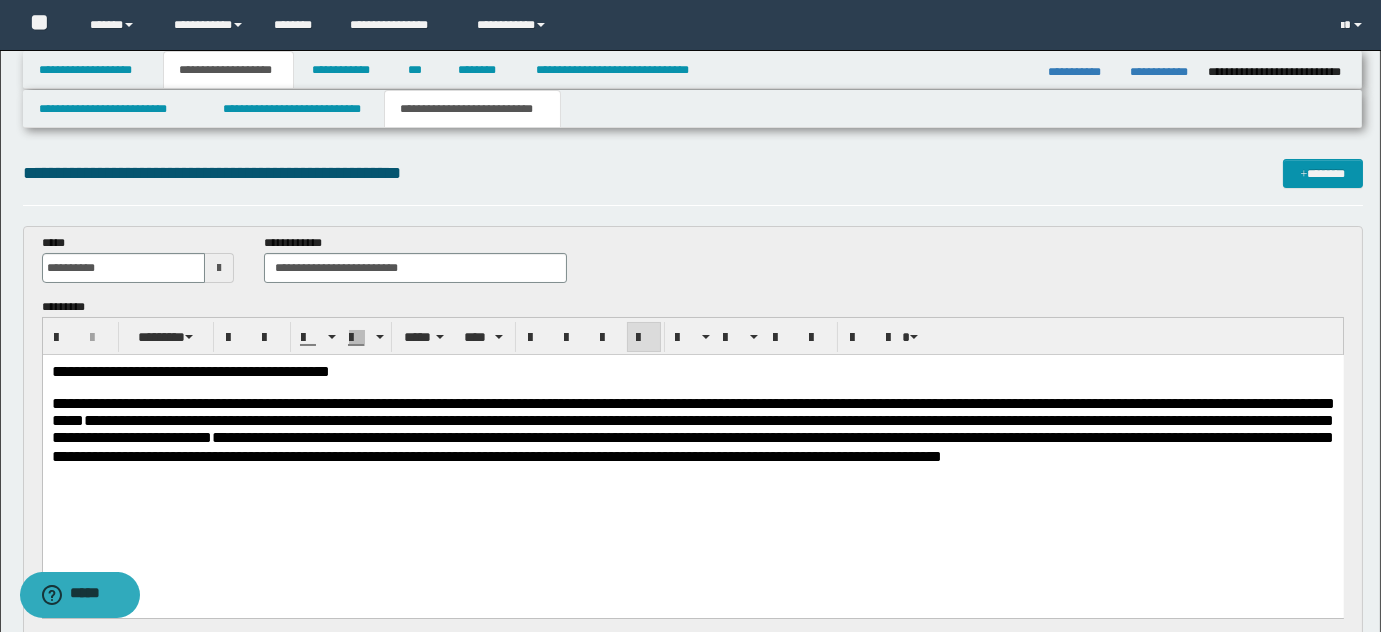 click on "**********" at bounding box center [692, 447] 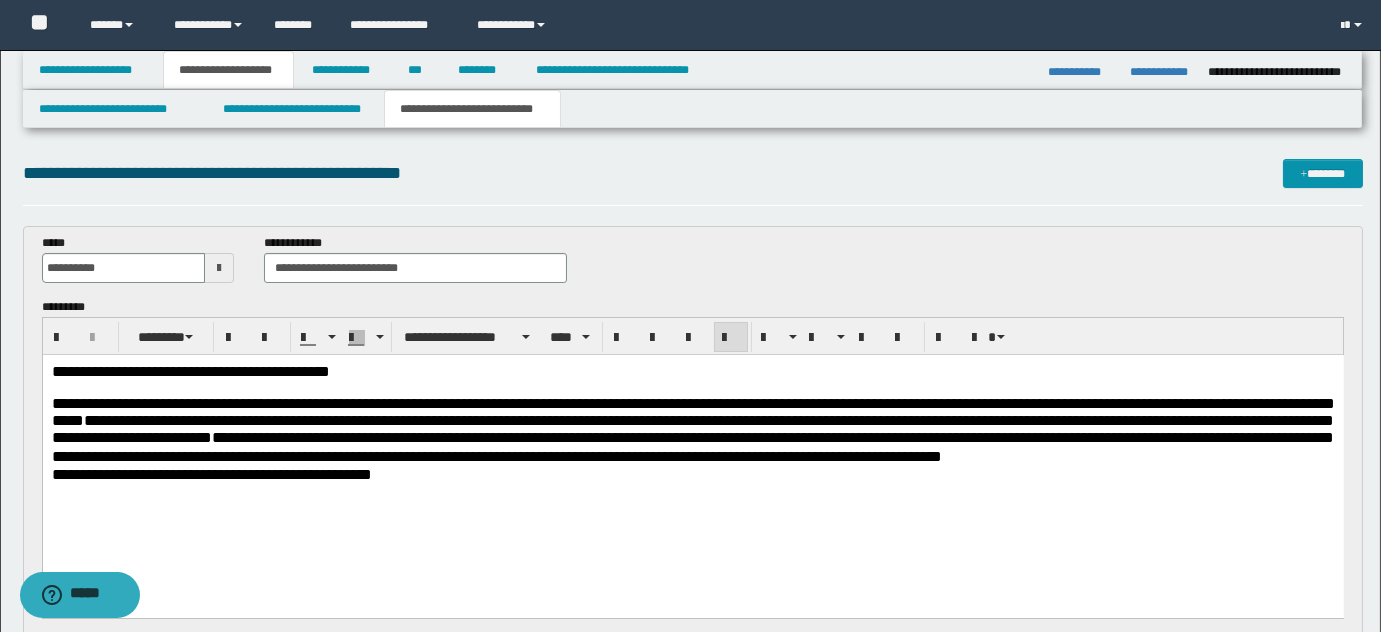 click on "**********" at bounding box center (692, 447) 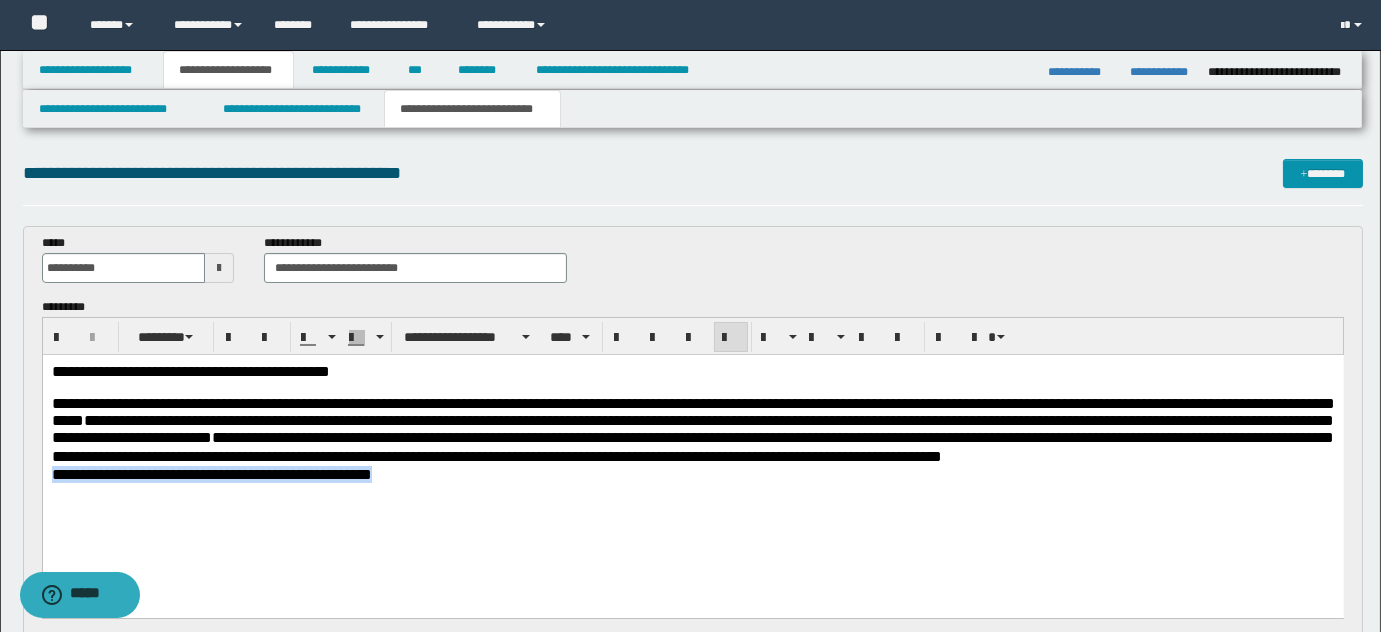 drag, startPoint x: 440, startPoint y: 506, endPoint x: 44, endPoint y: 506, distance: 396 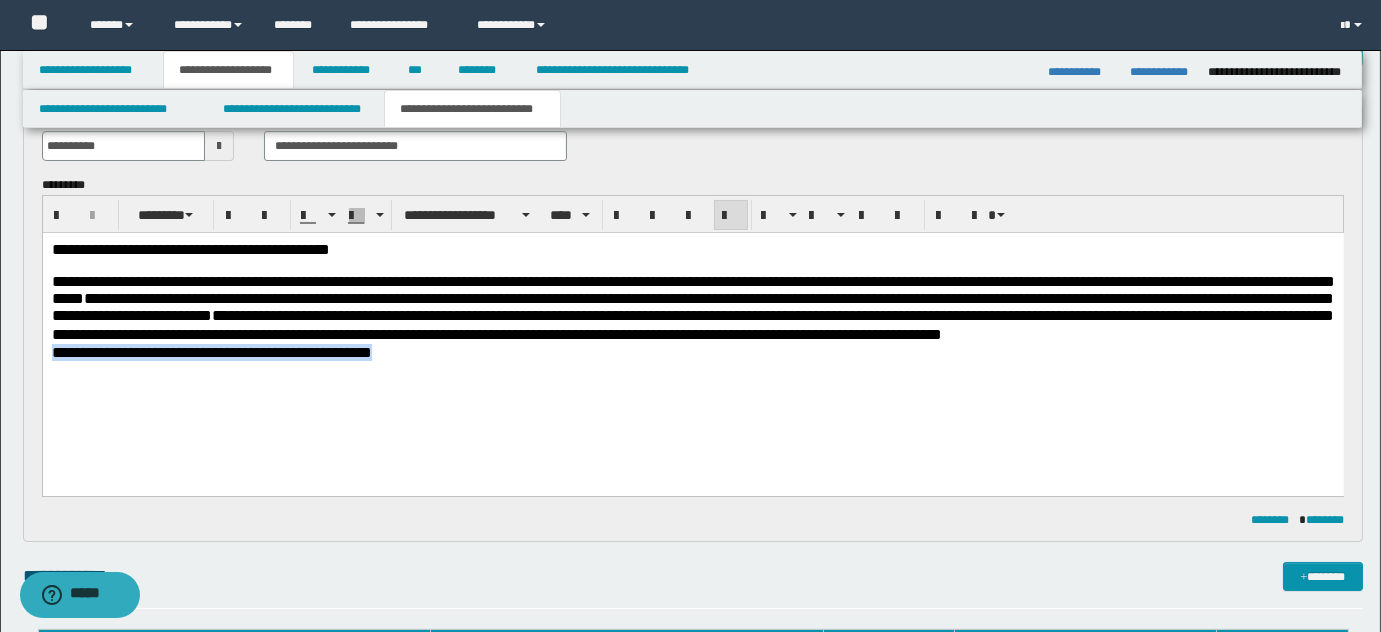 scroll, scrollTop: 90, scrollLeft: 0, axis: vertical 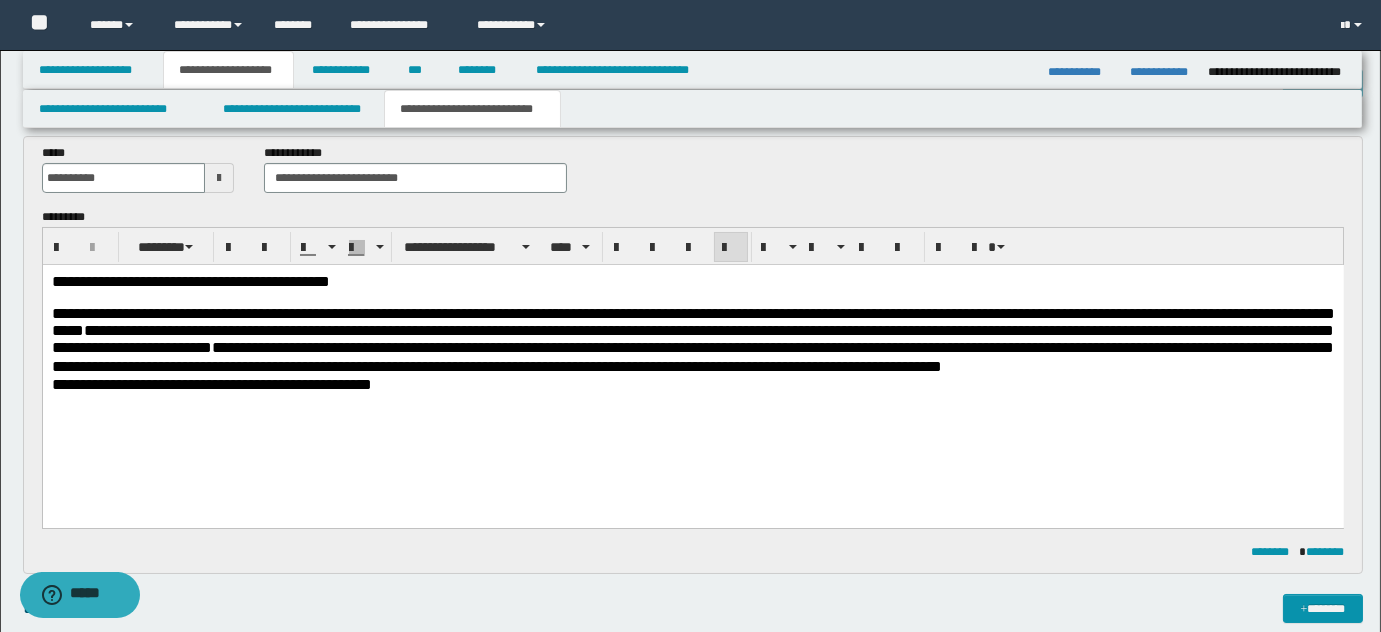 click on "**********" at bounding box center (692, 338) 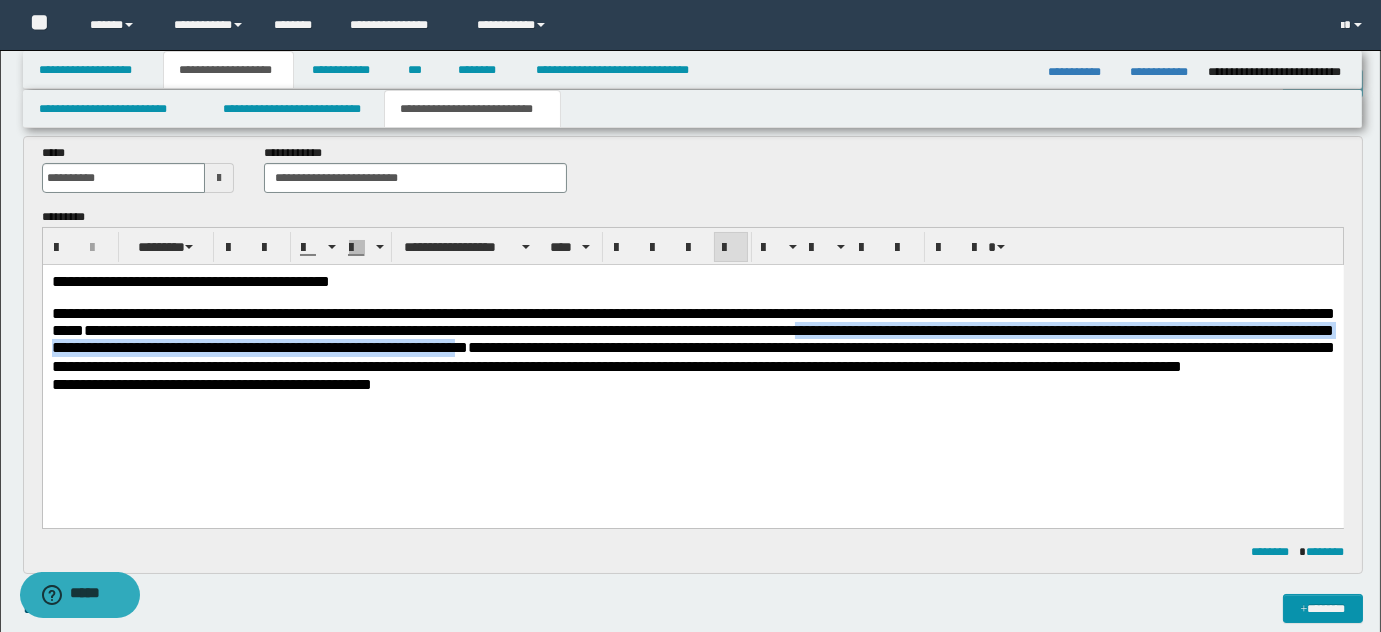 drag, startPoint x: 1032, startPoint y: 357, endPoint x: 1237, endPoint y: 337, distance: 205.9733 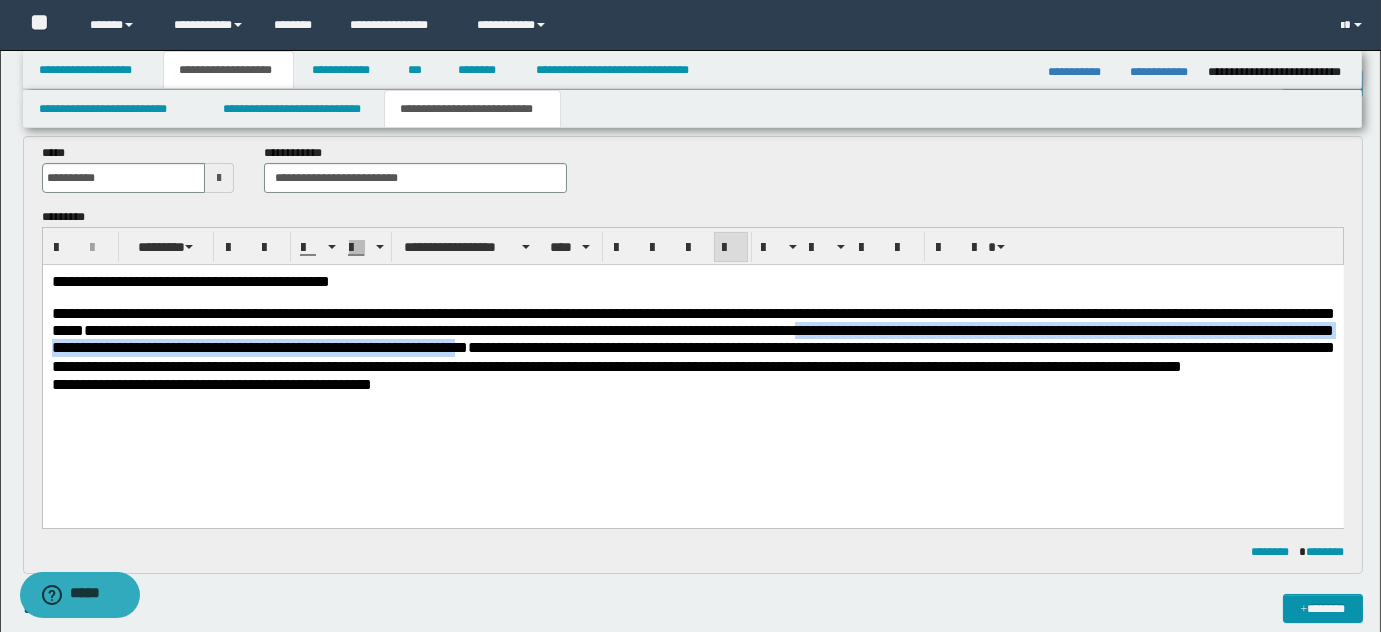 click on "**********" at bounding box center [692, 338] 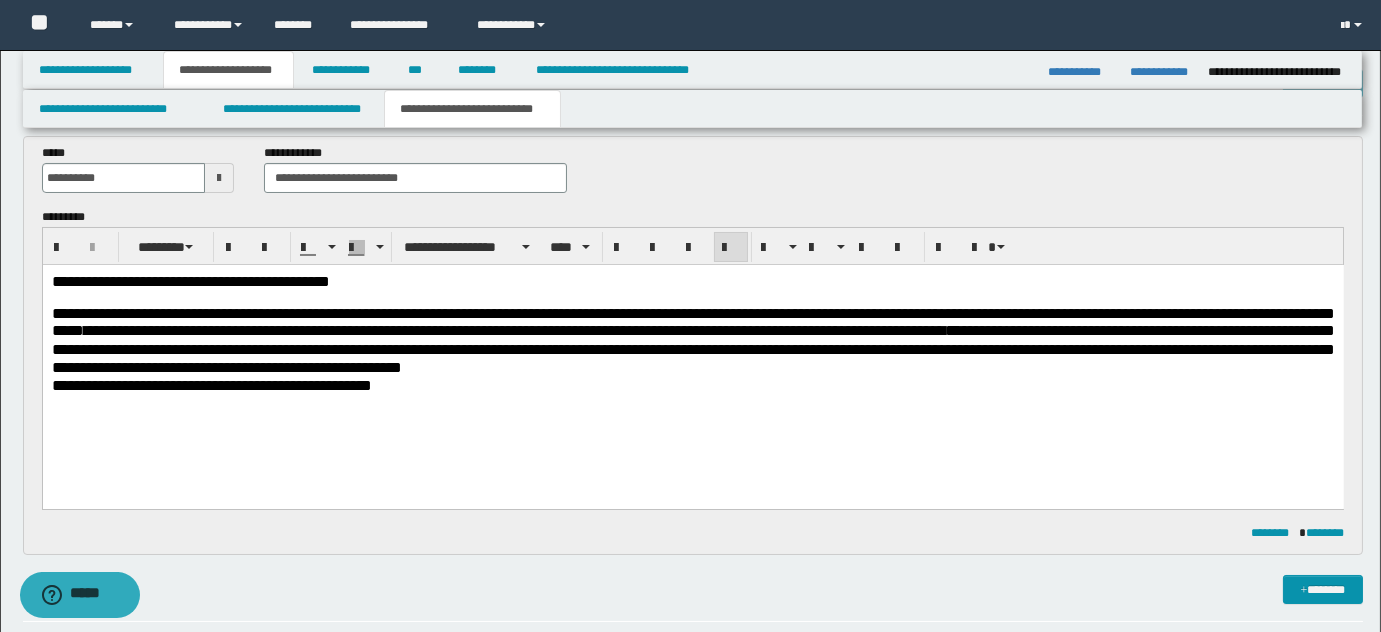 click on "**********" at bounding box center (513, 329) 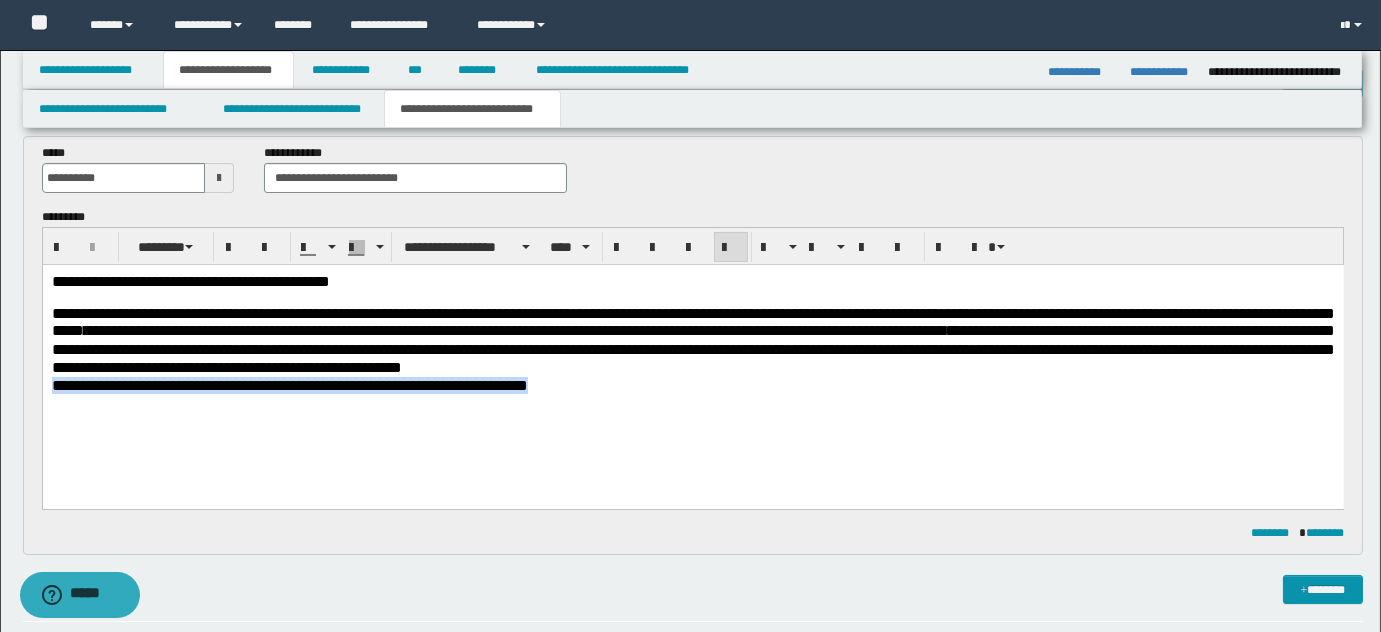 drag, startPoint x: 614, startPoint y: 385, endPoint x: 50, endPoint y: 416, distance: 564.8513 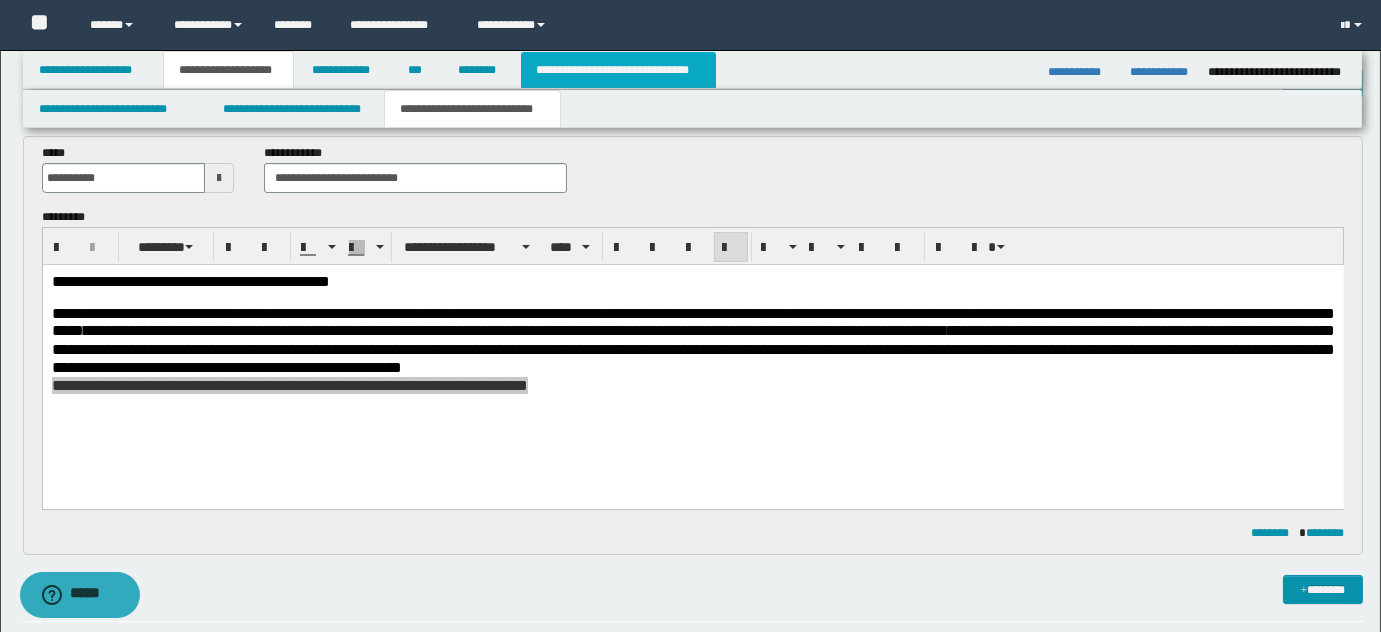 click on "**********" at bounding box center [618, 70] 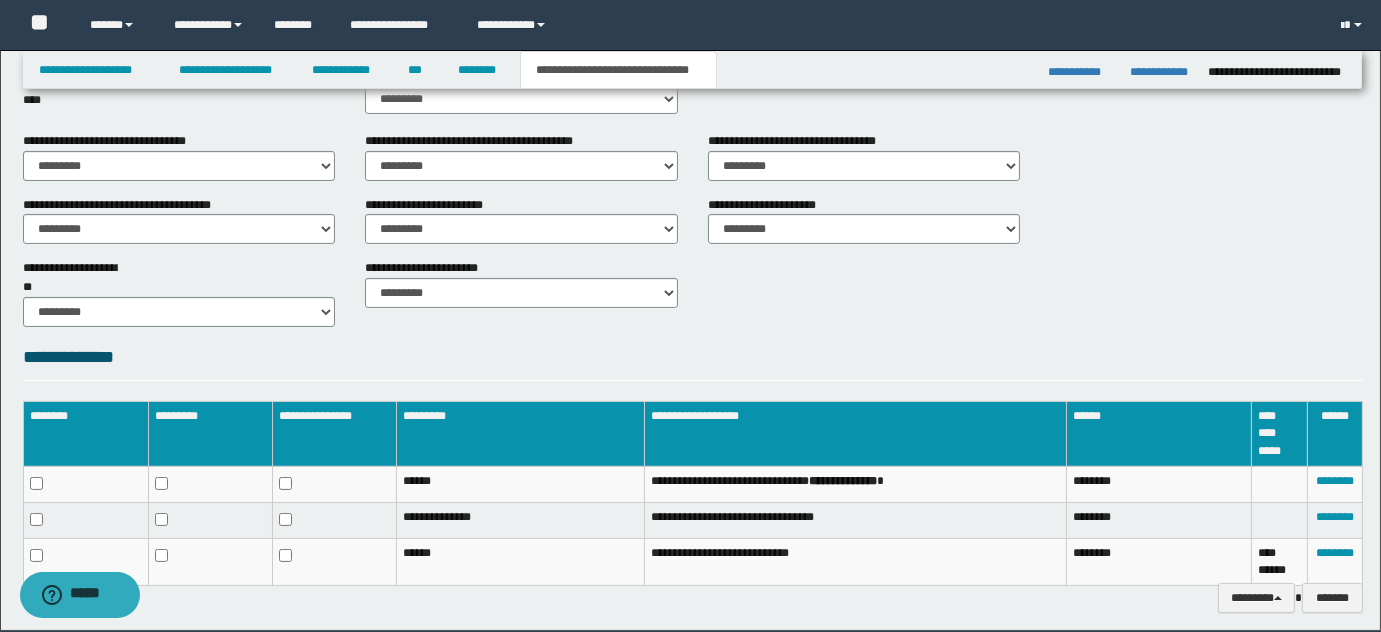 scroll, scrollTop: 786, scrollLeft: 0, axis: vertical 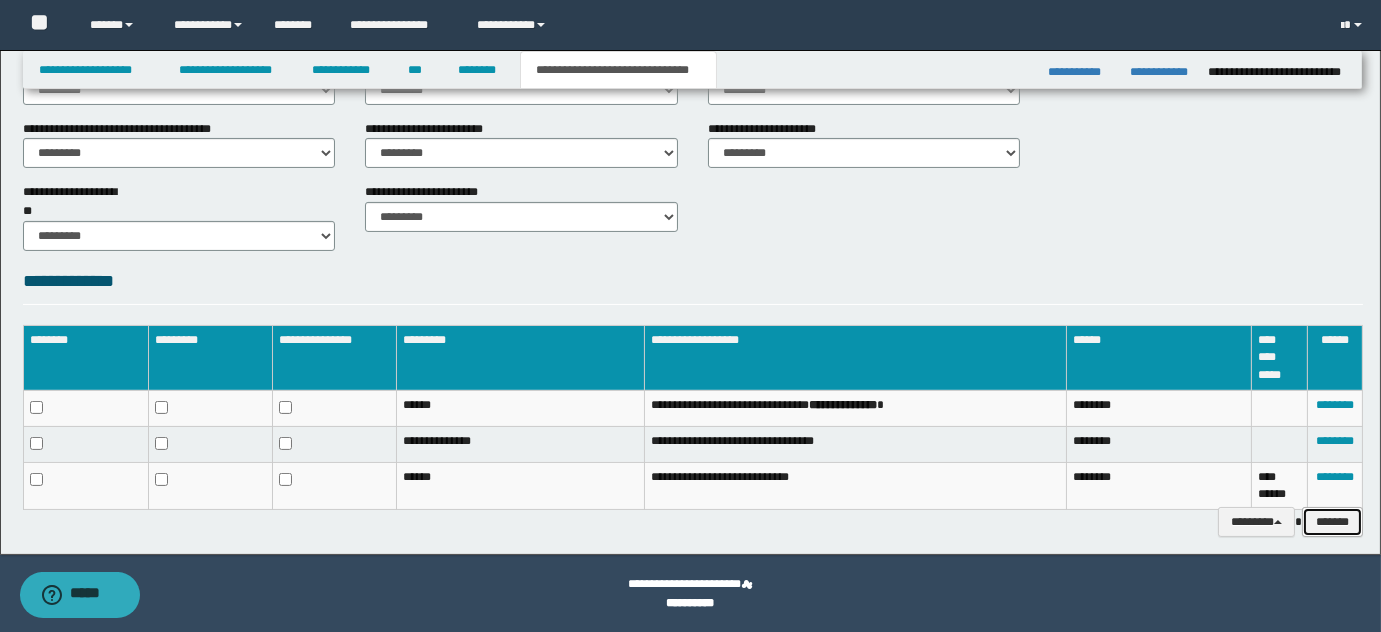 click on "*******" at bounding box center (1332, 521) 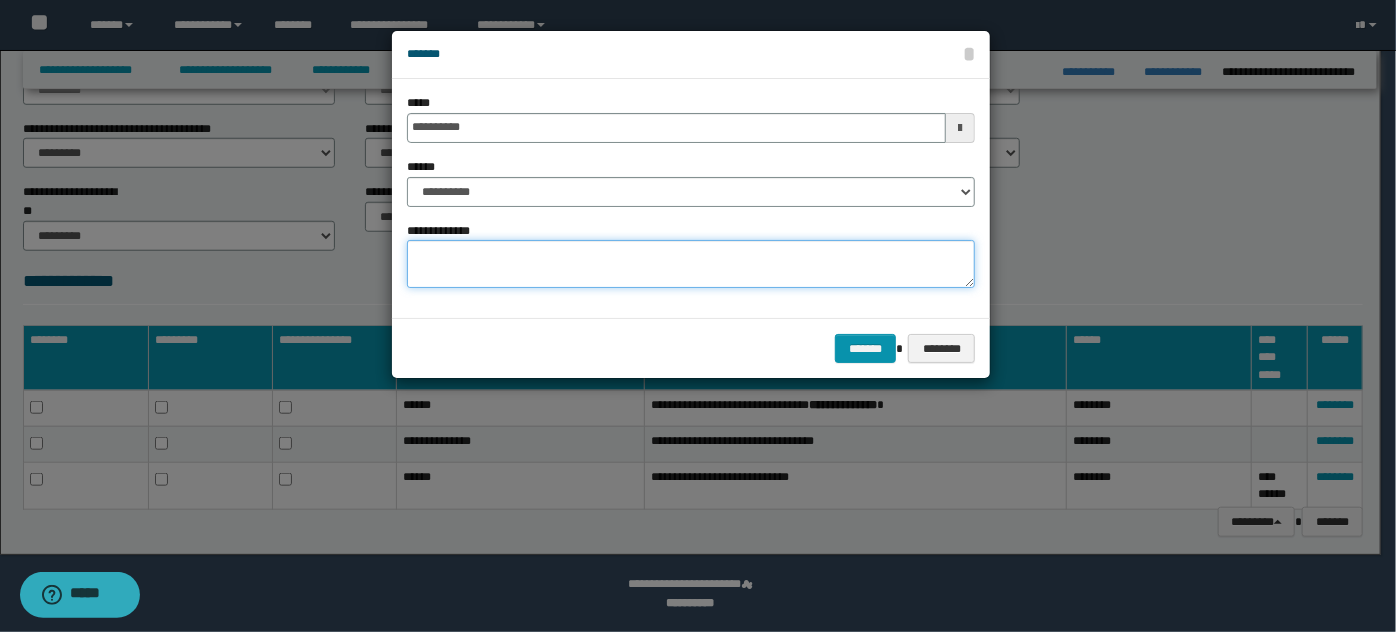 click on "**********" at bounding box center (691, 264) 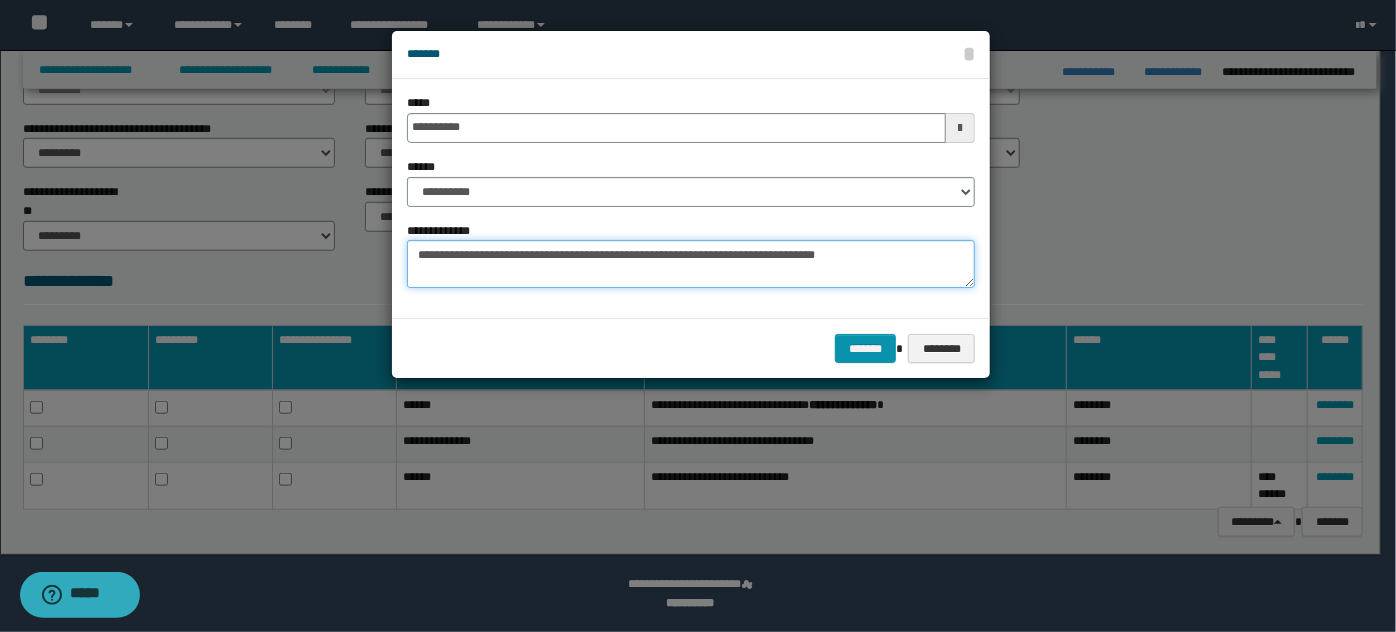 type on "**********" 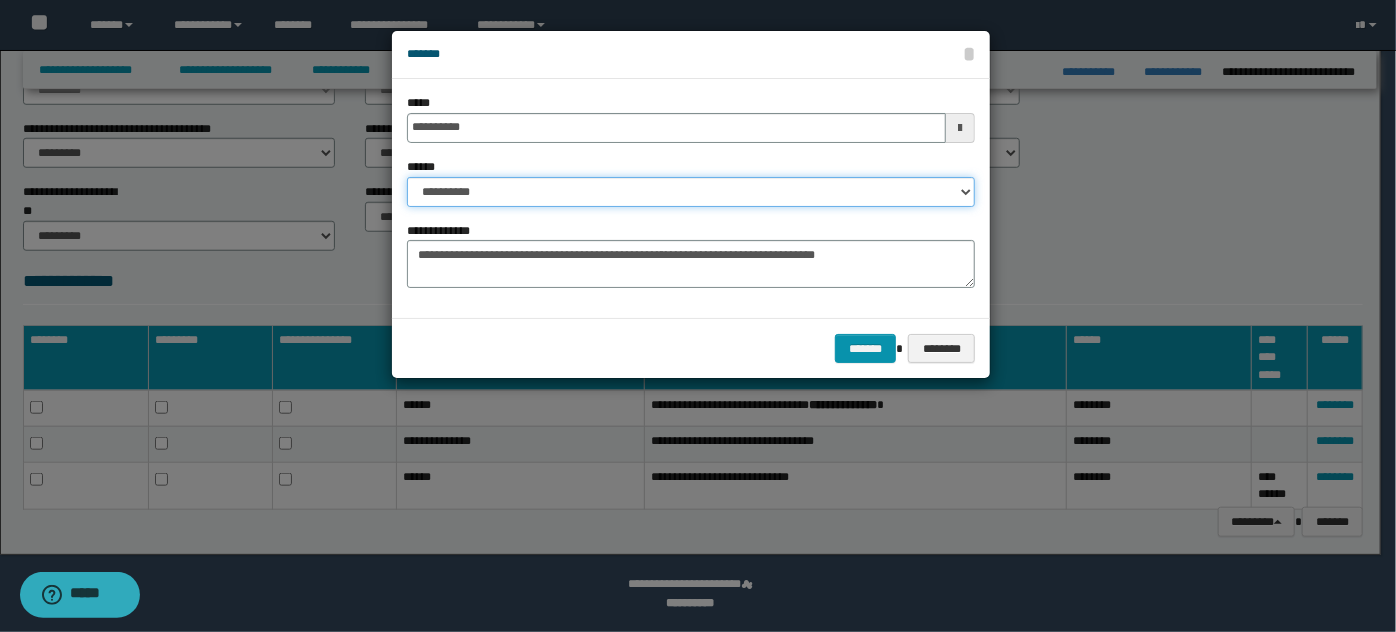click on "**********" at bounding box center [691, 192] 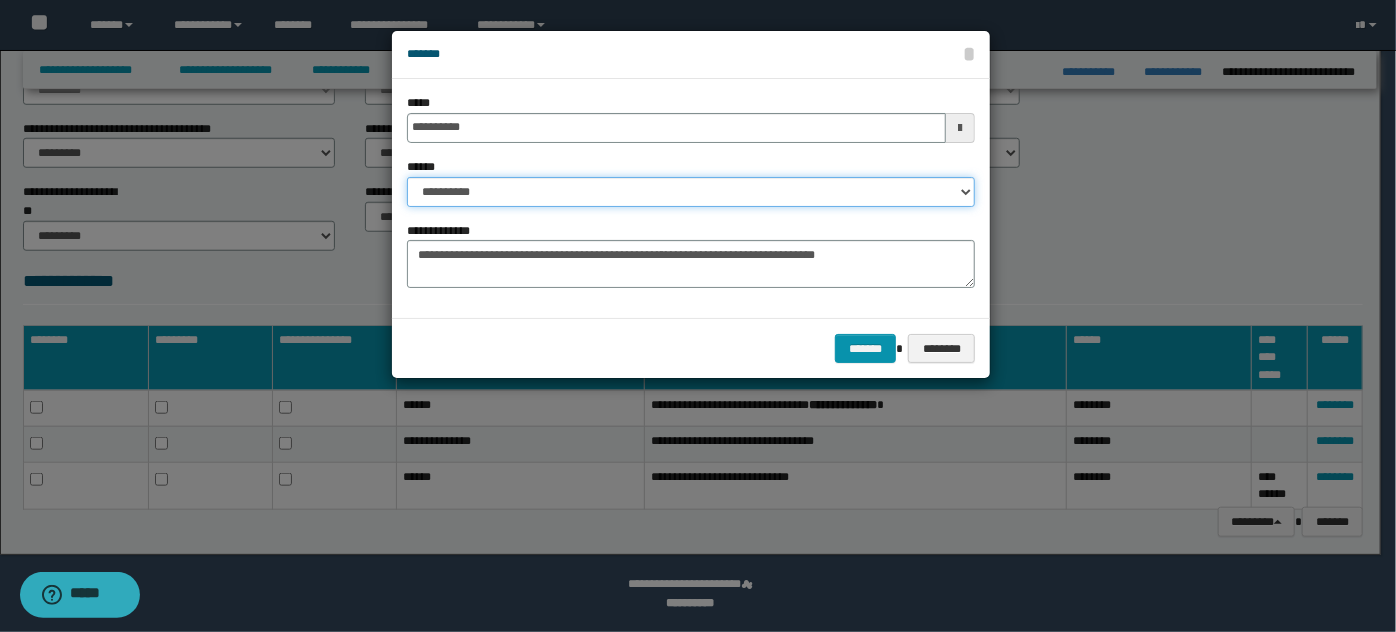 select on "*" 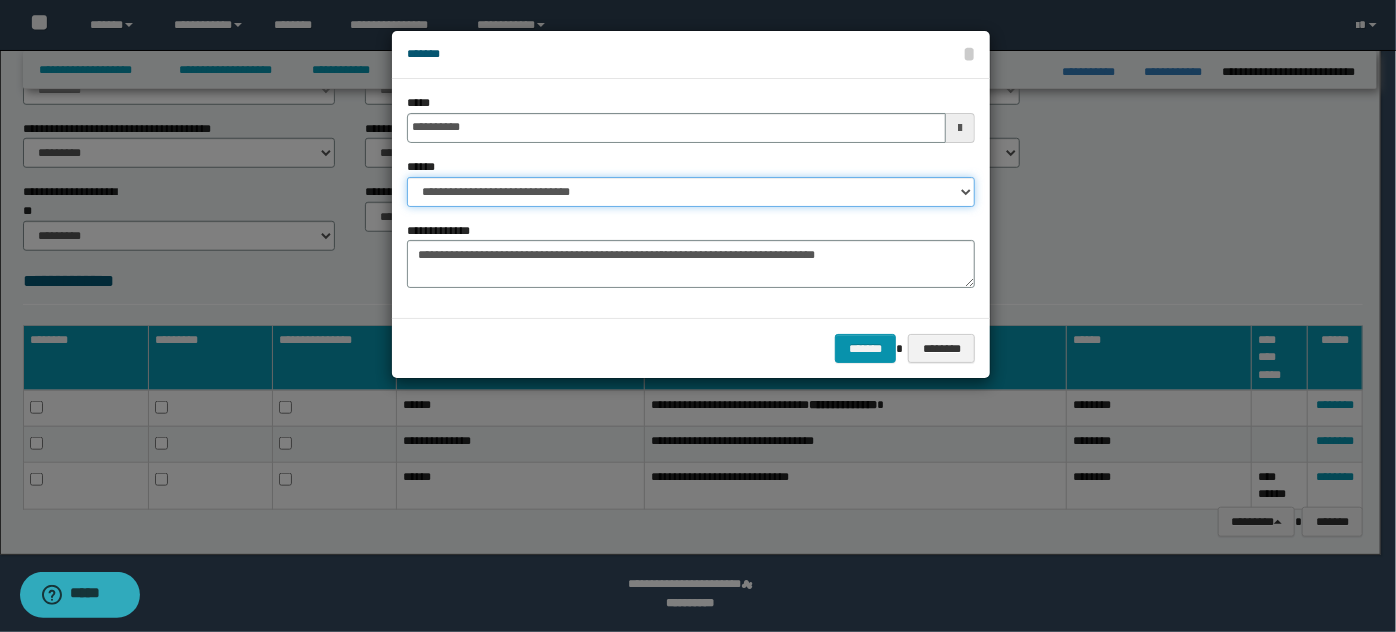 click on "**********" at bounding box center (691, 192) 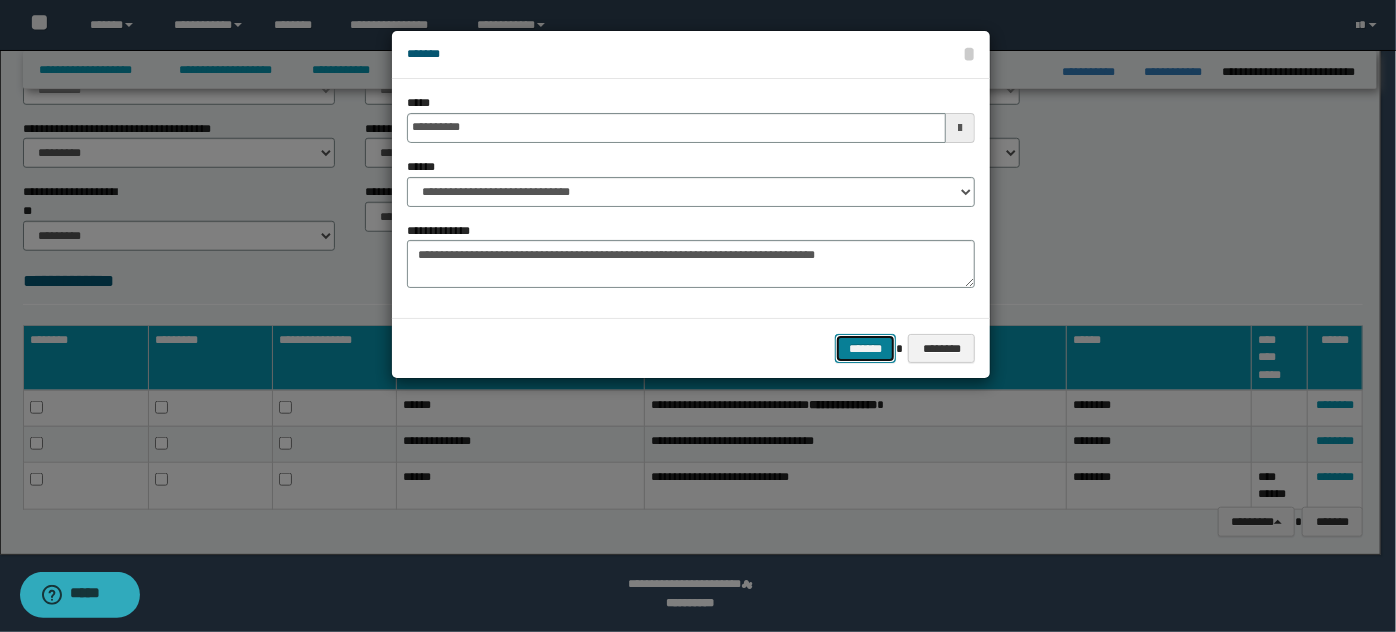 click on "*******" at bounding box center (865, 348) 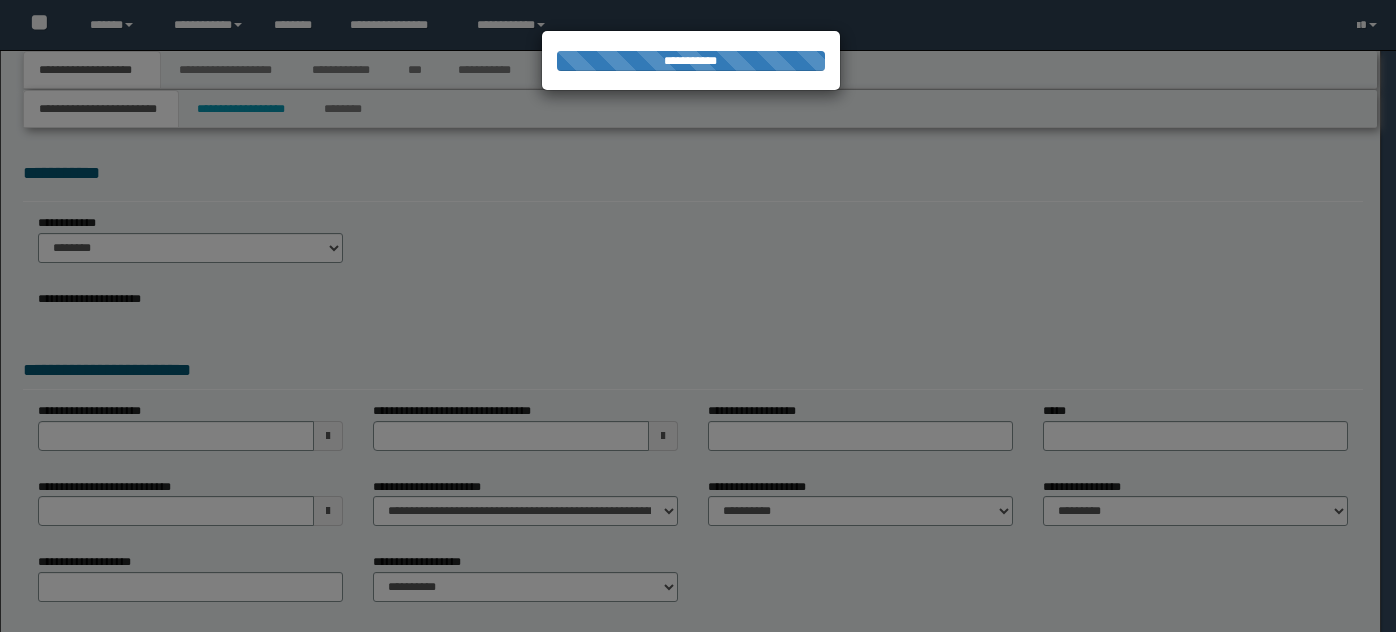 scroll, scrollTop: 0, scrollLeft: 0, axis: both 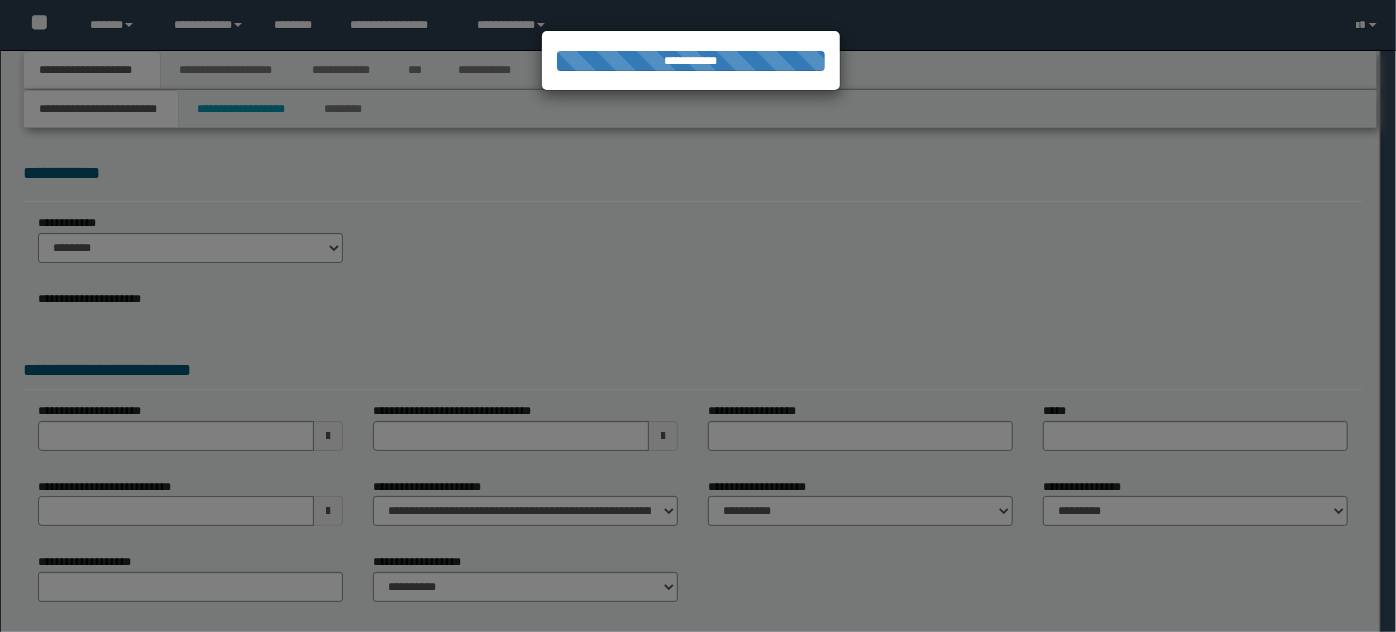 select on "*" 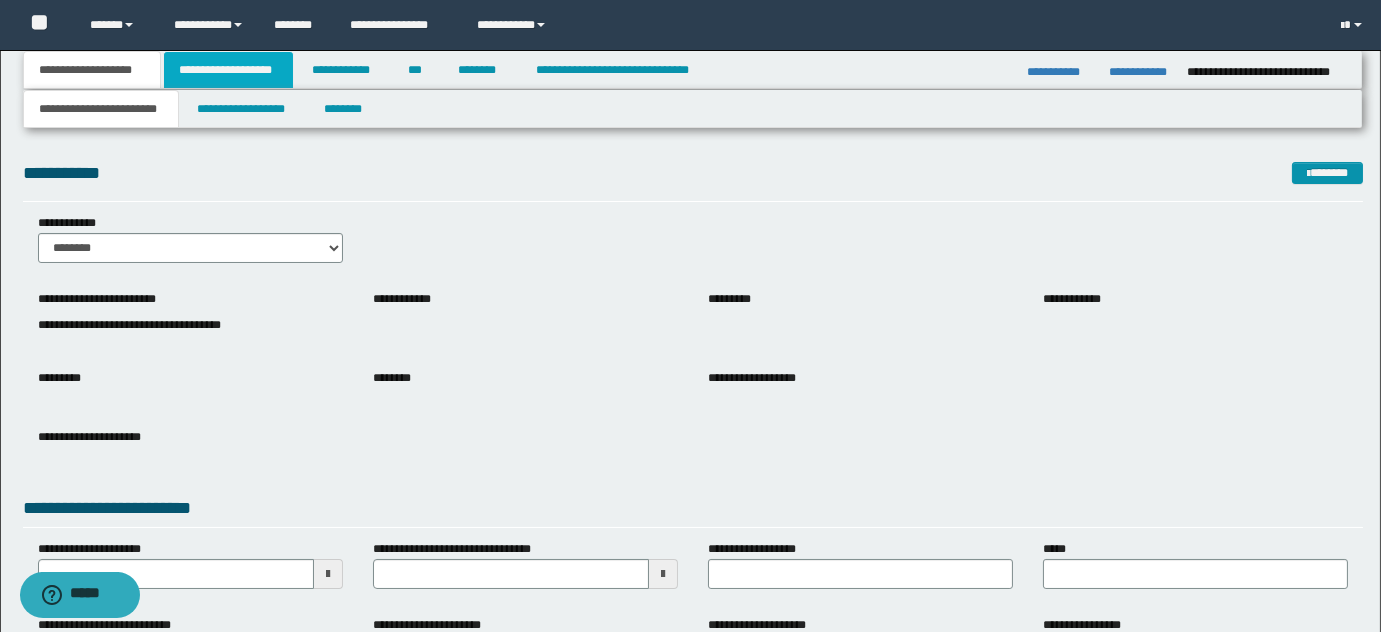 click on "**********" at bounding box center [228, 70] 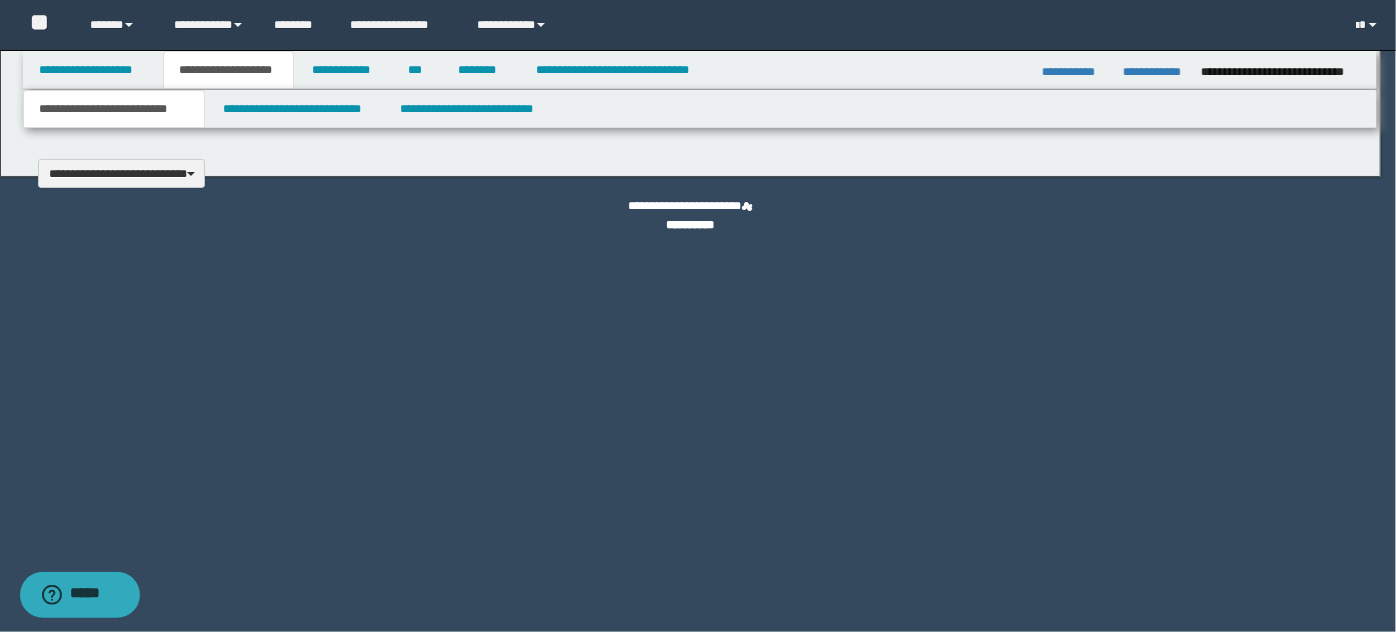 type 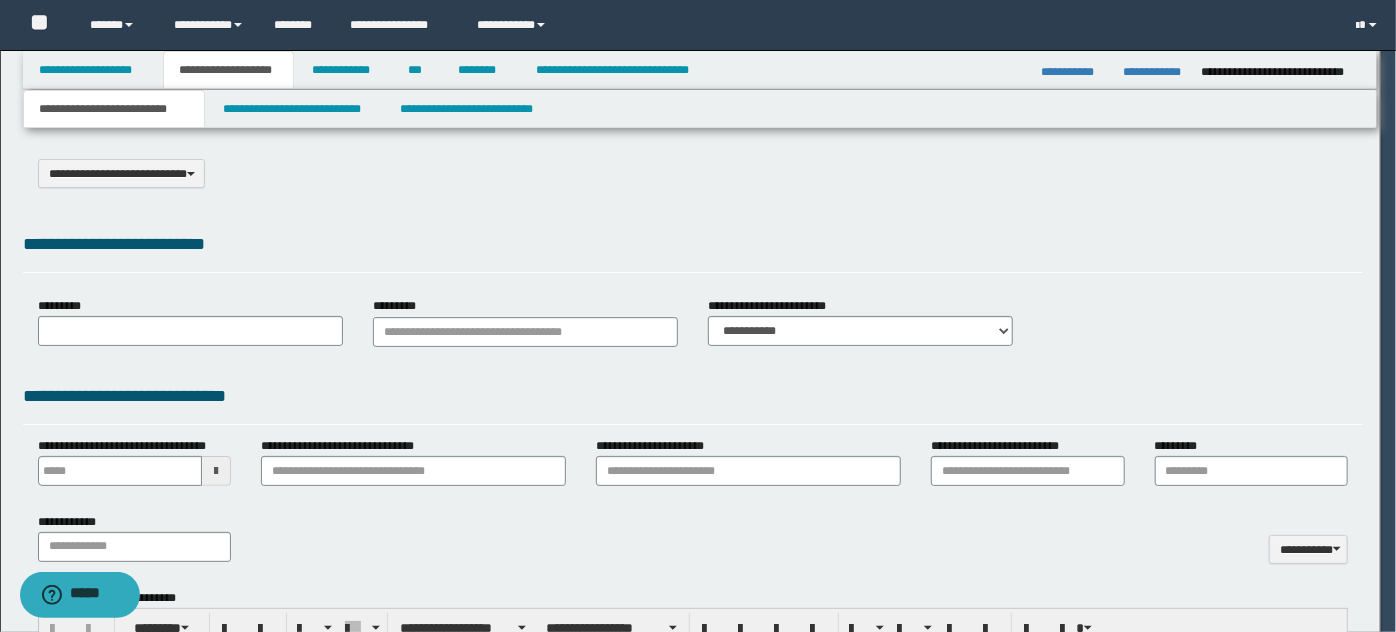 select on "*" 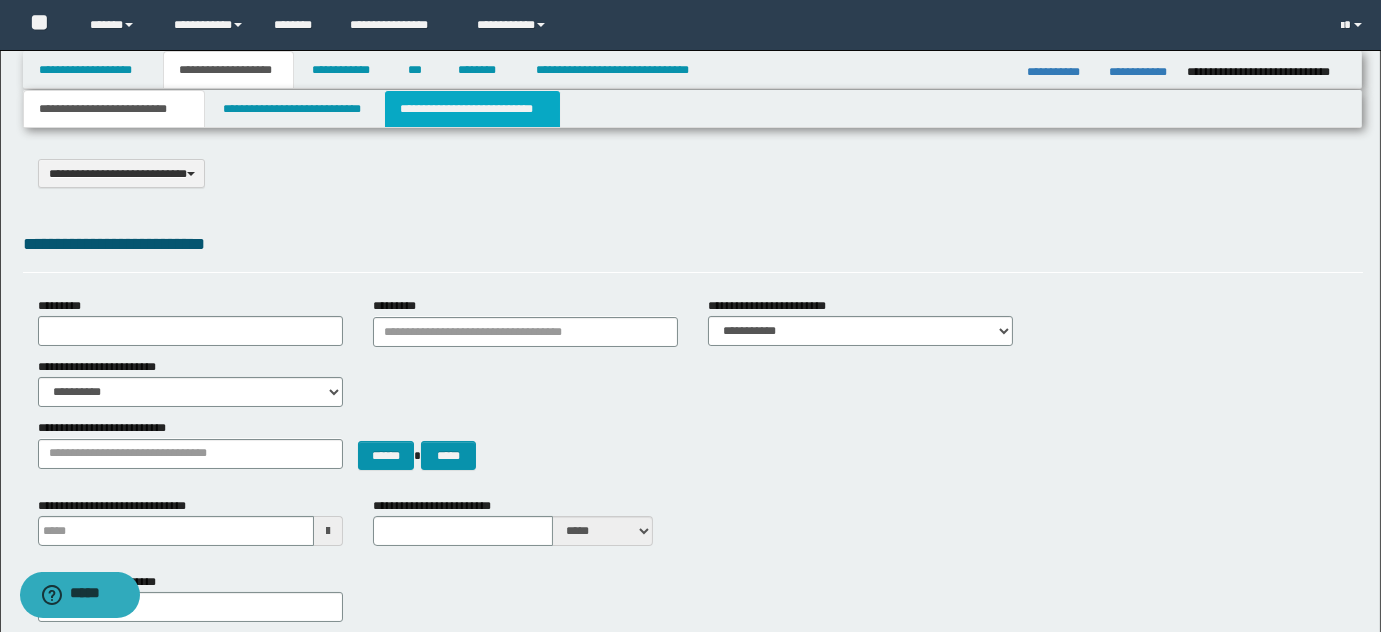 click on "**********" at bounding box center (472, 109) 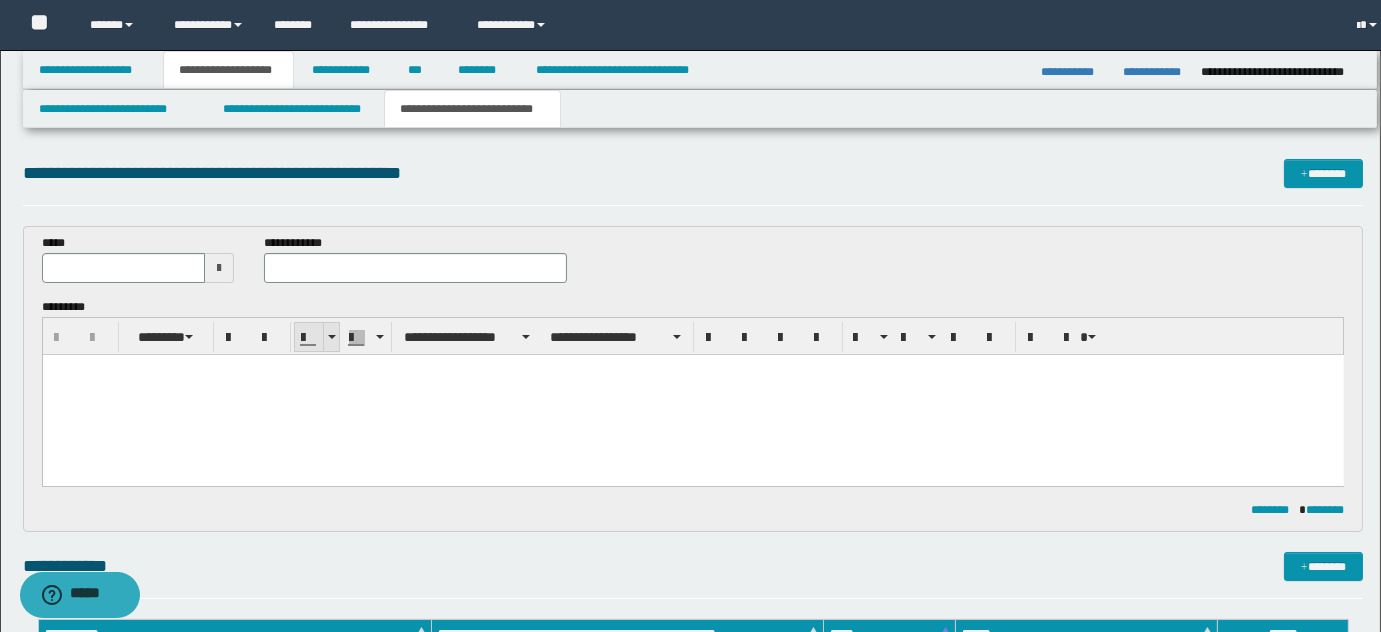 scroll, scrollTop: 0, scrollLeft: 0, axis: both 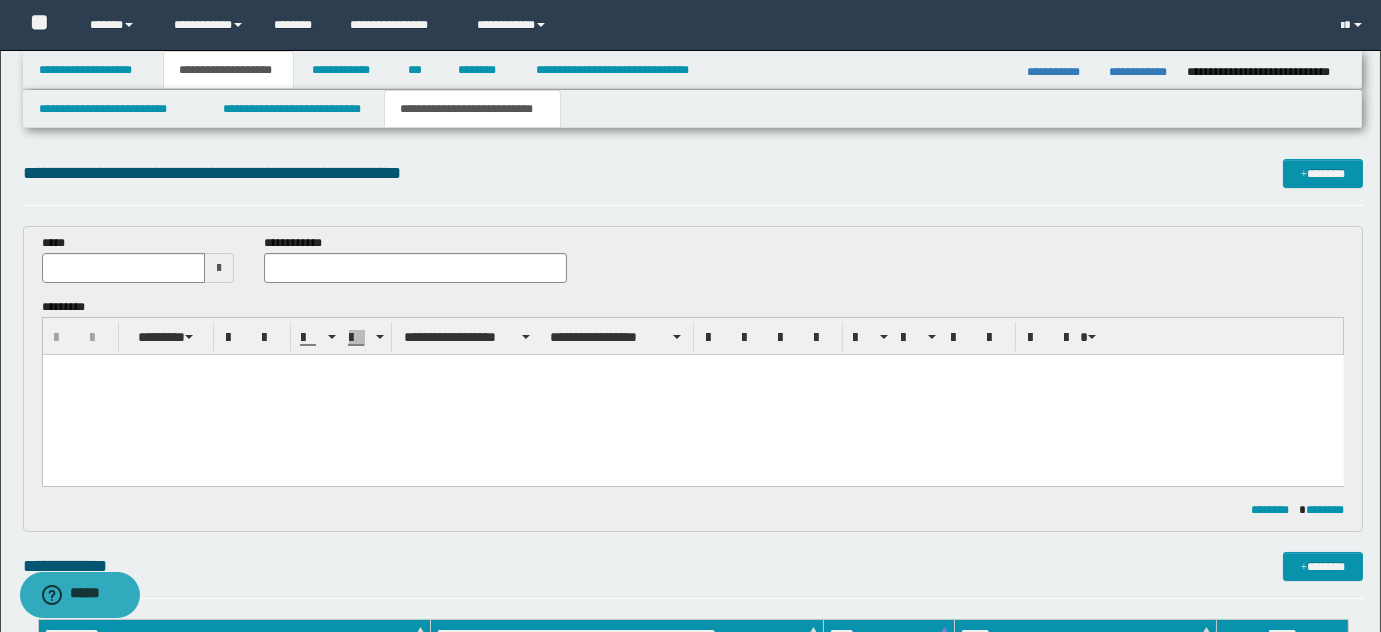 click at bounding box center [219, 268] 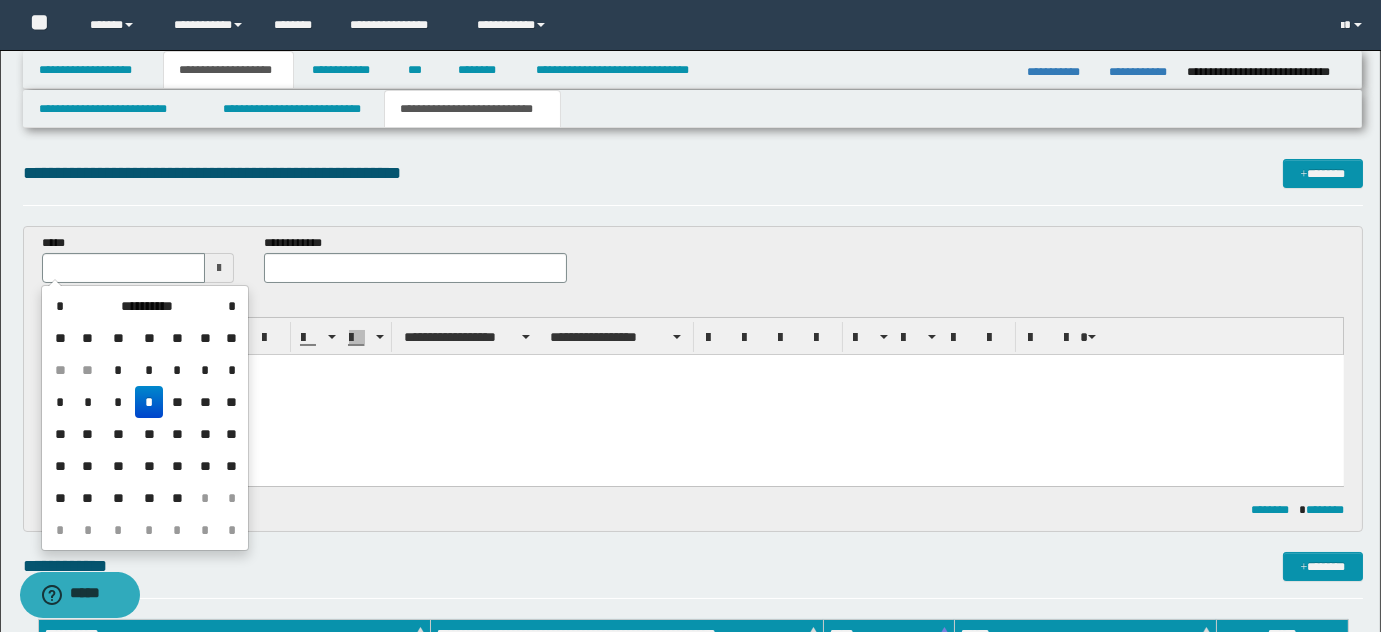 click on "*" at bounding box center [149, 402] 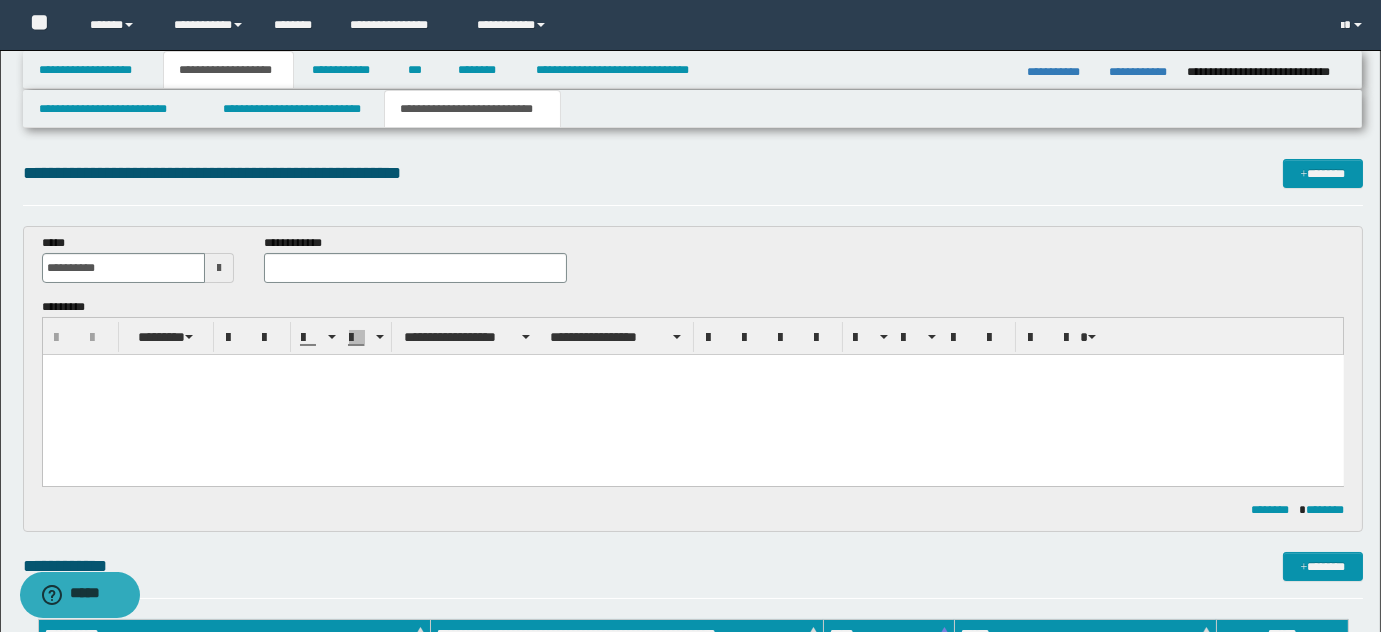 click at bounding box center [692, 394] 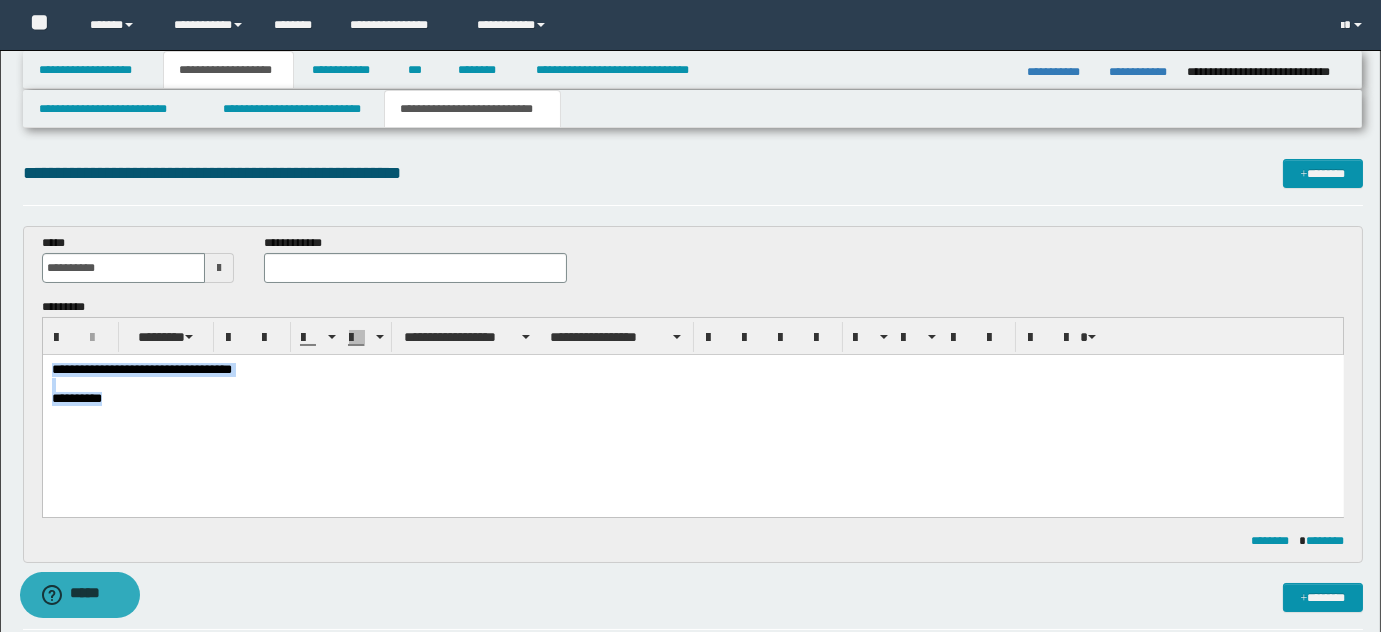 drag, startPoint x: 135, startPoint y: 402, endPoint x: 27, endPoint y: 366, distance: 113.841995 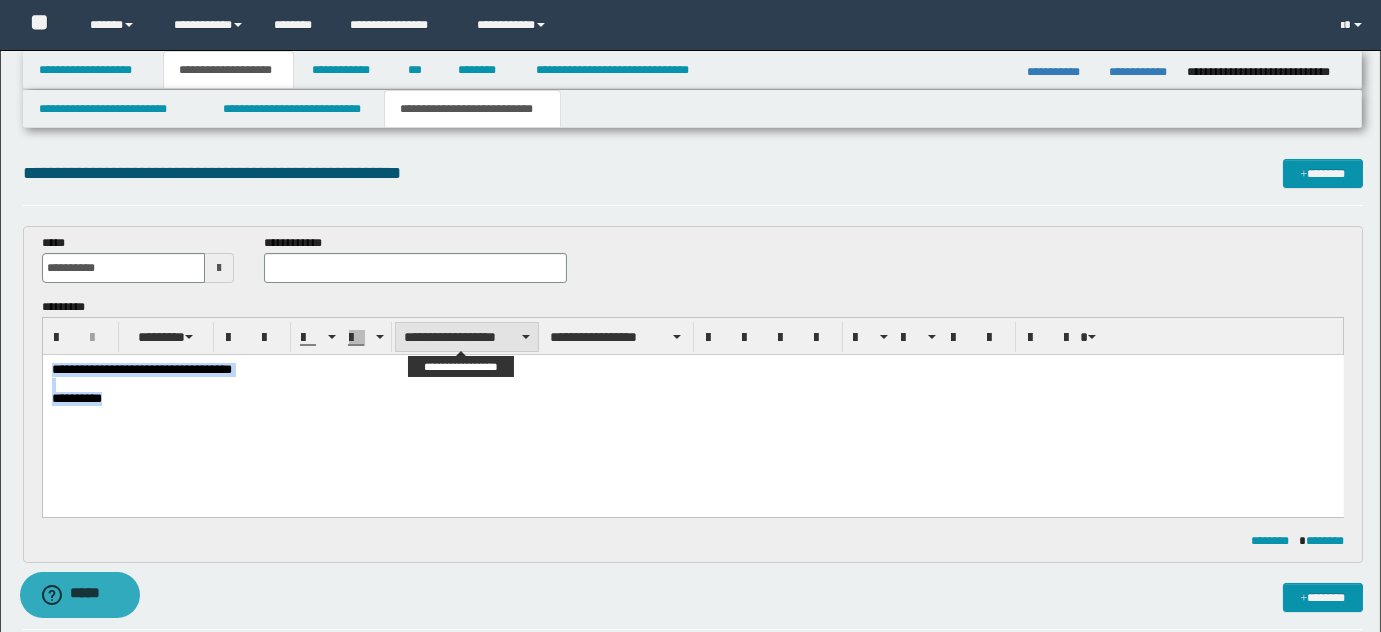 click on "**********" at bounding box center [467, 337] 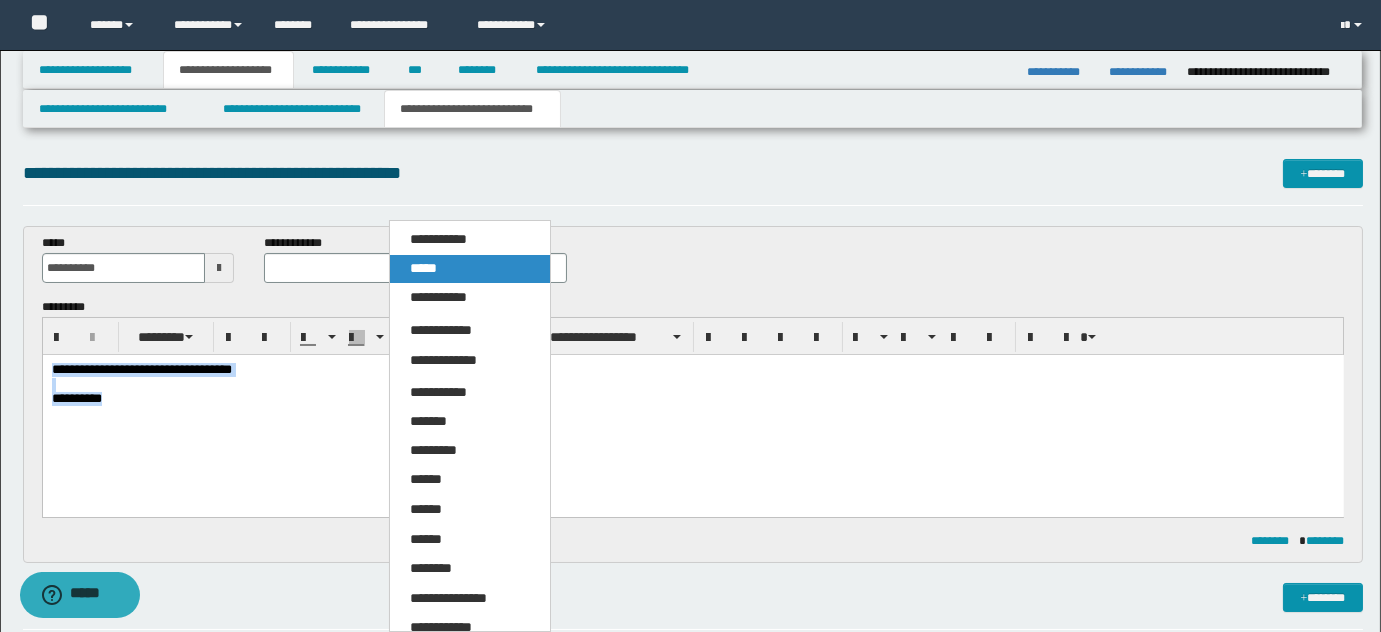 click on "*****" at bounding box center (423, 268) 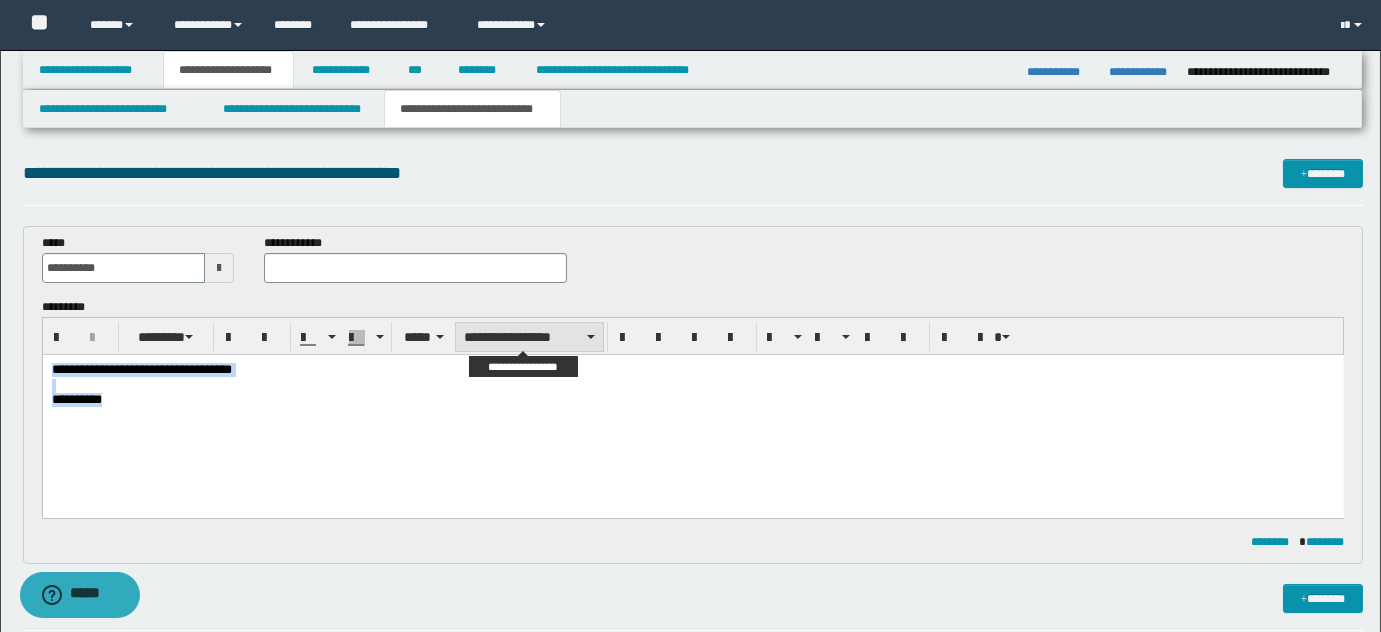 click on "**********" at bounding box center (529, 337) 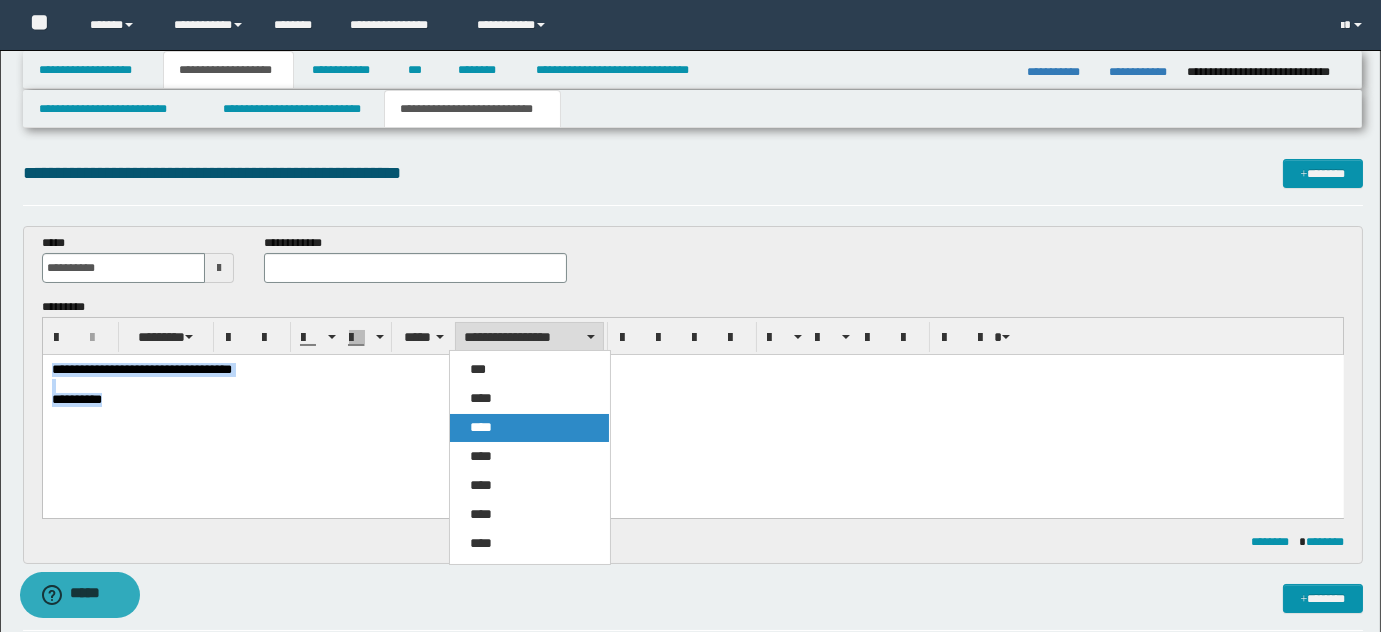 click on "****" at bounding box center [481, 427] 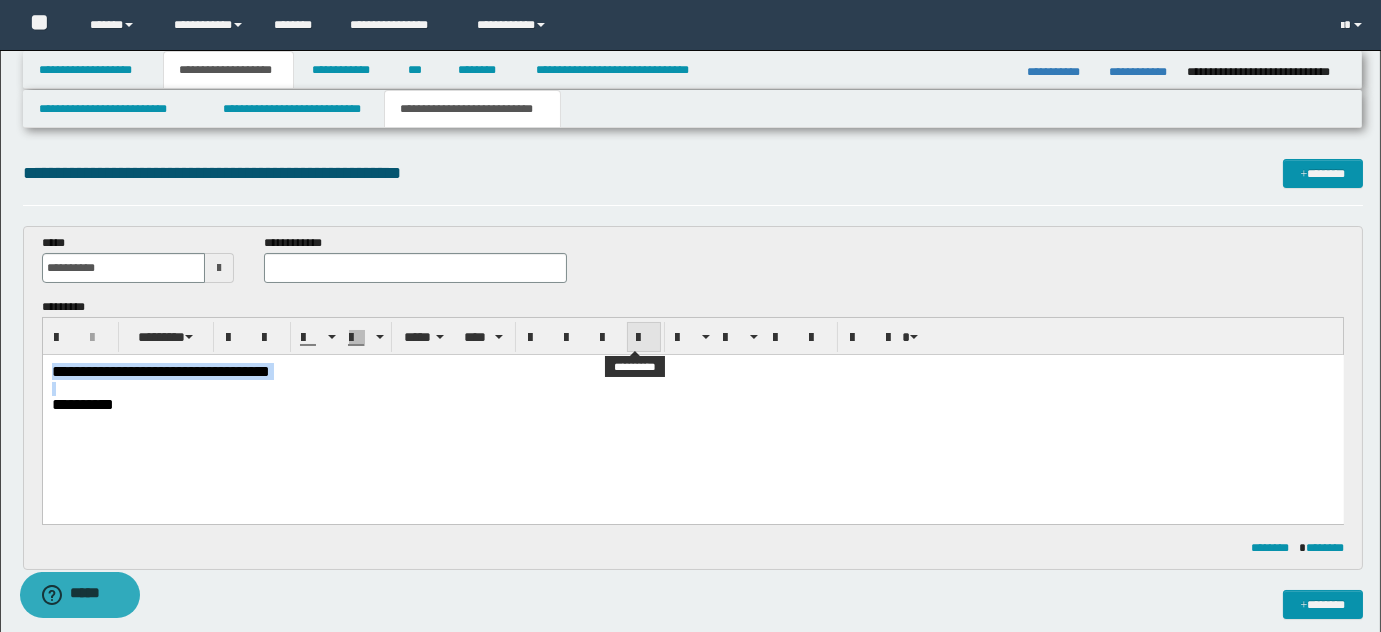 click at bounding box center (644, 338) 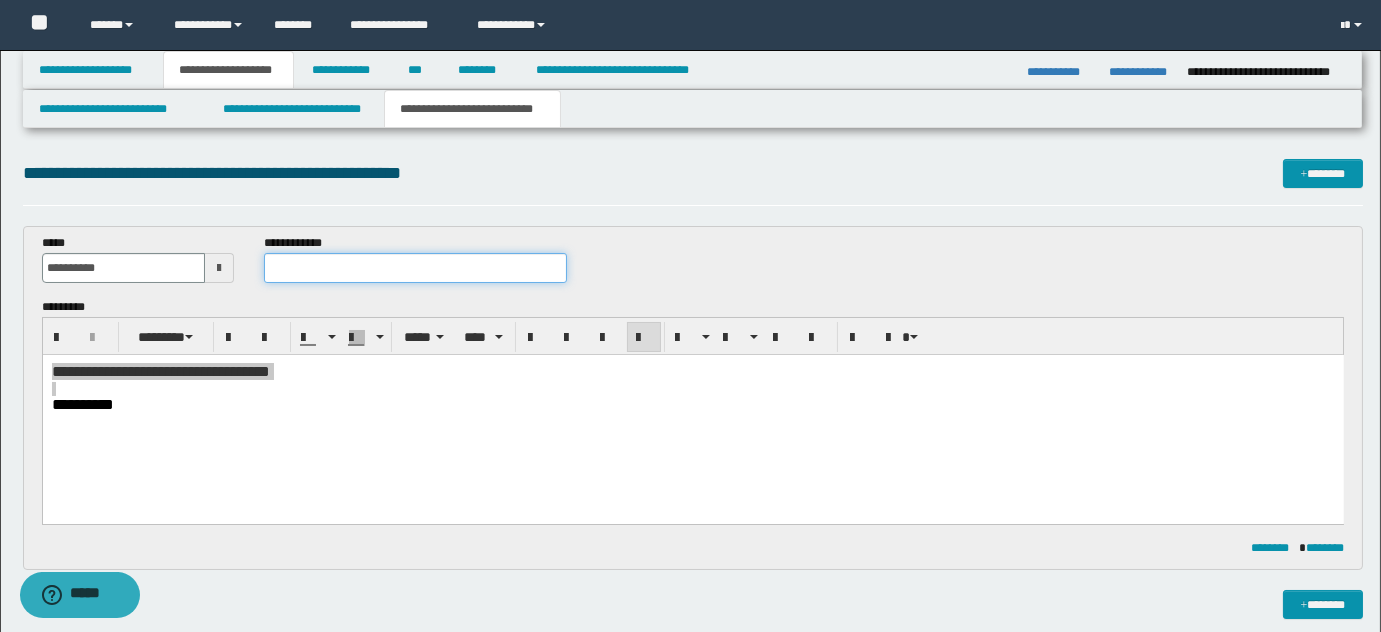 click at bounding box center [415, 268] 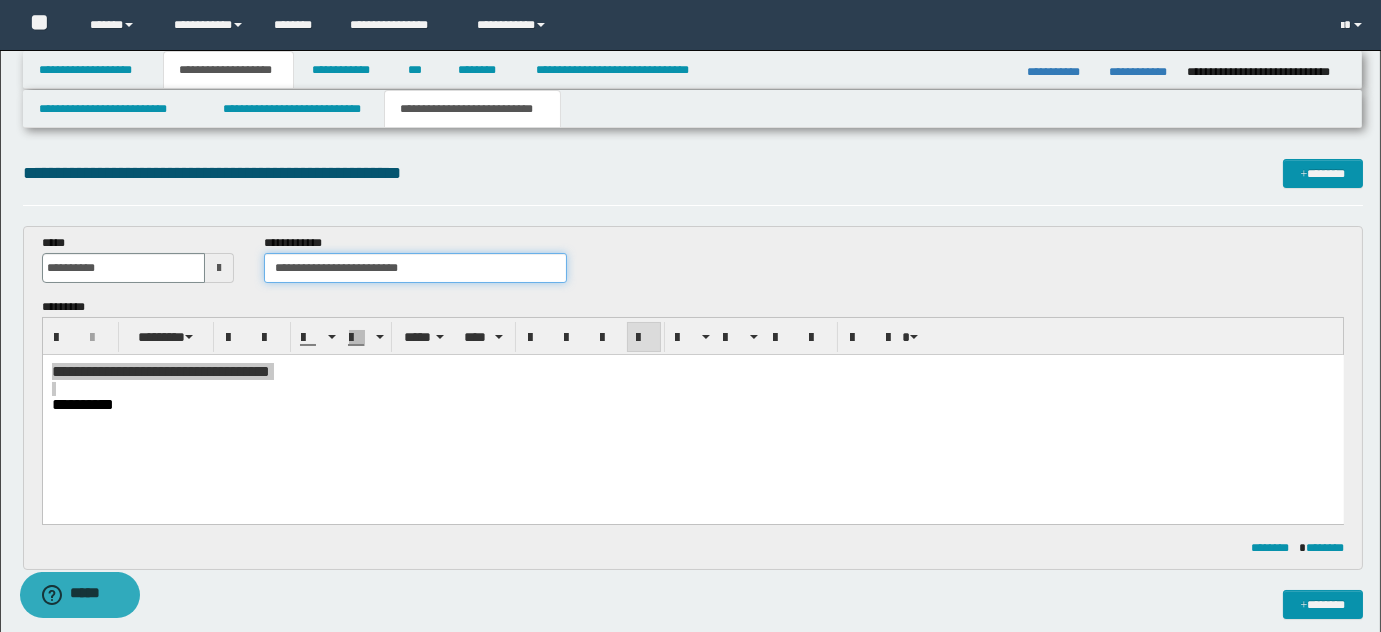 type on "**********" 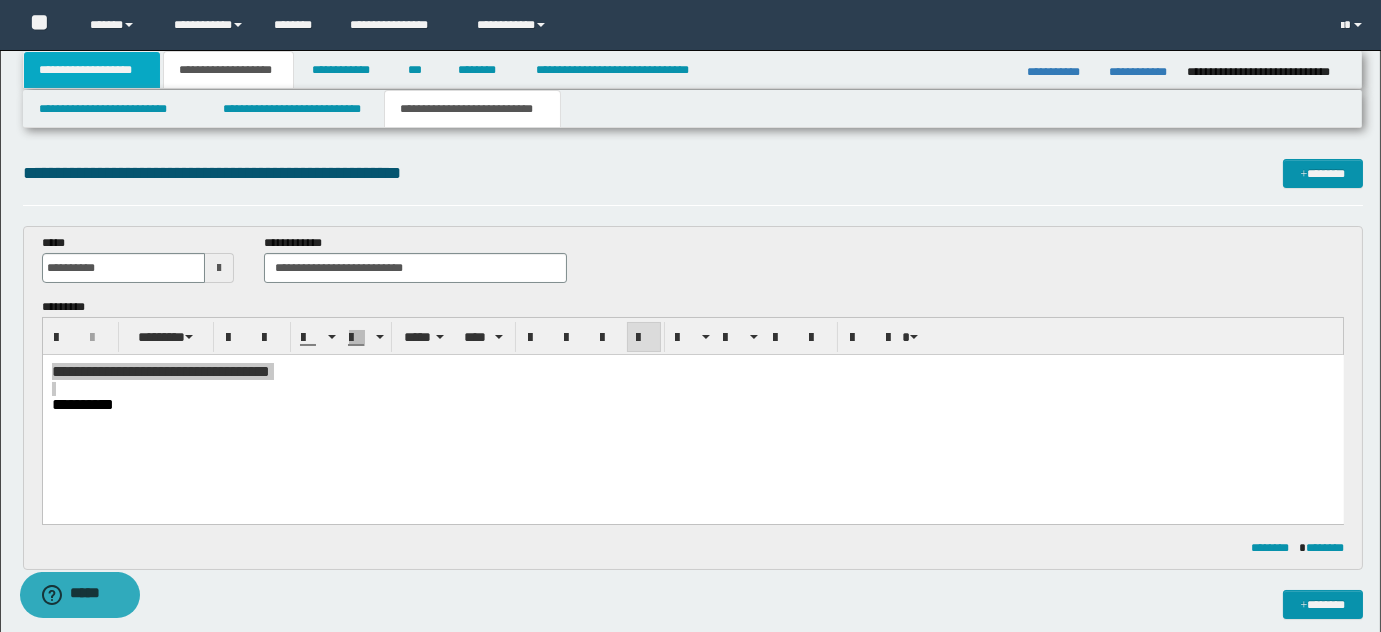 click on "**********" at bounding box center (92, 70) 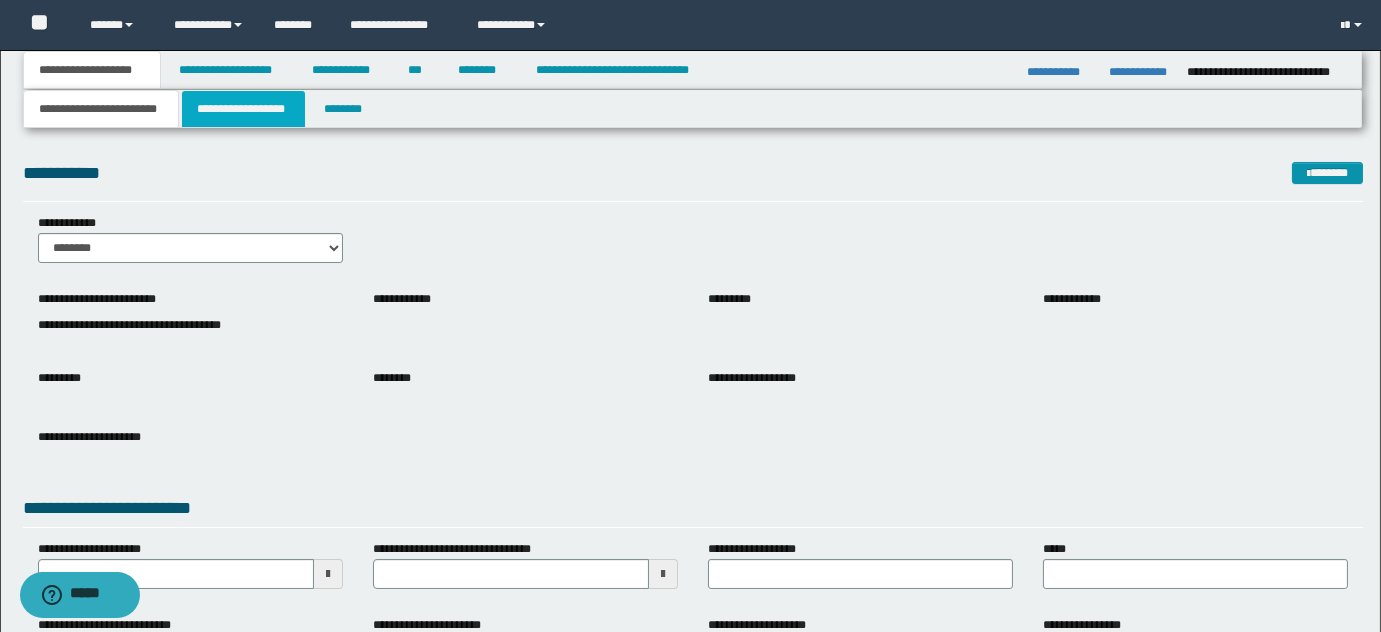 click on "**********" at bounding box center (243, 109) 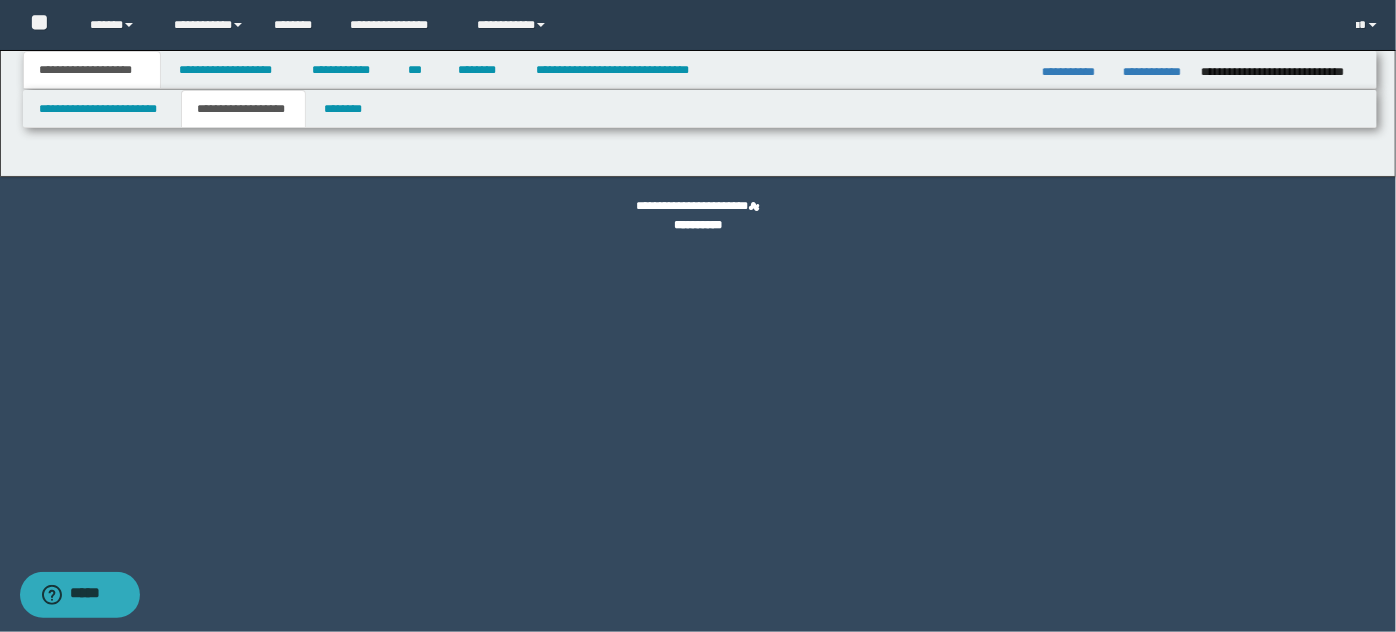 click on "**********" at bounding box center [243, 109] 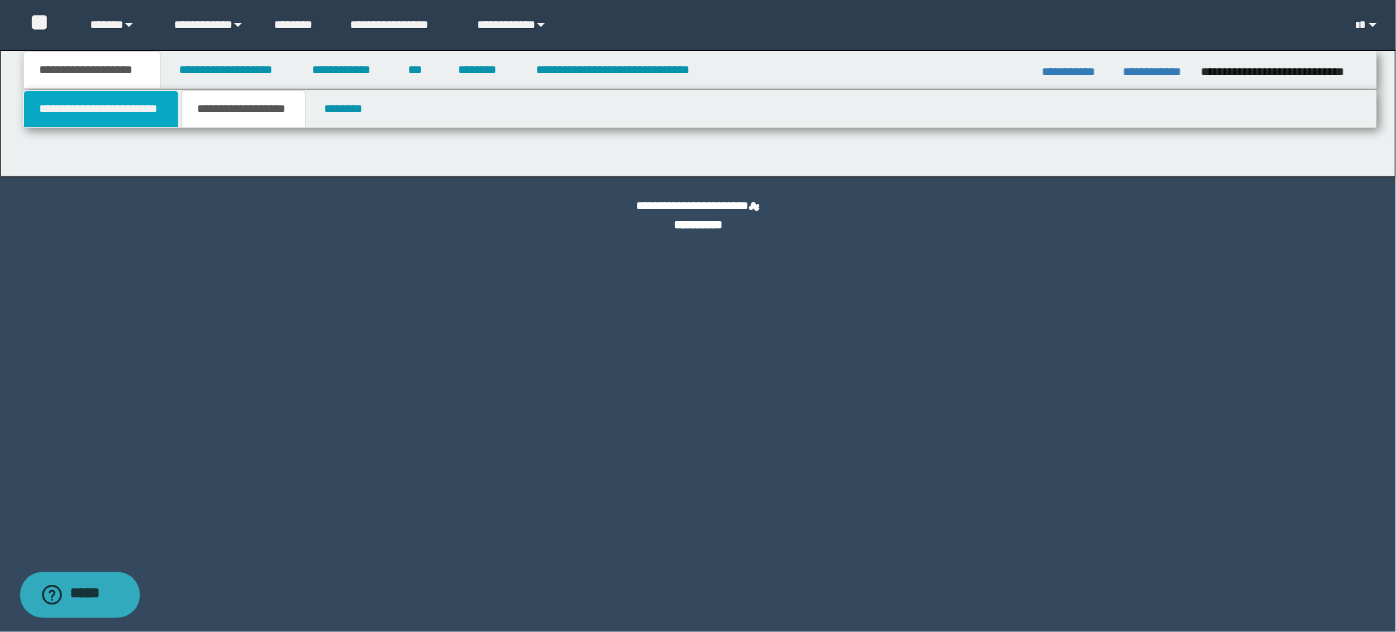 click on "**********" at bounding box center (101, 109) 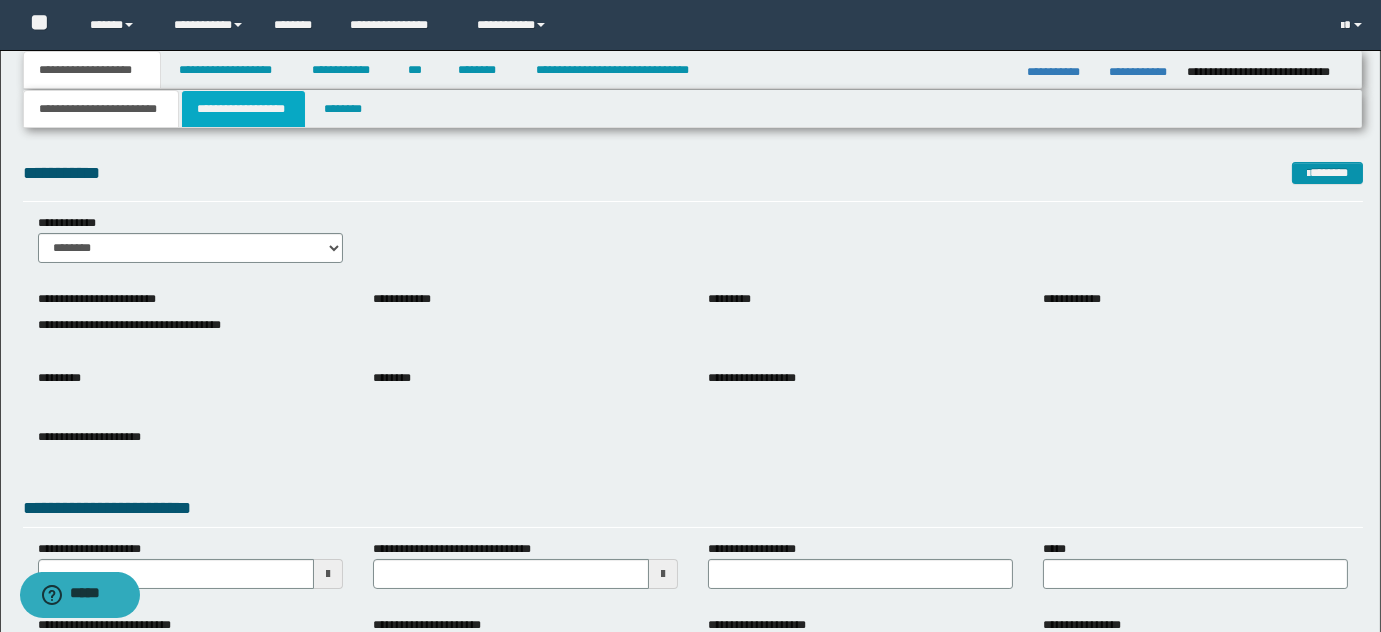 click on "**********" at bounding box center [243, 109] 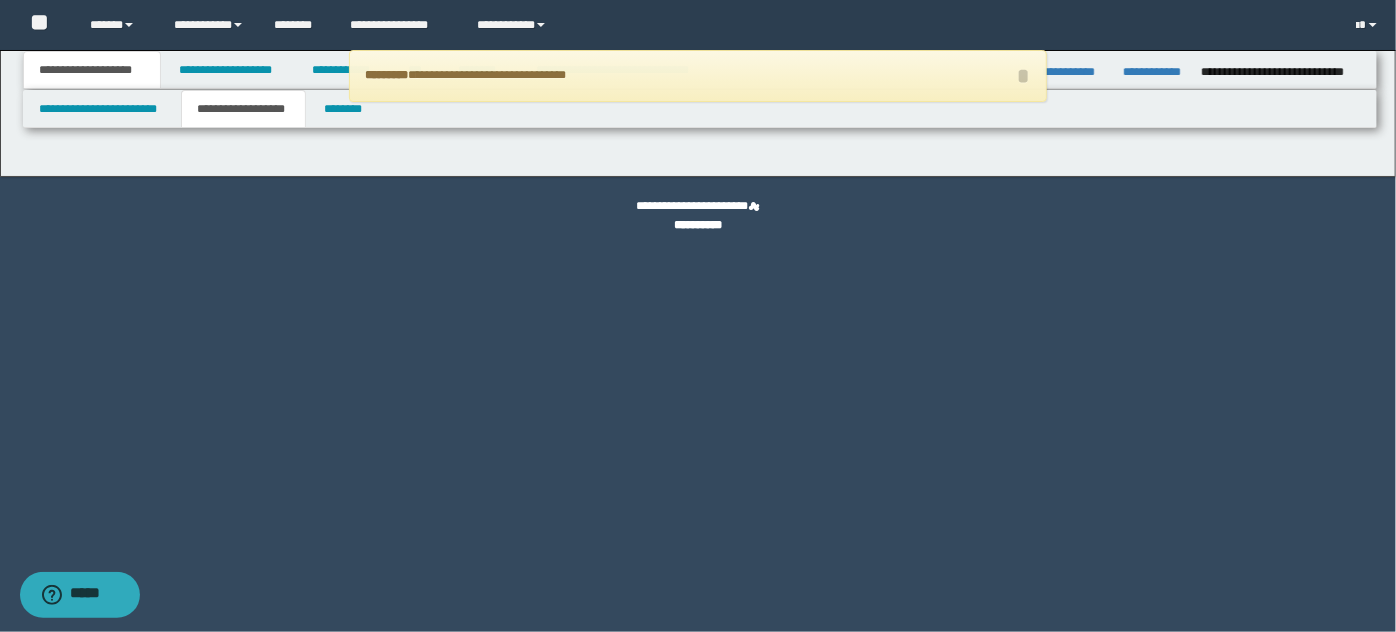 type on "**********" 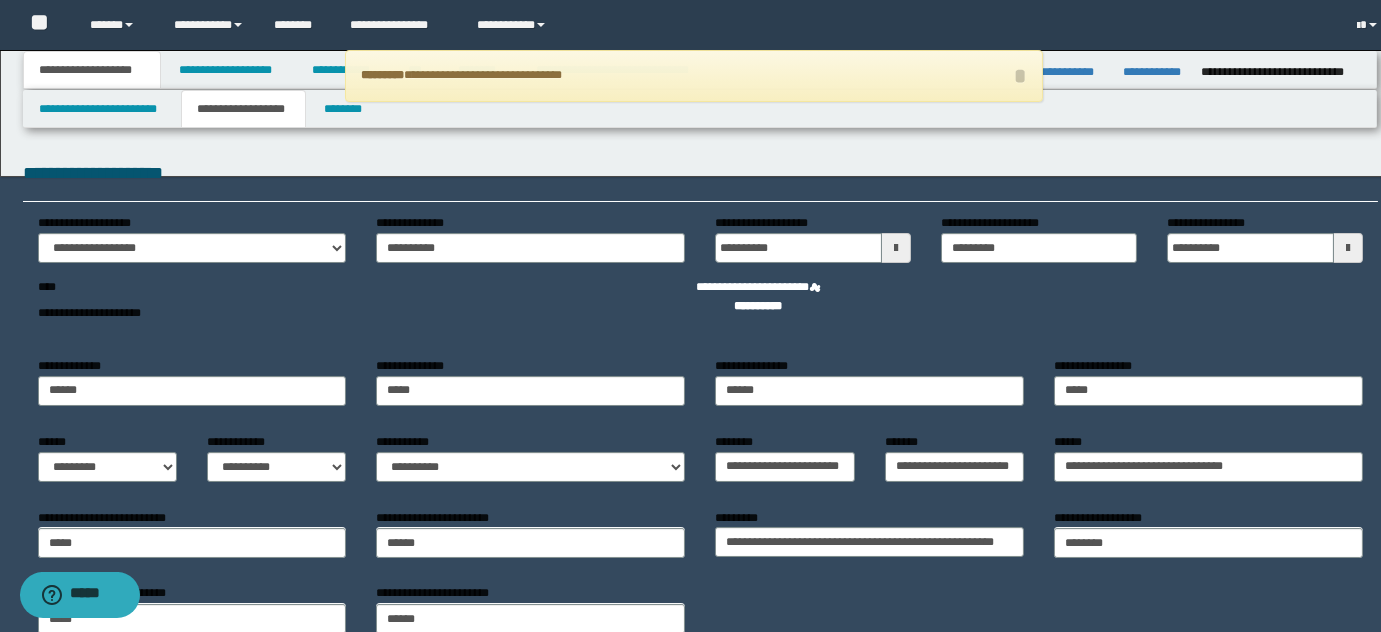 click on "**********" at bounding box center [243, 109] 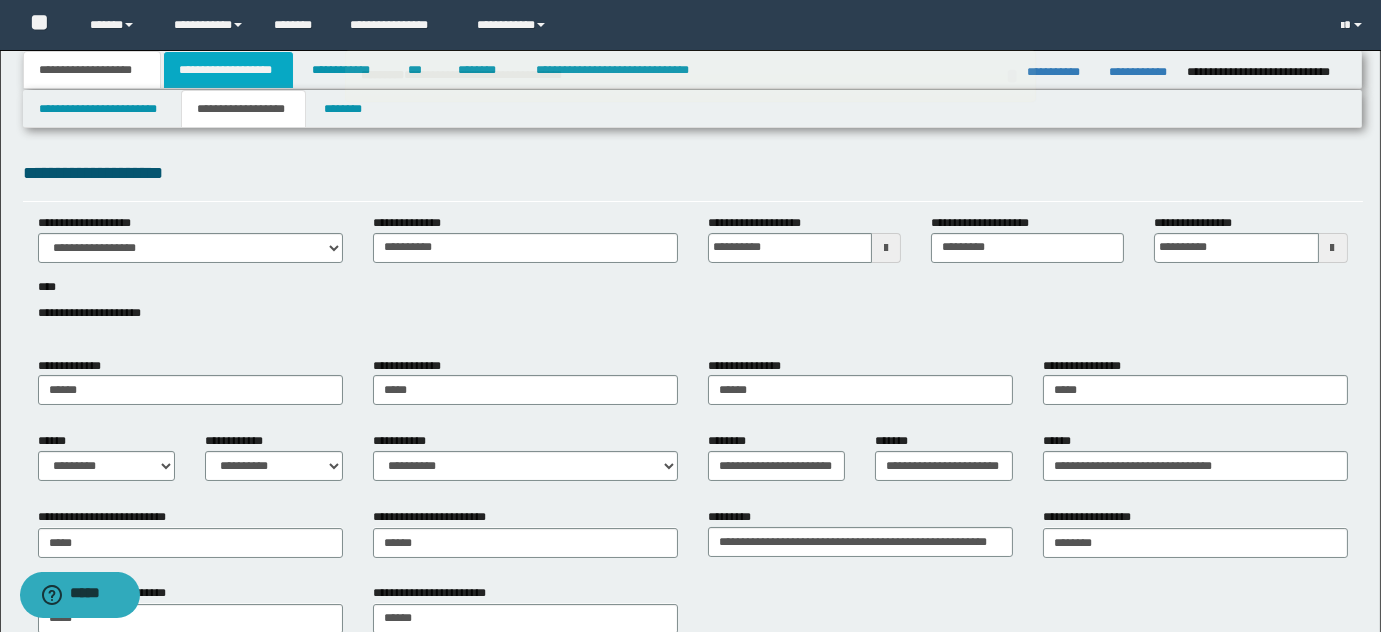 click on "**********" at bounding box center [228, 70] 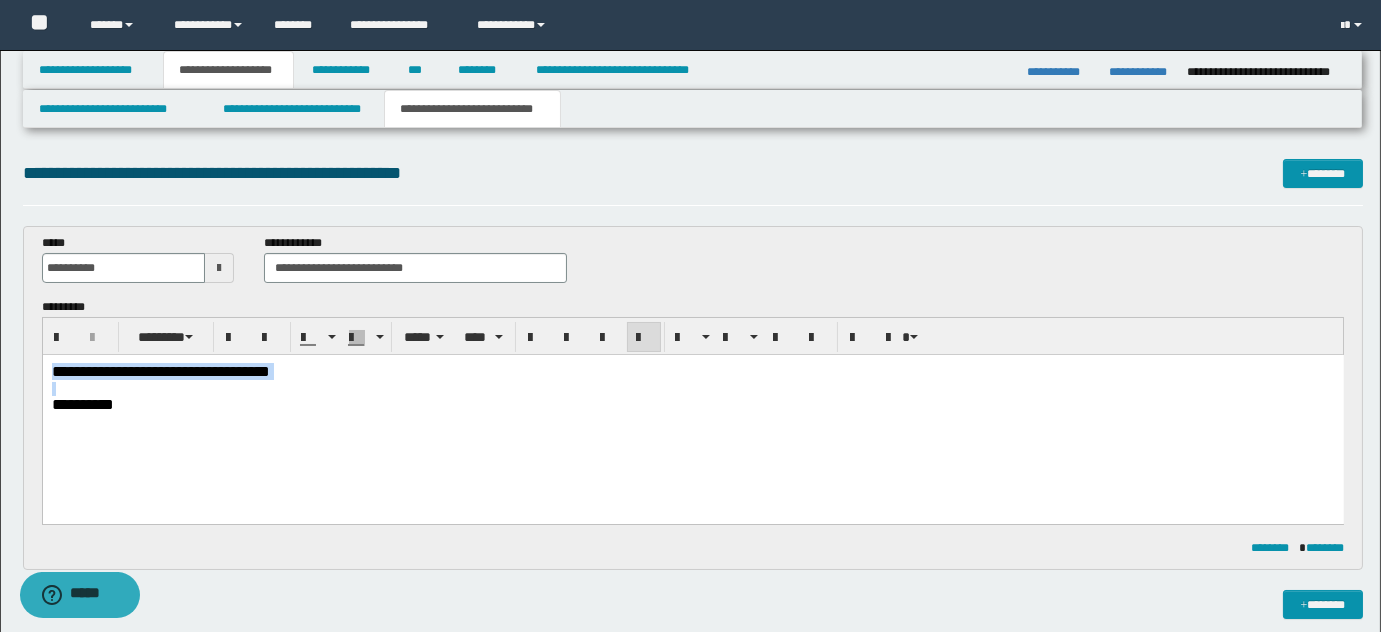 click on "**********" at bounding box center (692, 404) 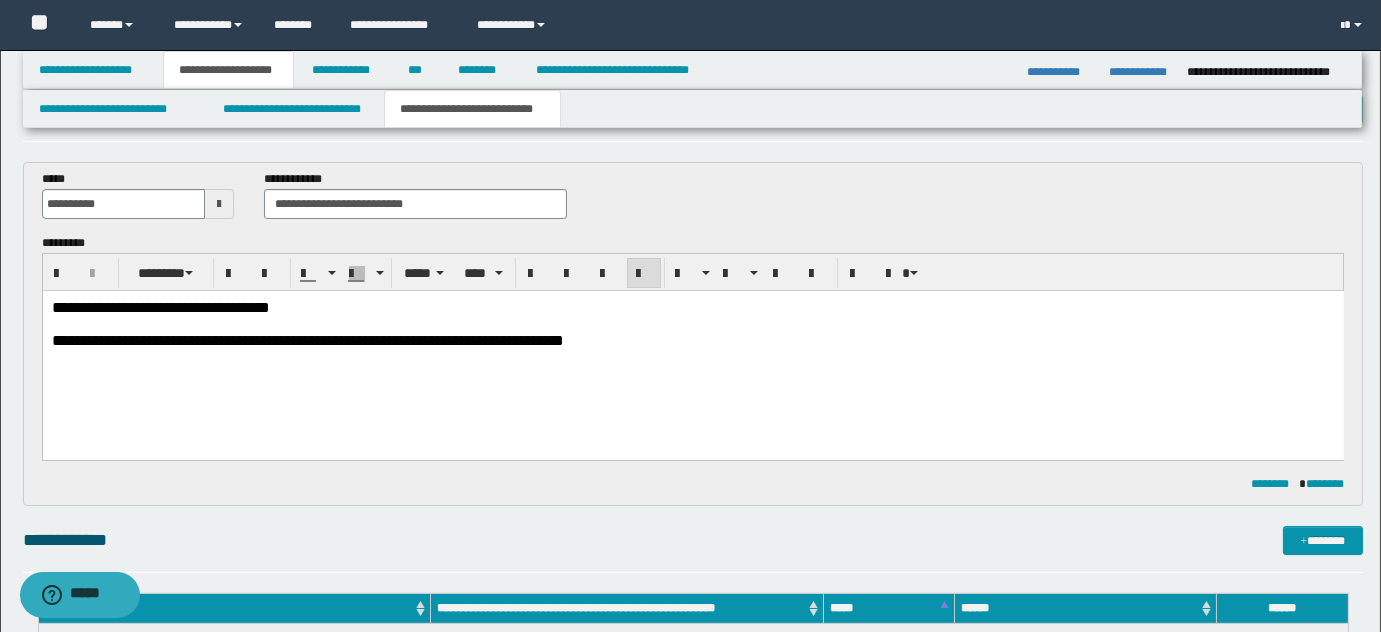 scroll, scrollTop: 0, scrollLeft: 0, axis: both 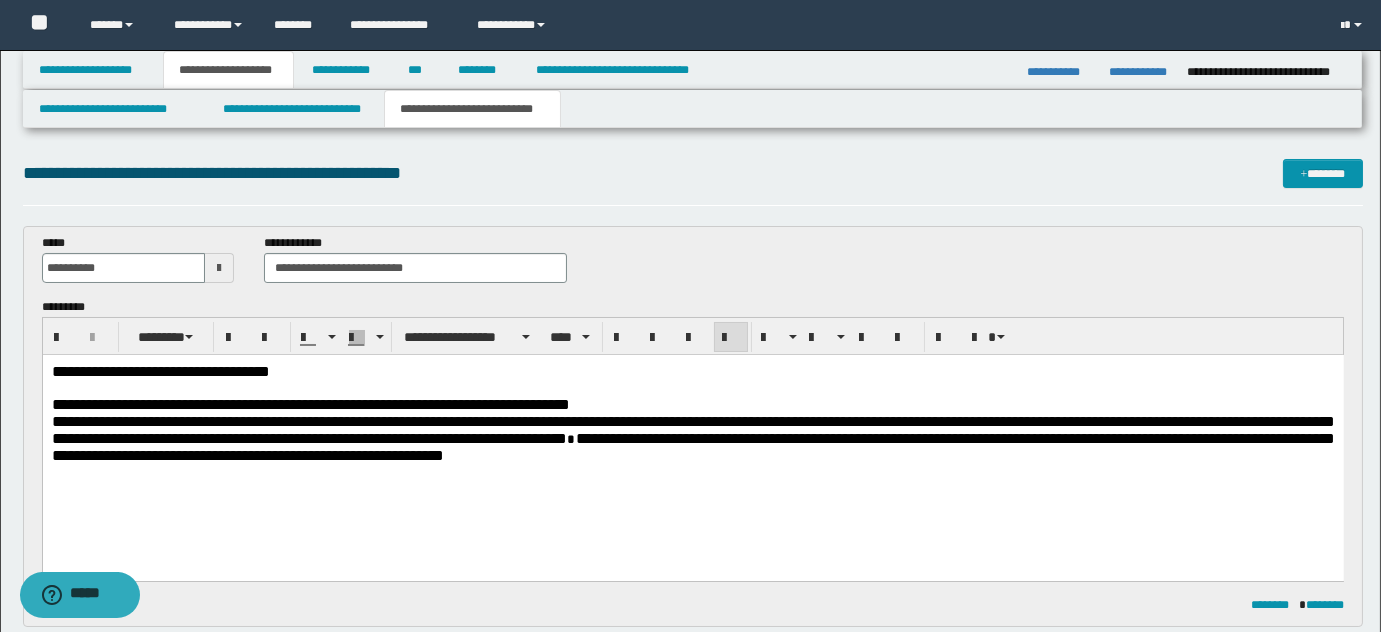 click on "**********" at bounding box center (692, 429) 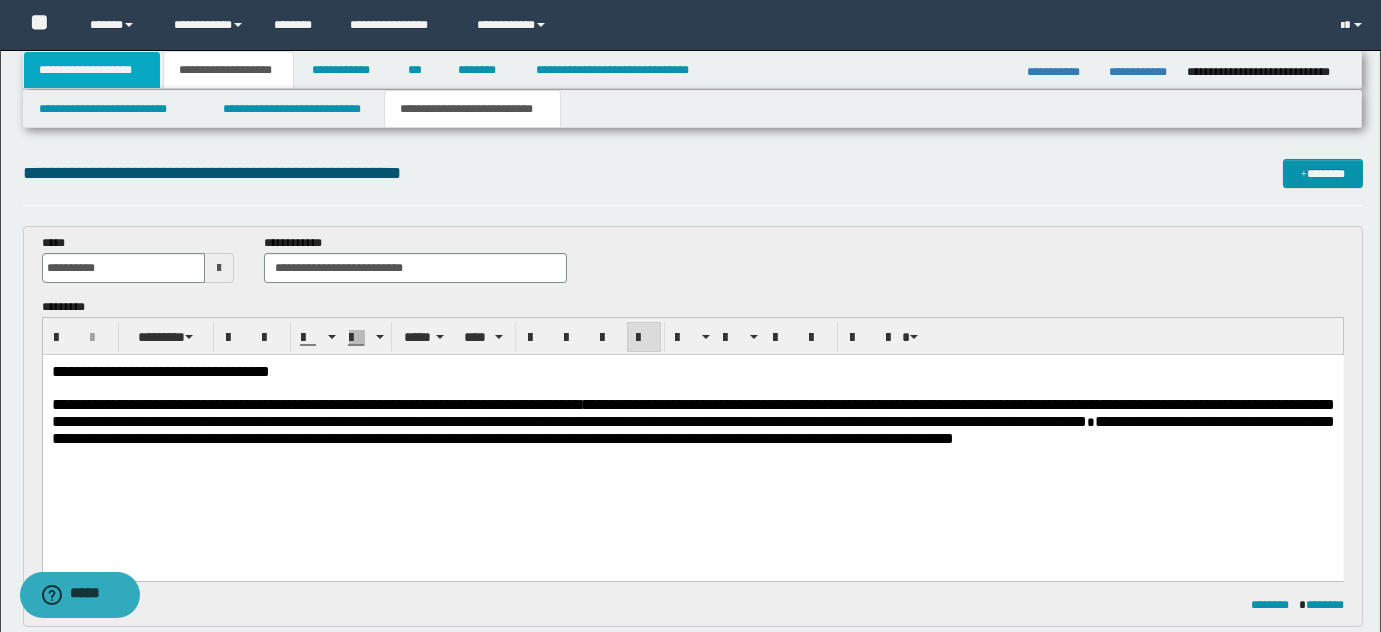 click on "**********" at bounding box center [92, 70] 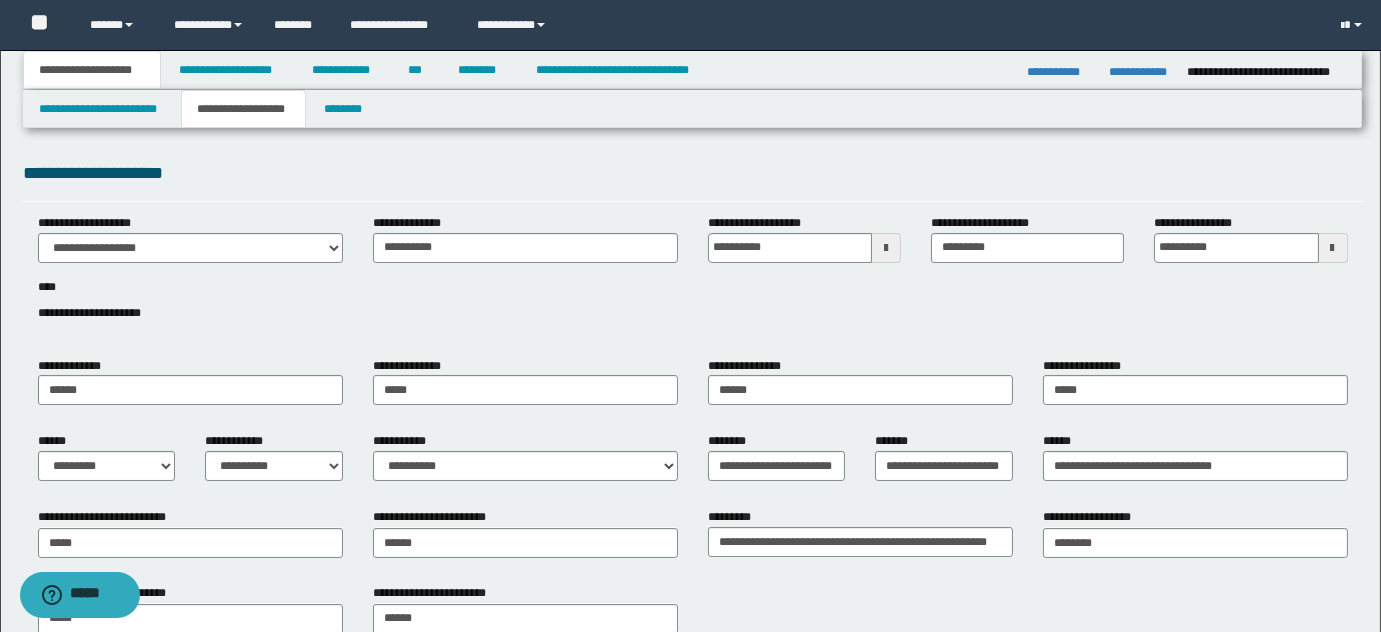 scroll, scrollTop: 90, scrollLeft: 0, axis: vertical 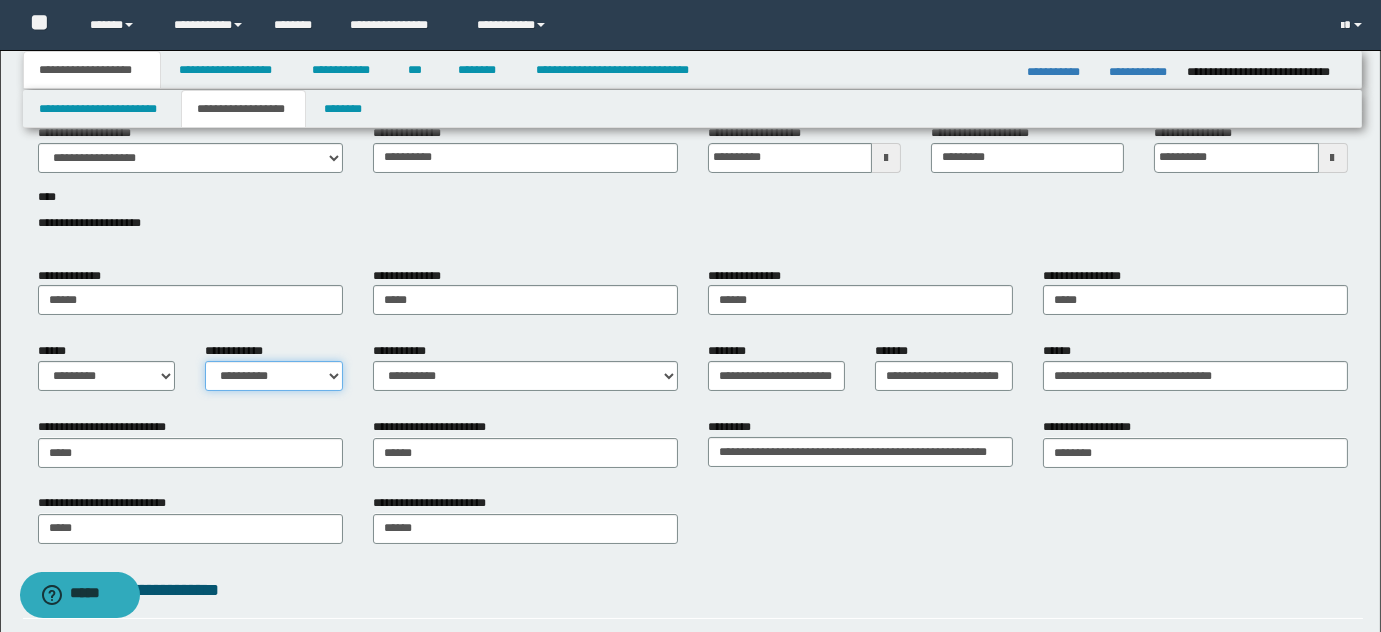 click on "**********" at bounding box center [274, 376] 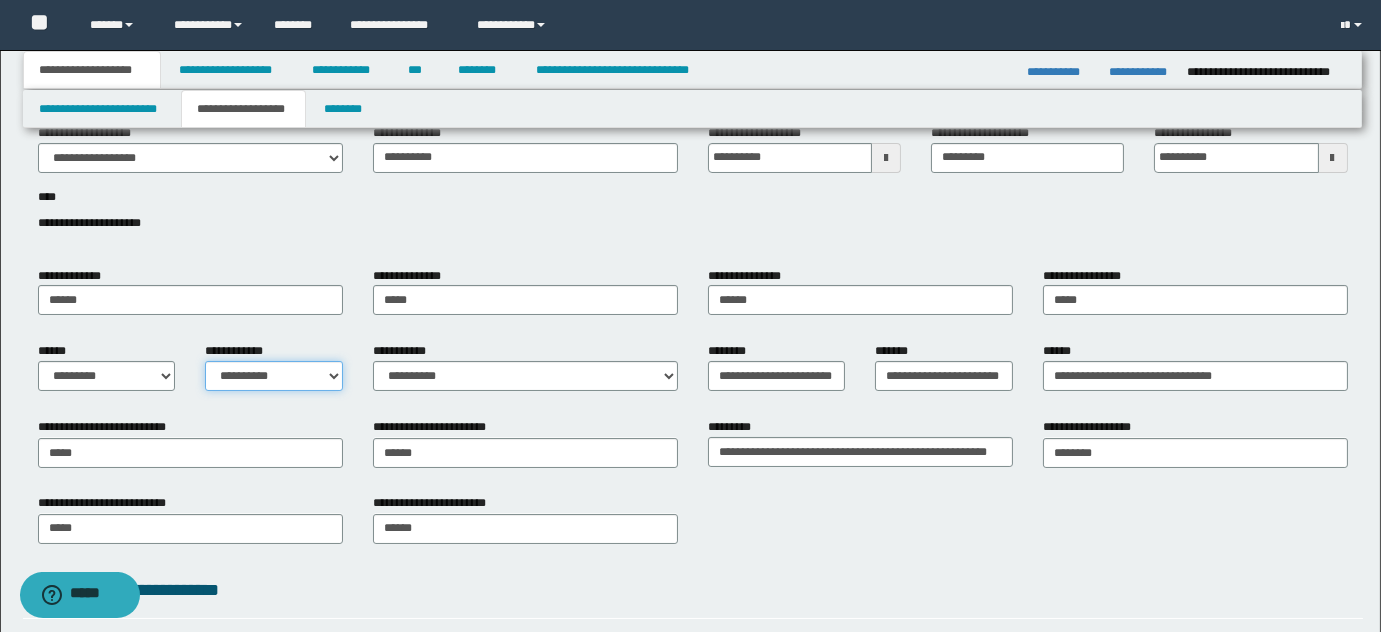 select on "*" 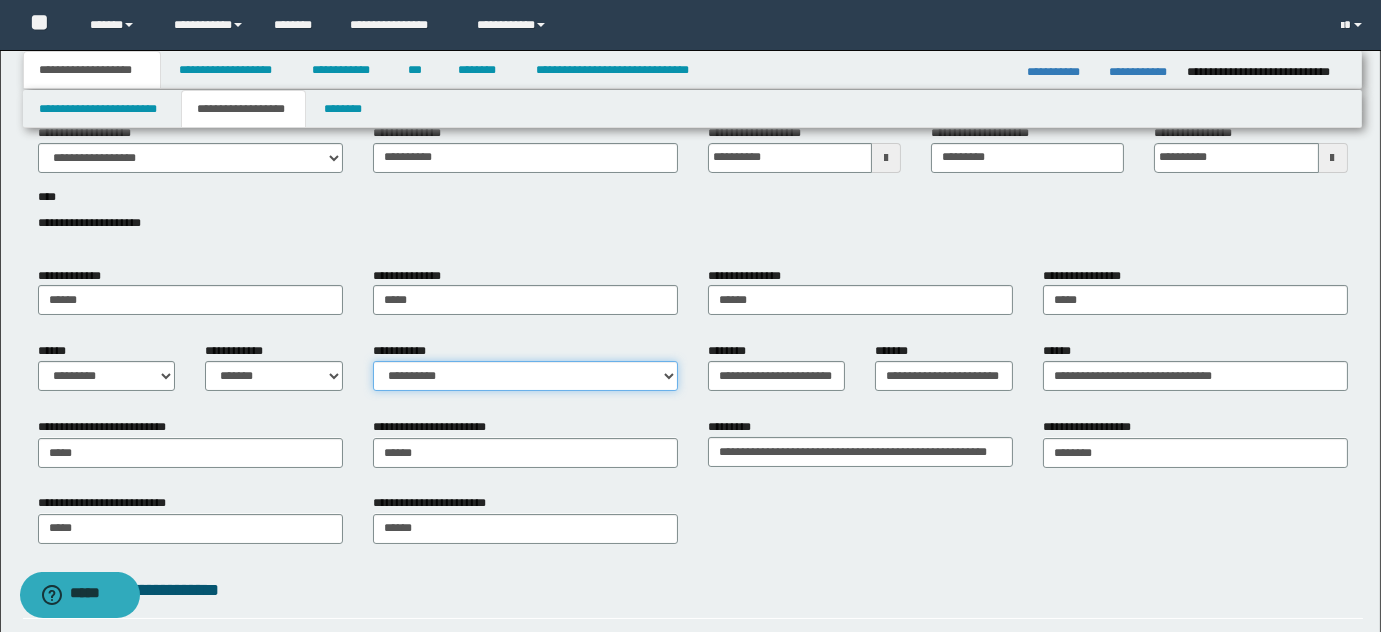 click on "**********" at bounding box center (525, 376) 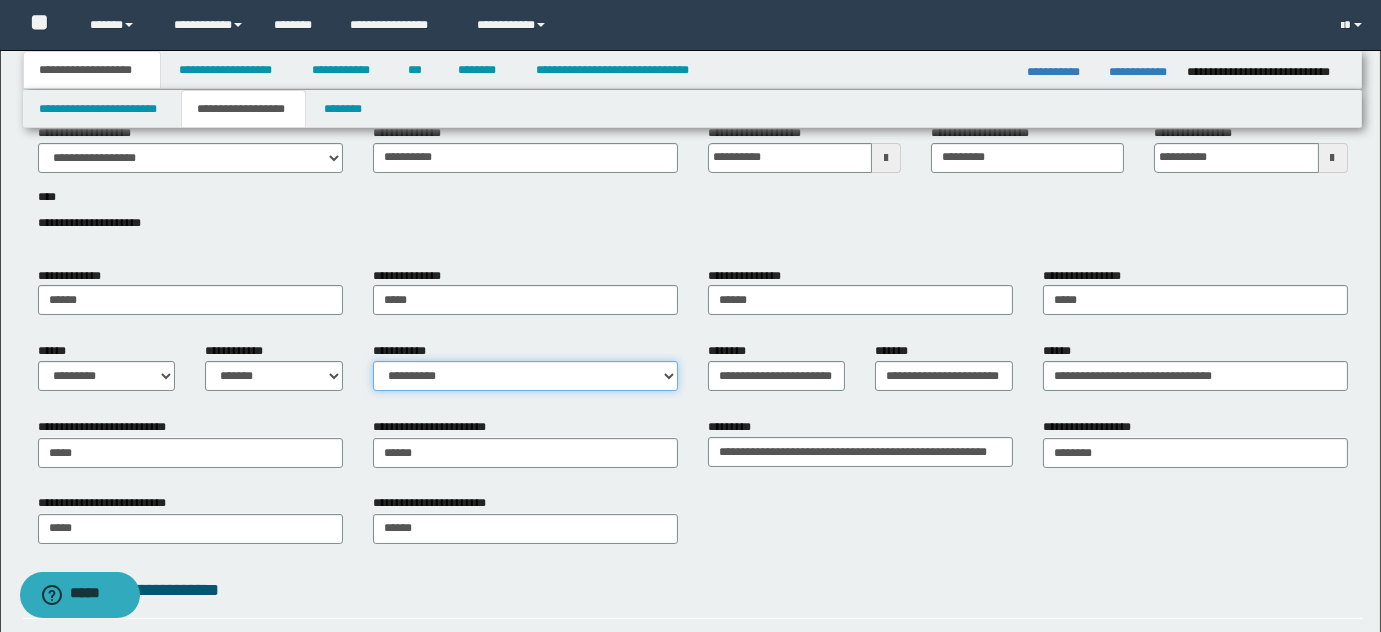 select on "*" 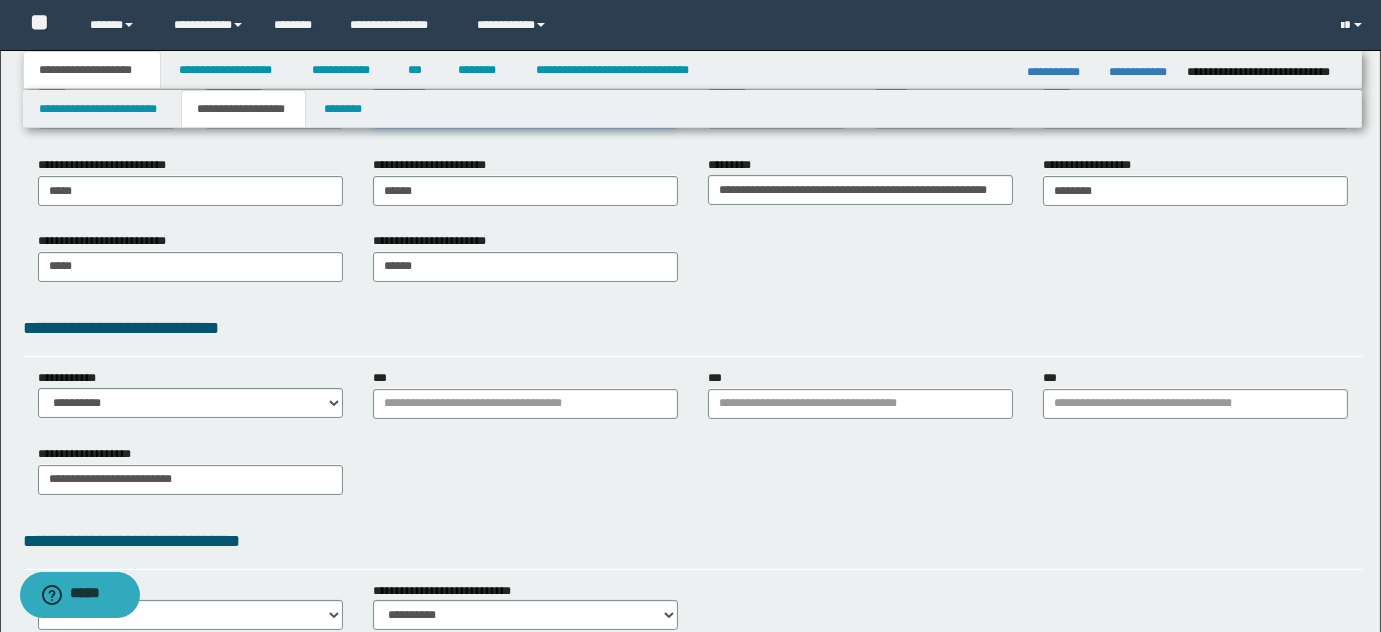 scroll, scrollTop: 363, scrollLeft: 0, axis: vertical 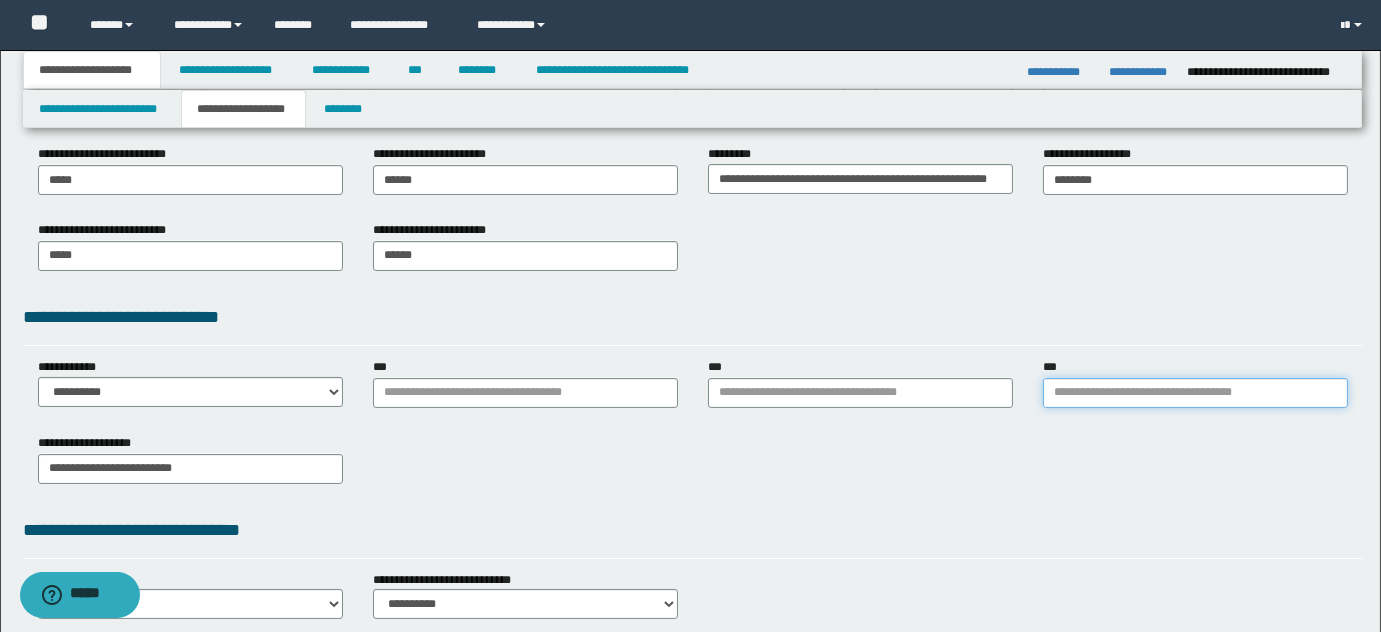 click on "***" at bounding box center (1195, 393) 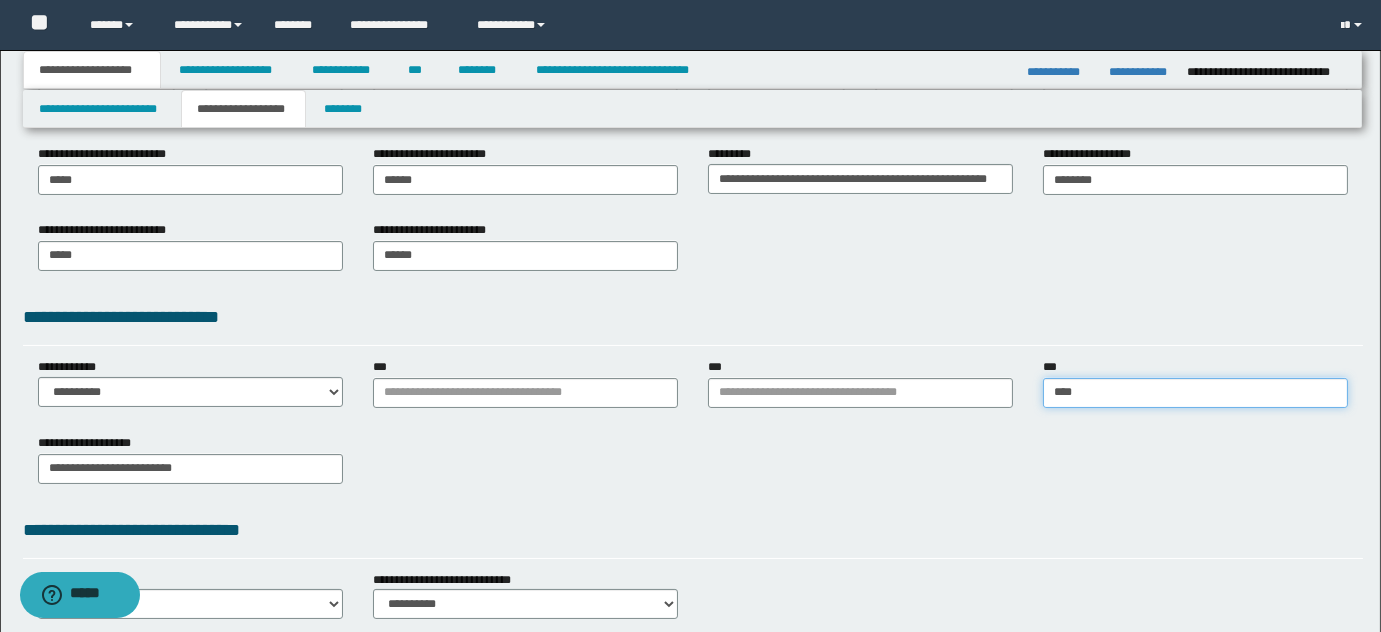 type on "*****" 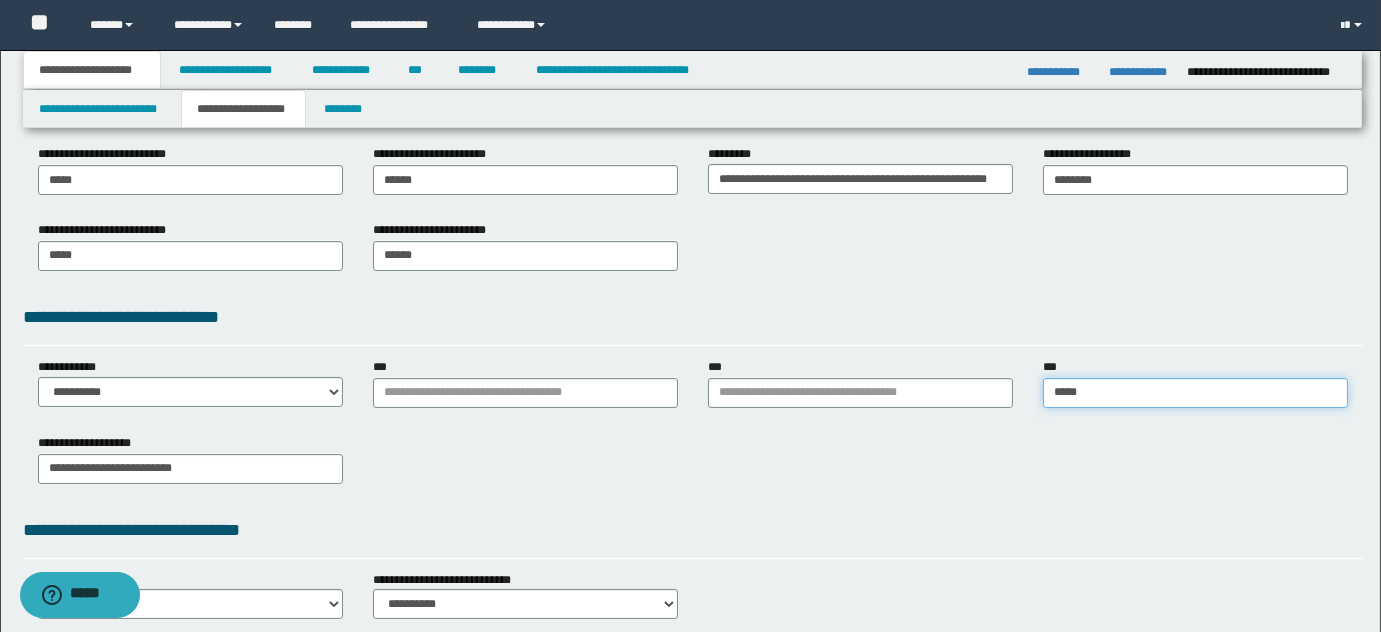 type on "*********" 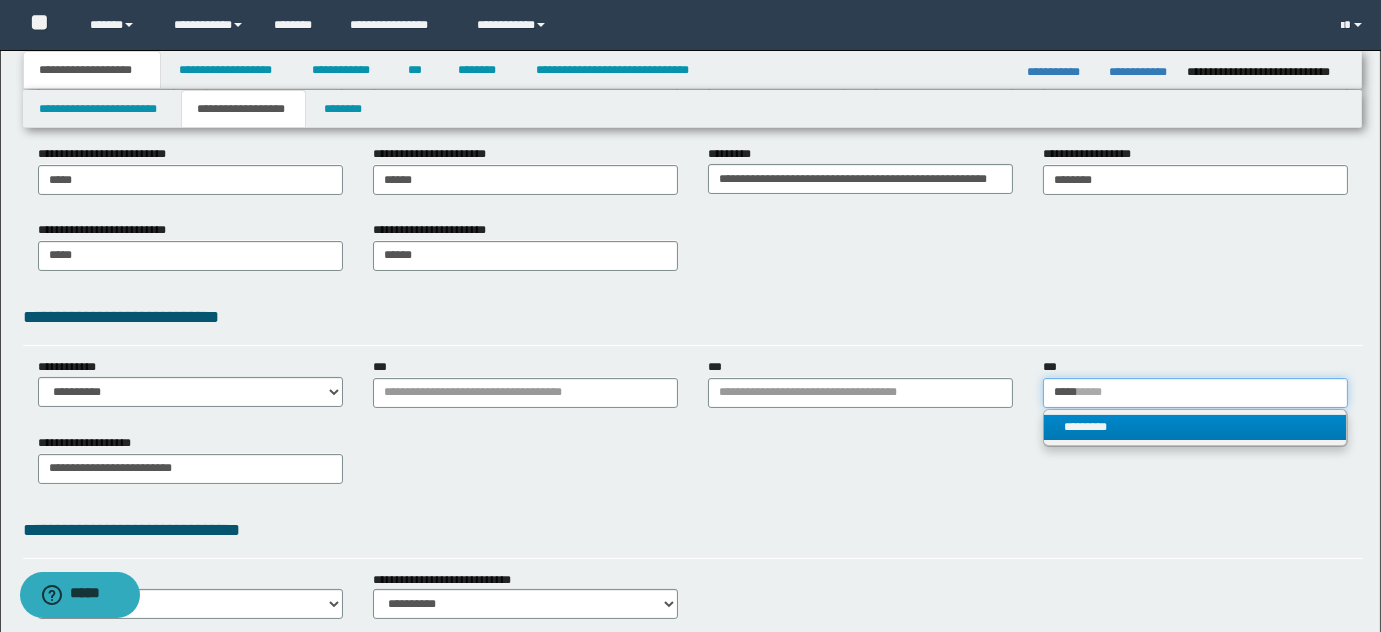 type on "*****" 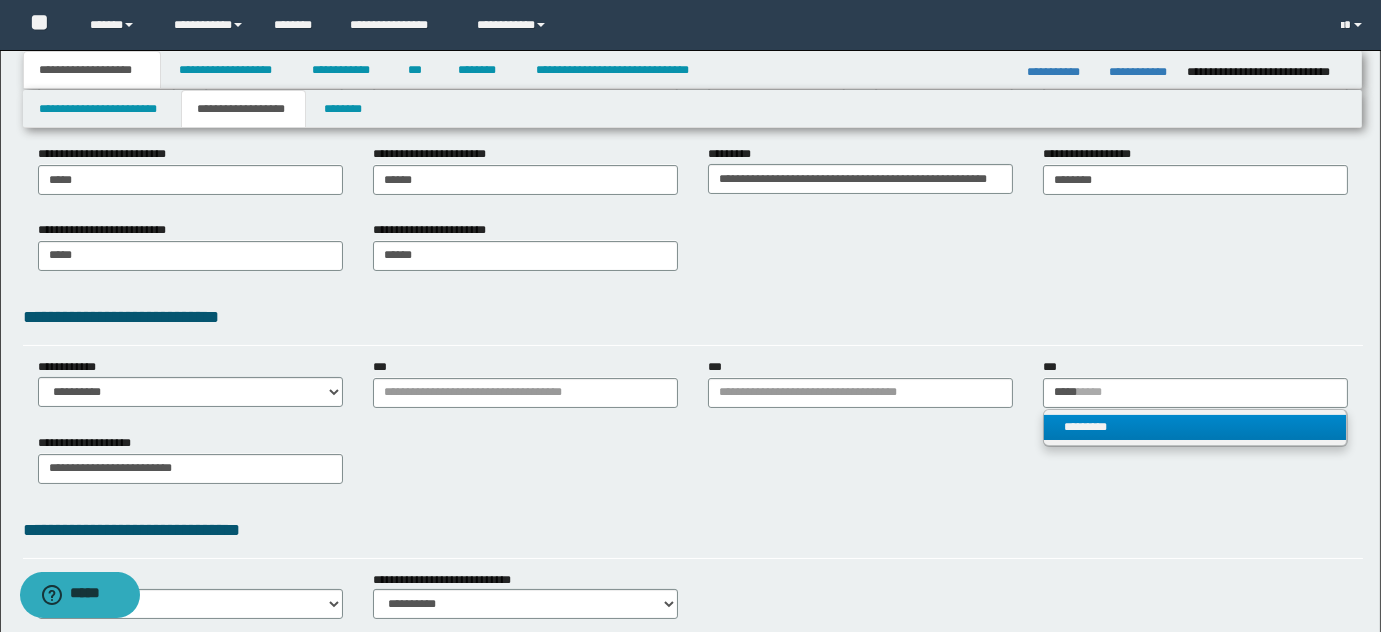 type 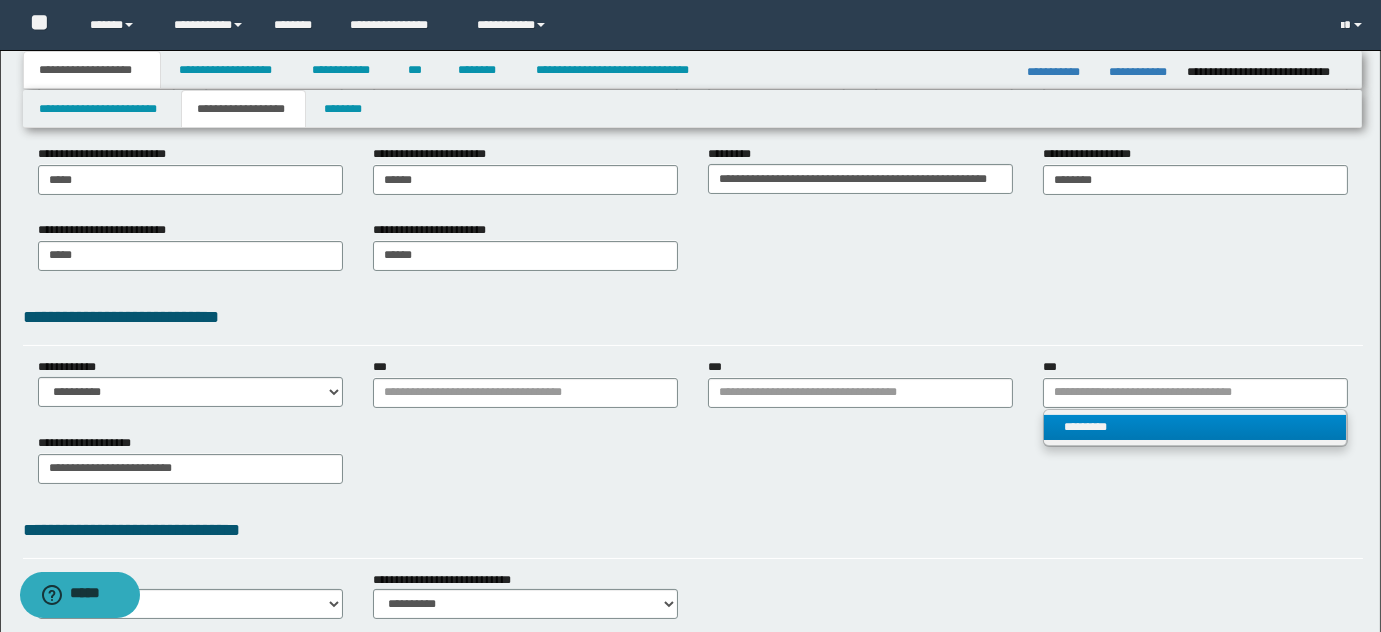 click on "*********" at bounding box center (1195, 427) 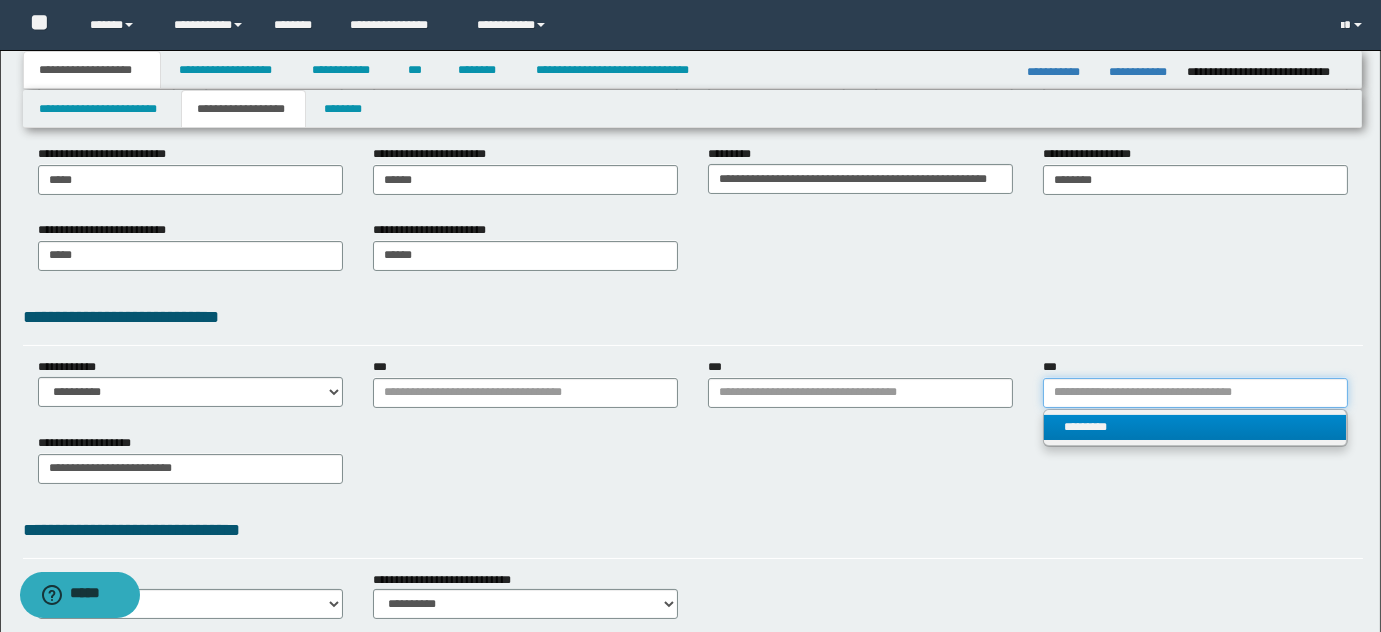 type 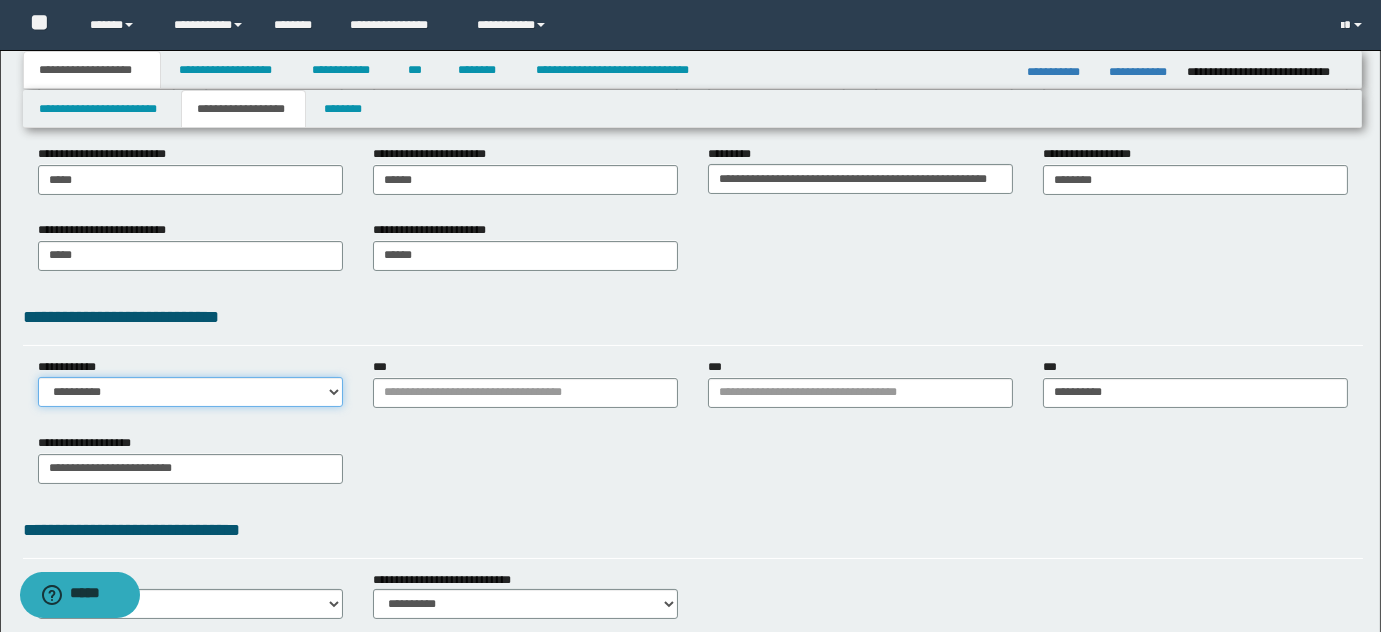click on "**********" at bounding box center (190, 392) 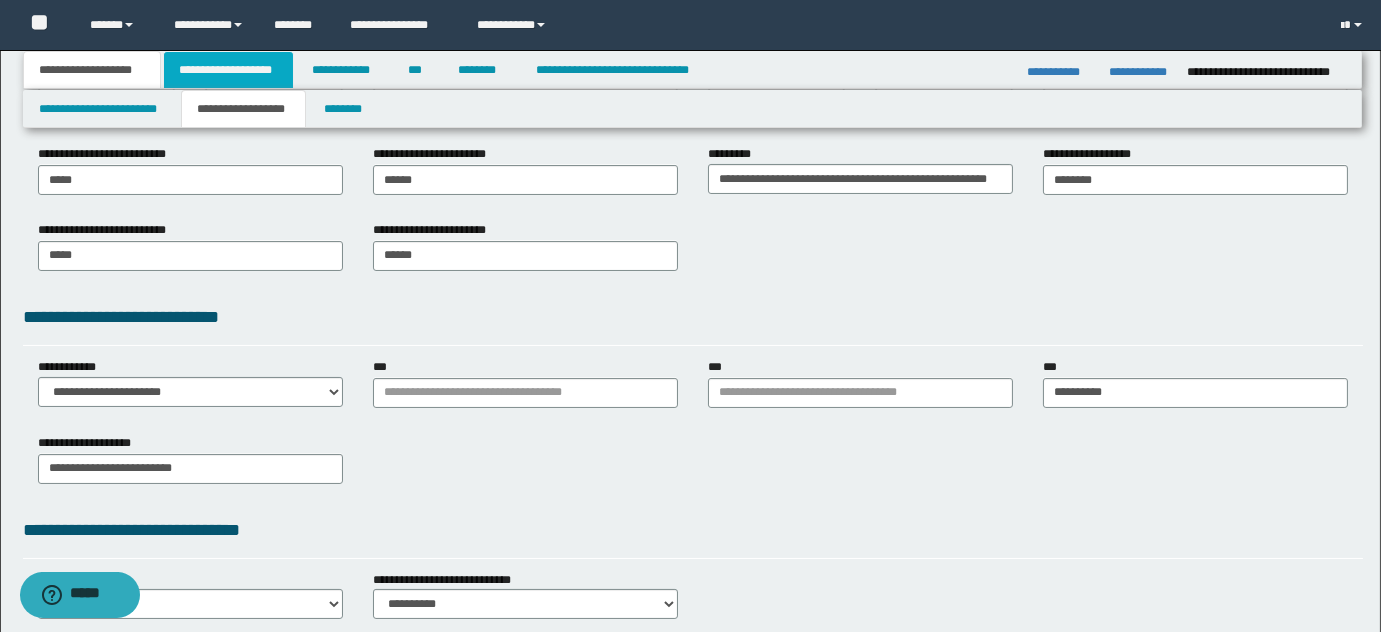 click on "**********" at bounding box center (228, 70) 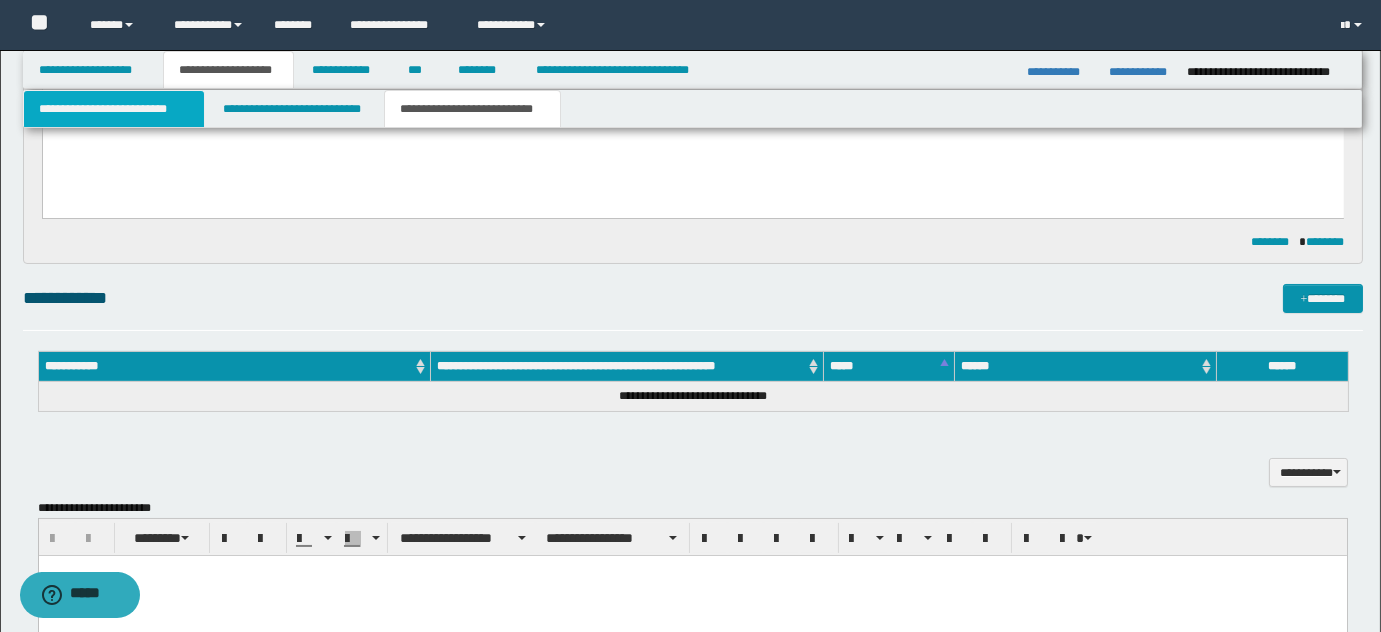 click on "**********" at bounding box center (114, 109) 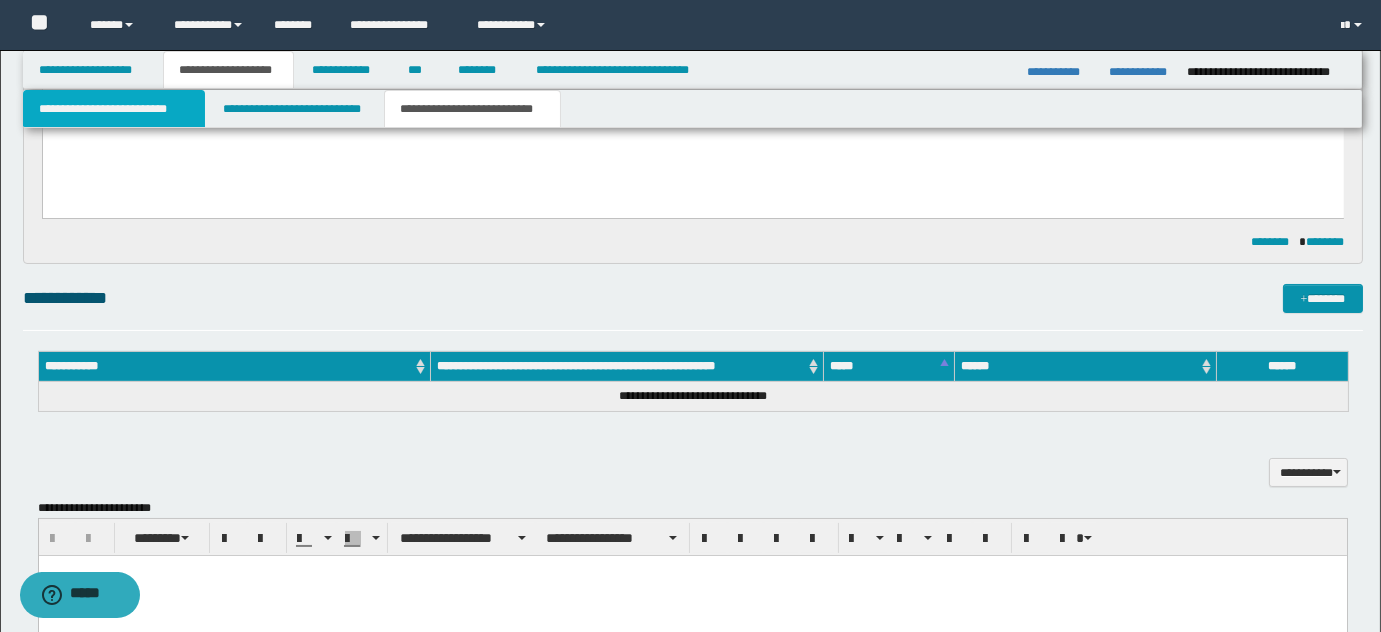 type 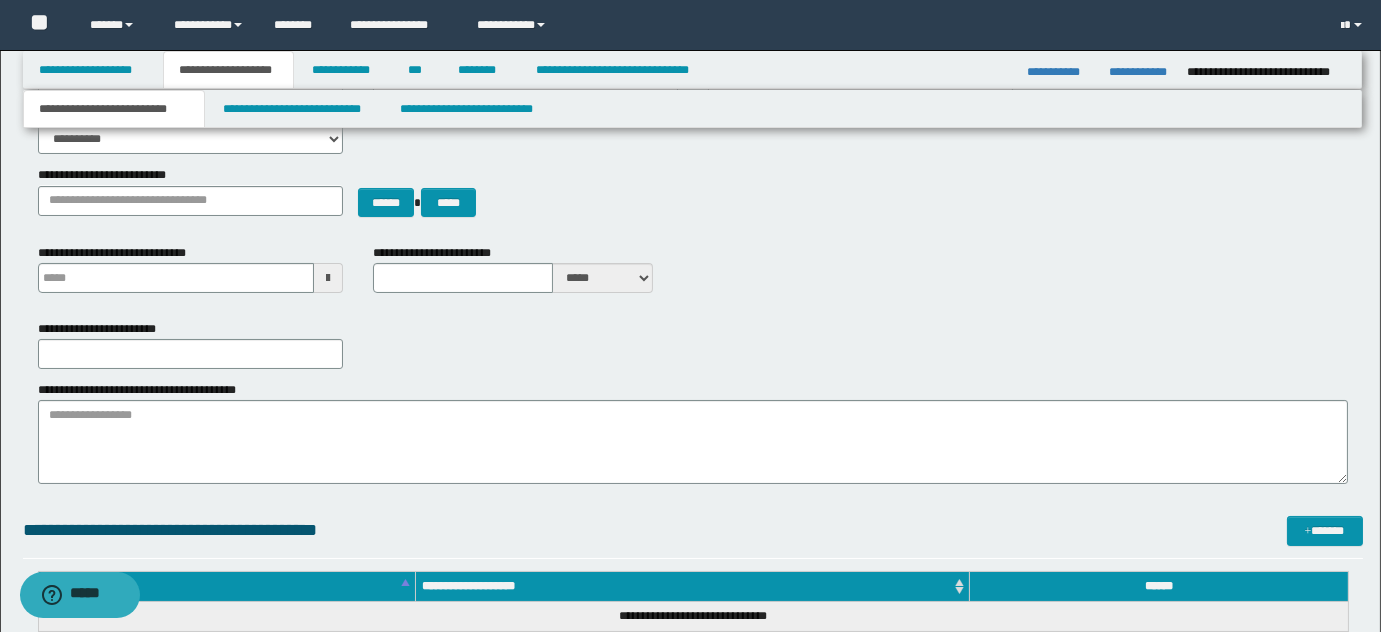 scroll, scrollTop: 90, scrollLeft: 0, axis: vertical 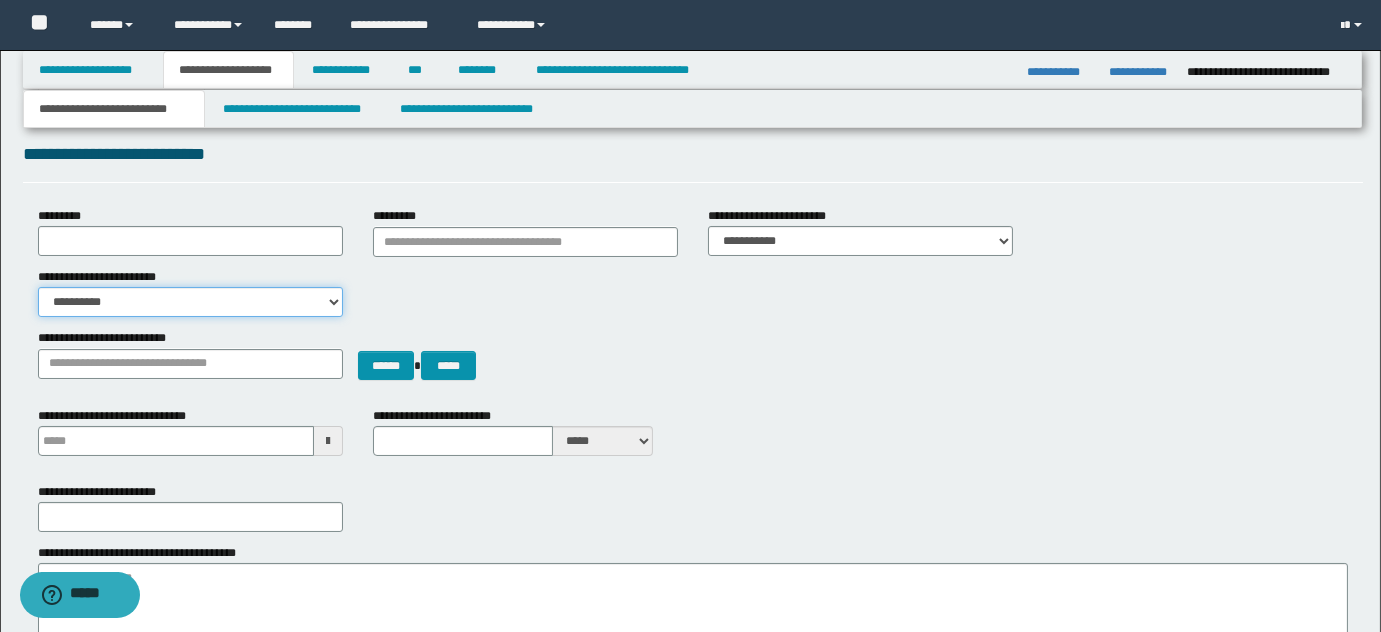 click on "**********" at bounding box center (190, 302) 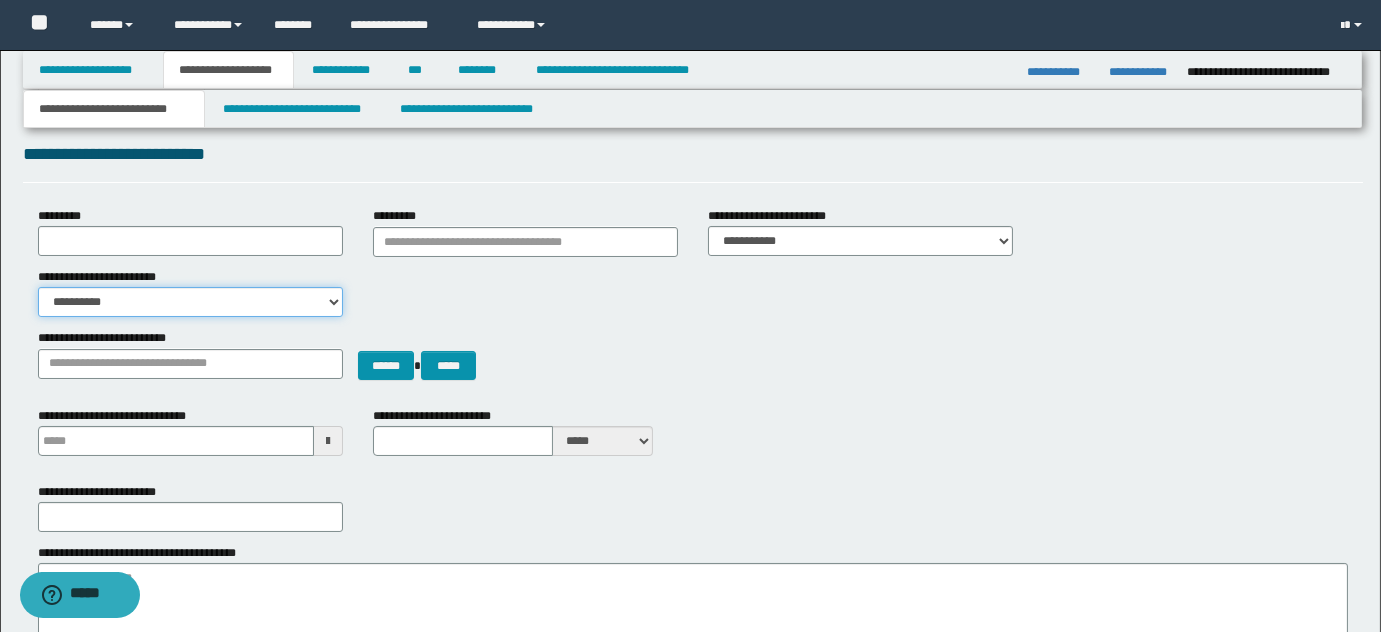 select on "*" 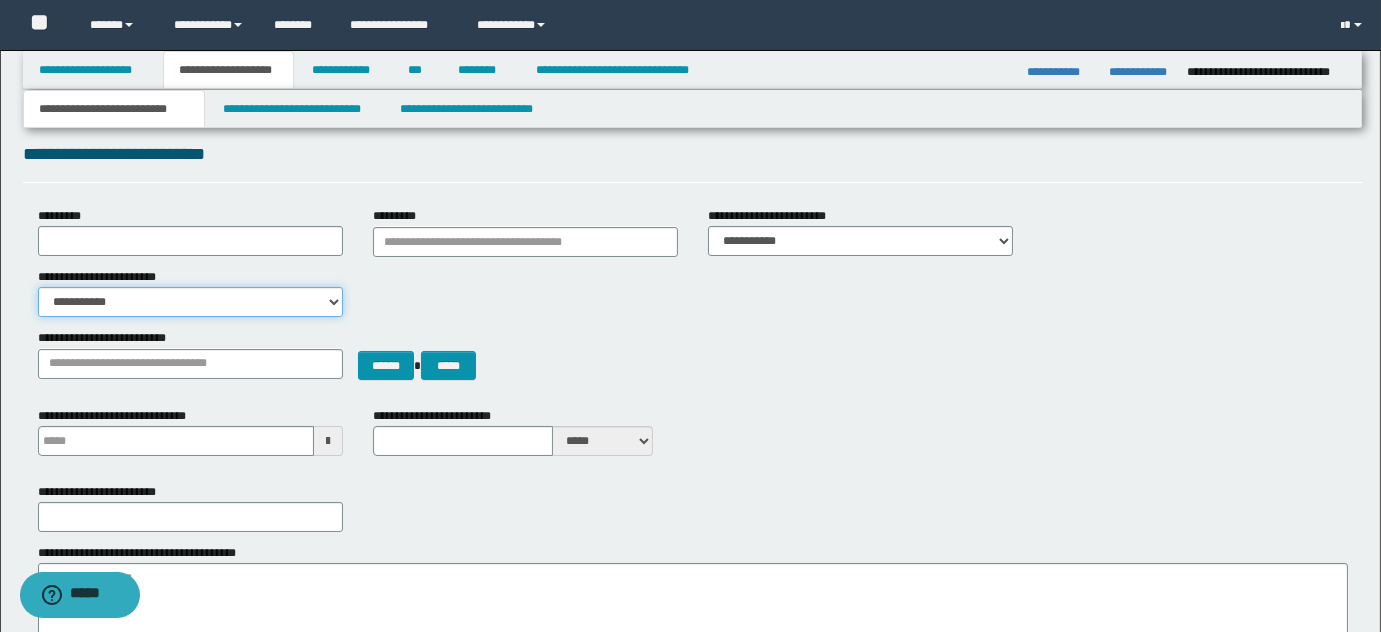click on "**********" at bounding box center (190, 302) 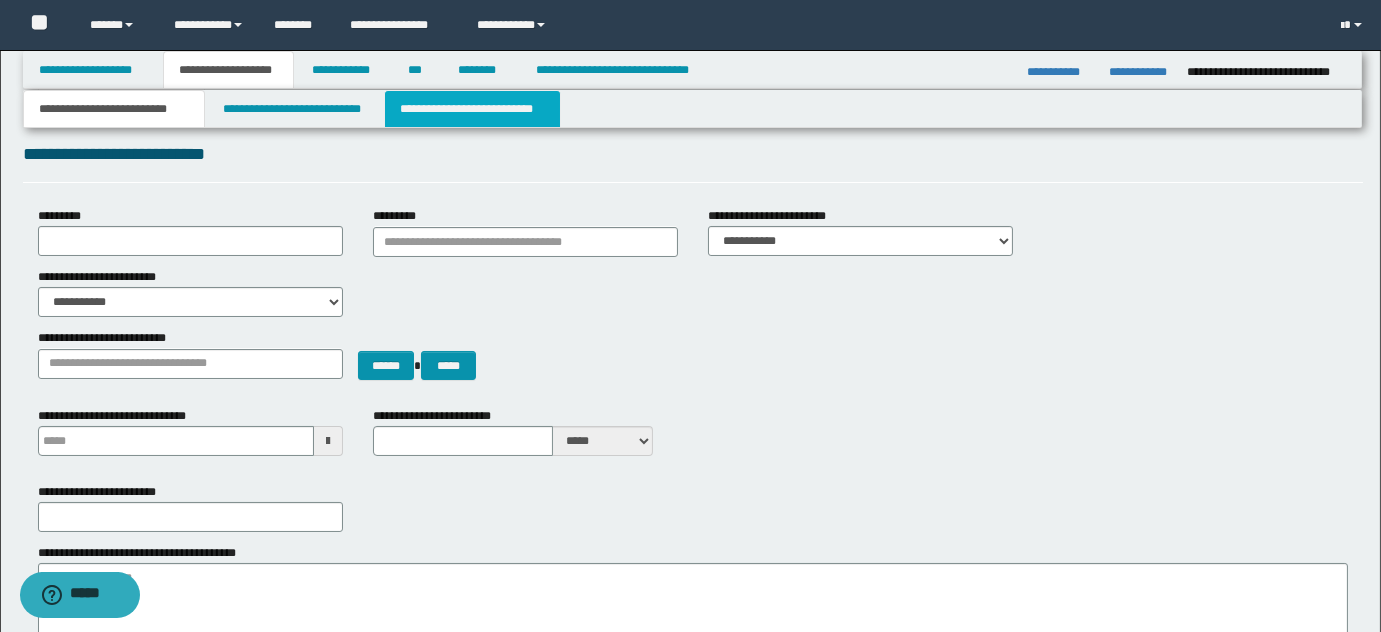 click on "**********" at bounding box center (472, 109) 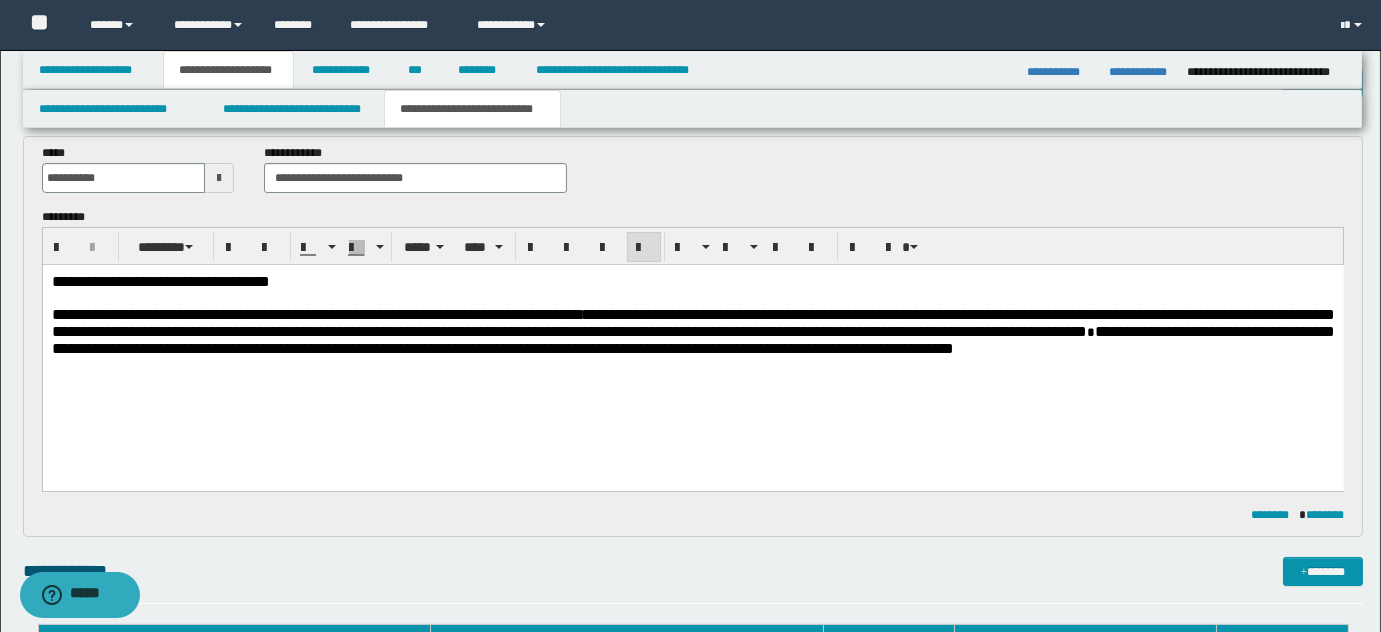 click on "**********" at bounding box center (315, 313) 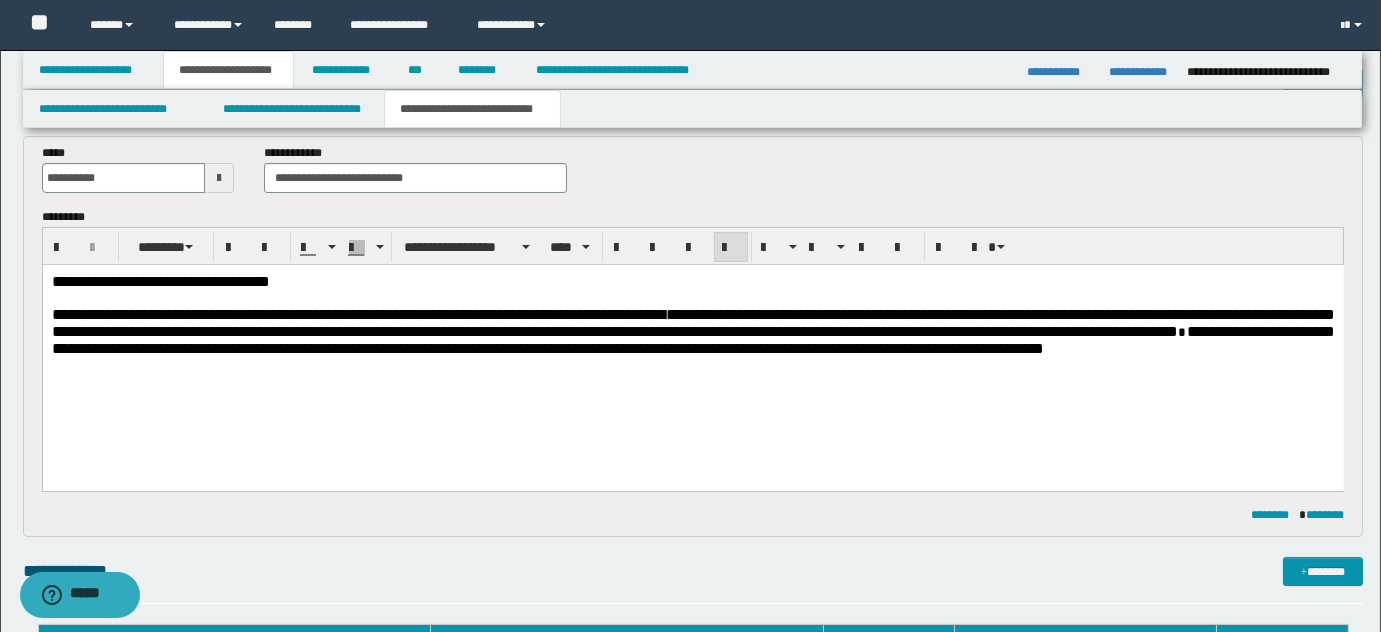 click on "**********" at bounding box center [692, 351] 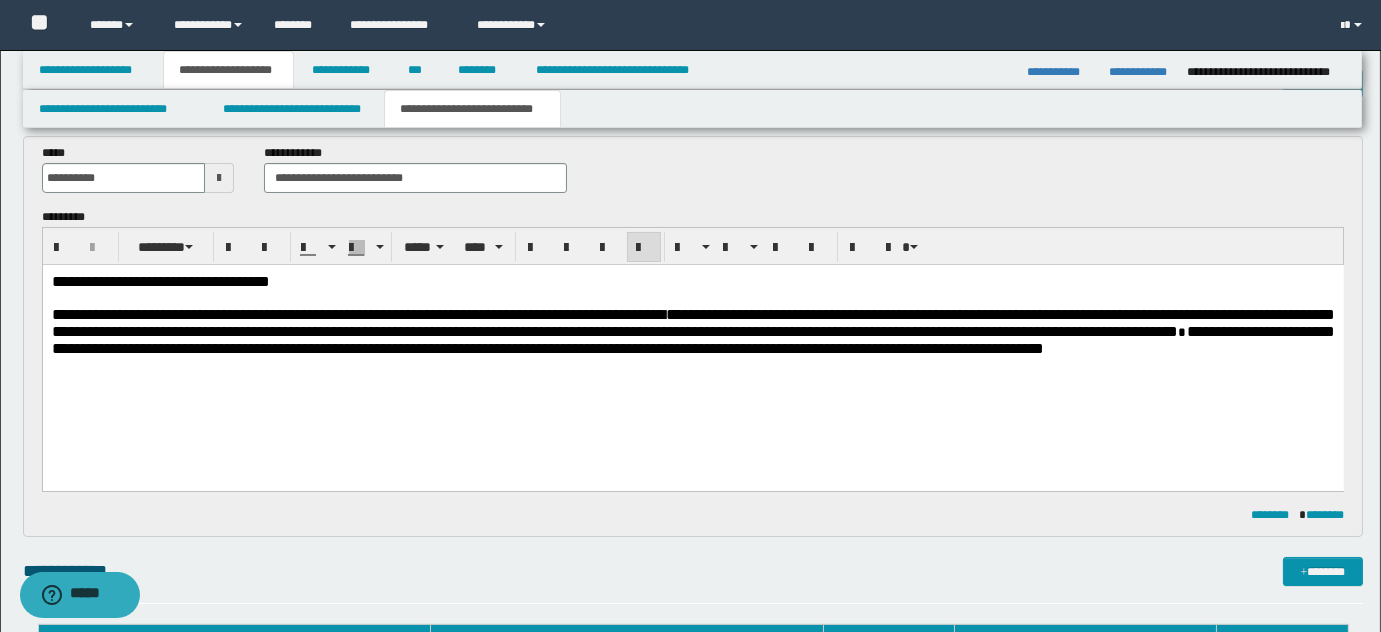 drag, startPoint x: 511, startPoint y: 314, endPoint x: 371, endPoint y: 314, distance: 140 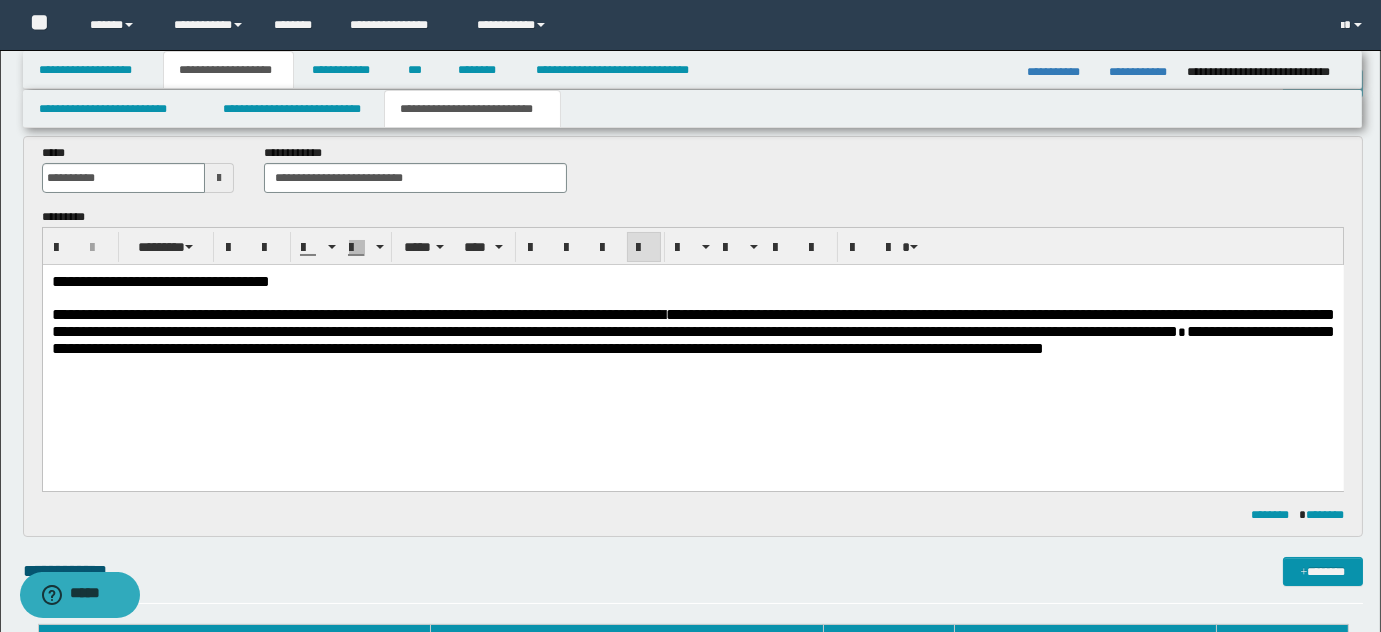 click on "**********" at bounding box center (358, 313) 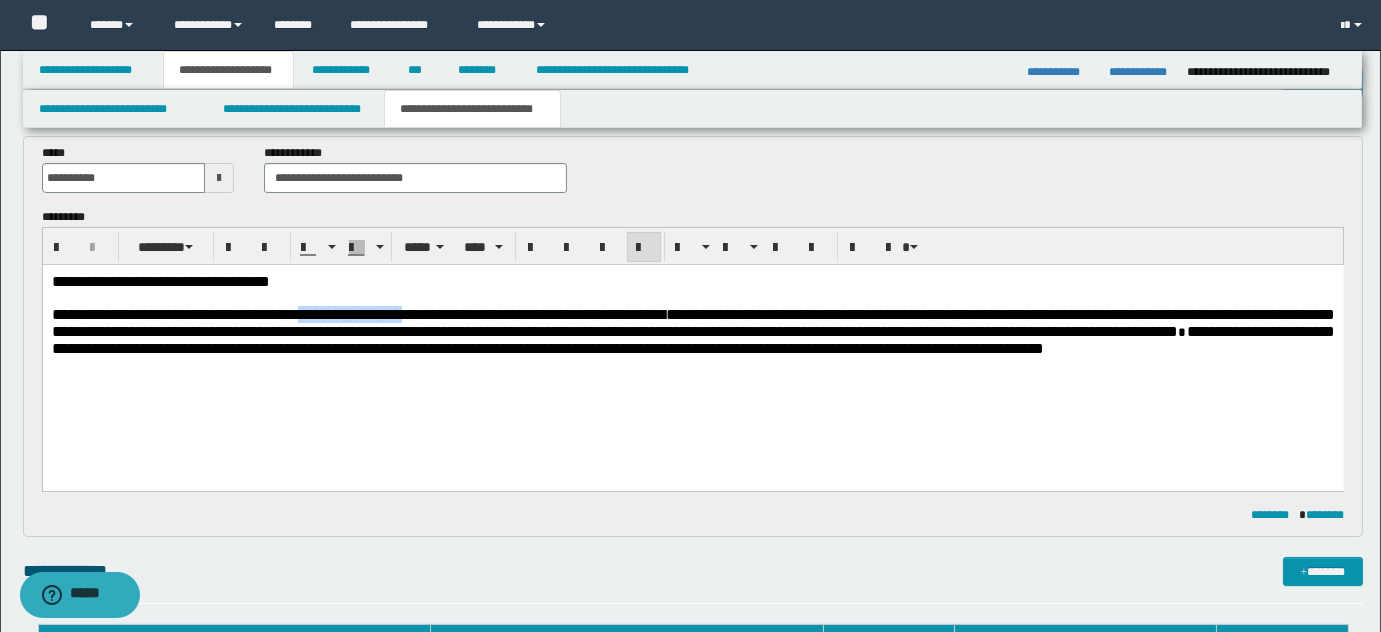 drag, startPoint x: 509, startPoint y: 315, endPoint x: 367, endPoint y: 311, distance: 142.05632 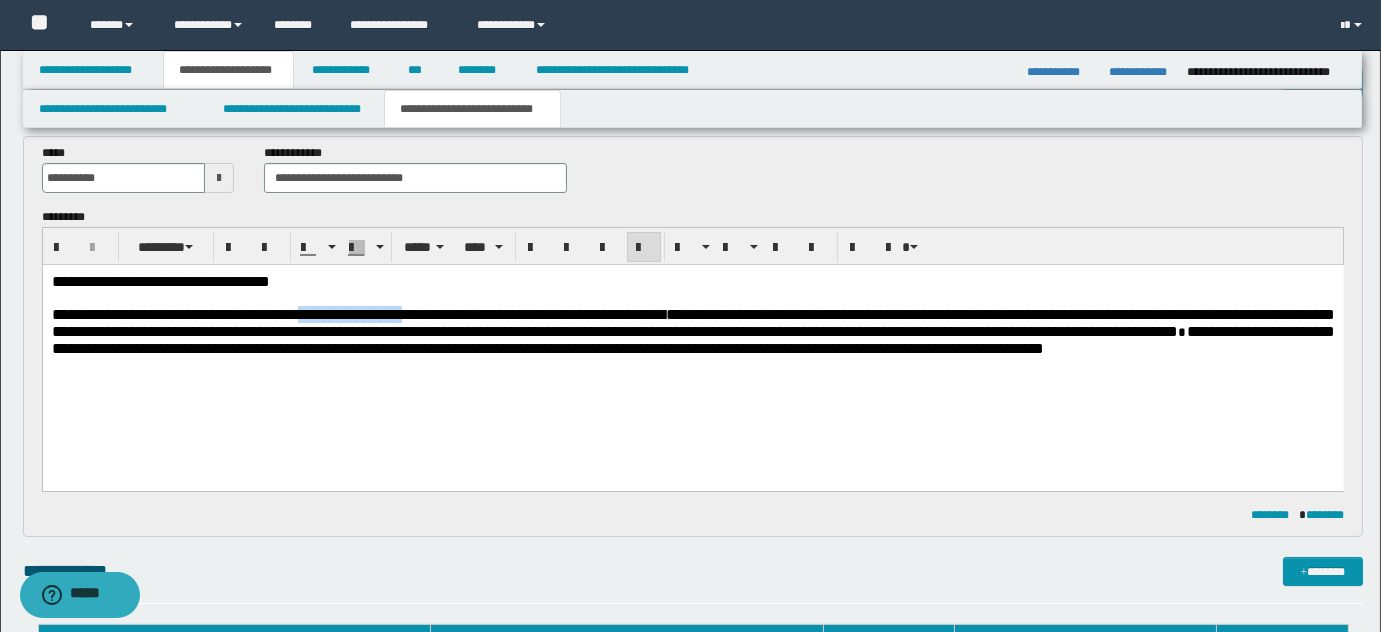 click on "**********" at bounding box center [358, 313] 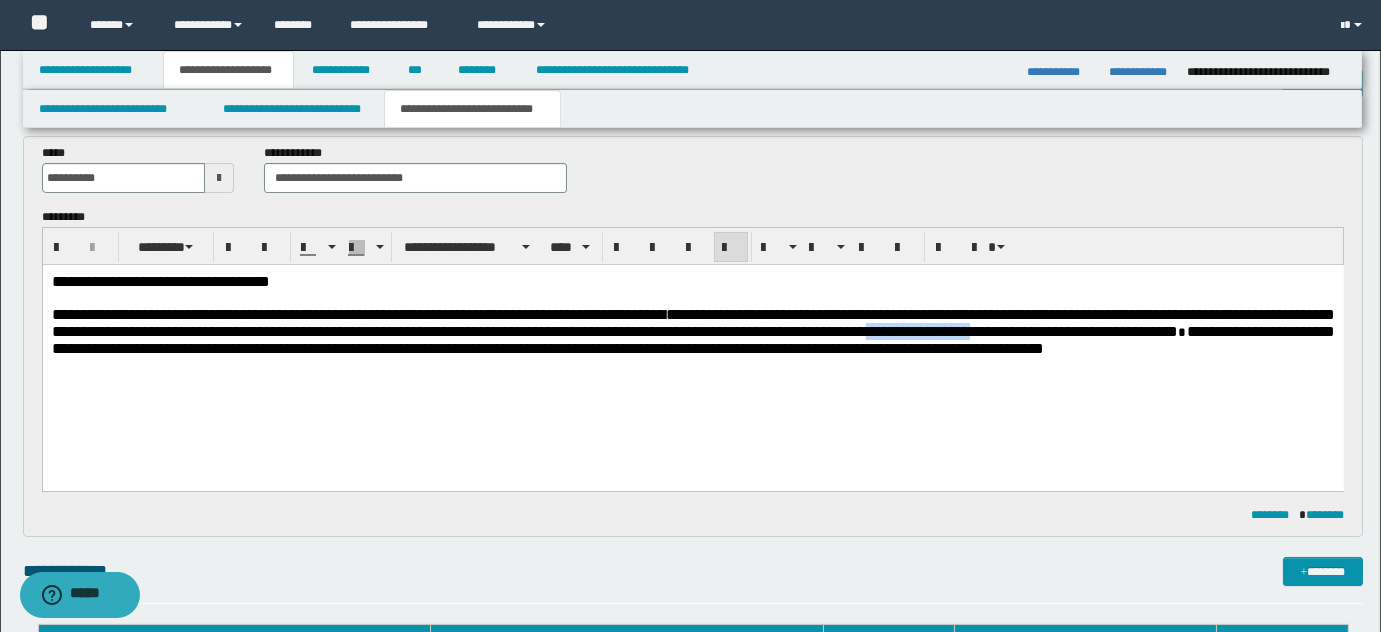 drag, startPoint x: 91, startPoint y: 352, endPoint x: 1265, endPoint y: 338, distance: 1174.0835 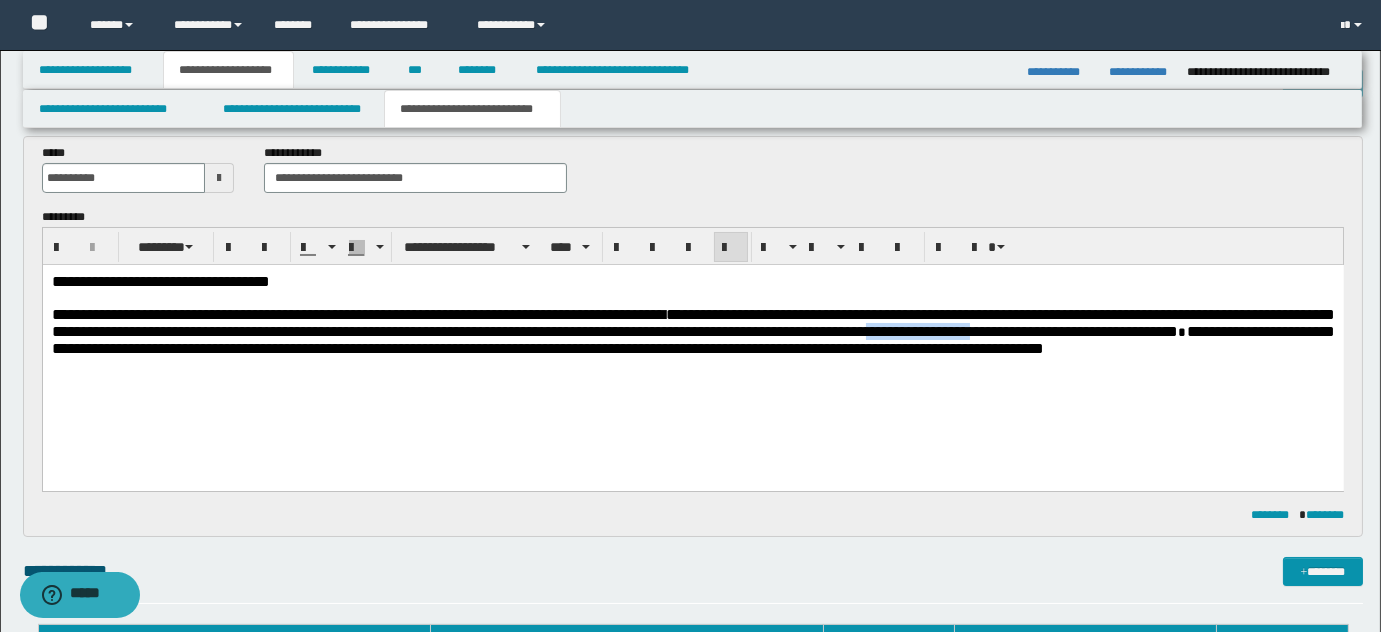 click on "**********" at bounding box center (692, 322) 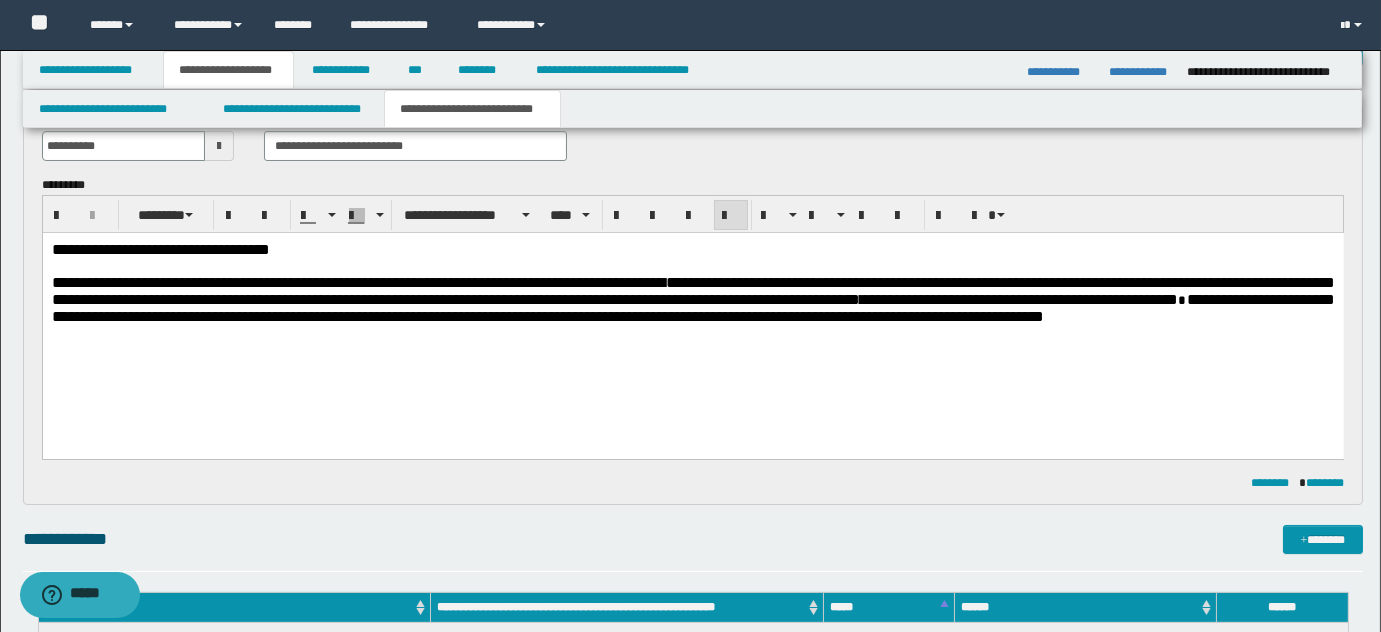 scroll, scrollTop: 90, scrollLeft: 0, axis: vertical 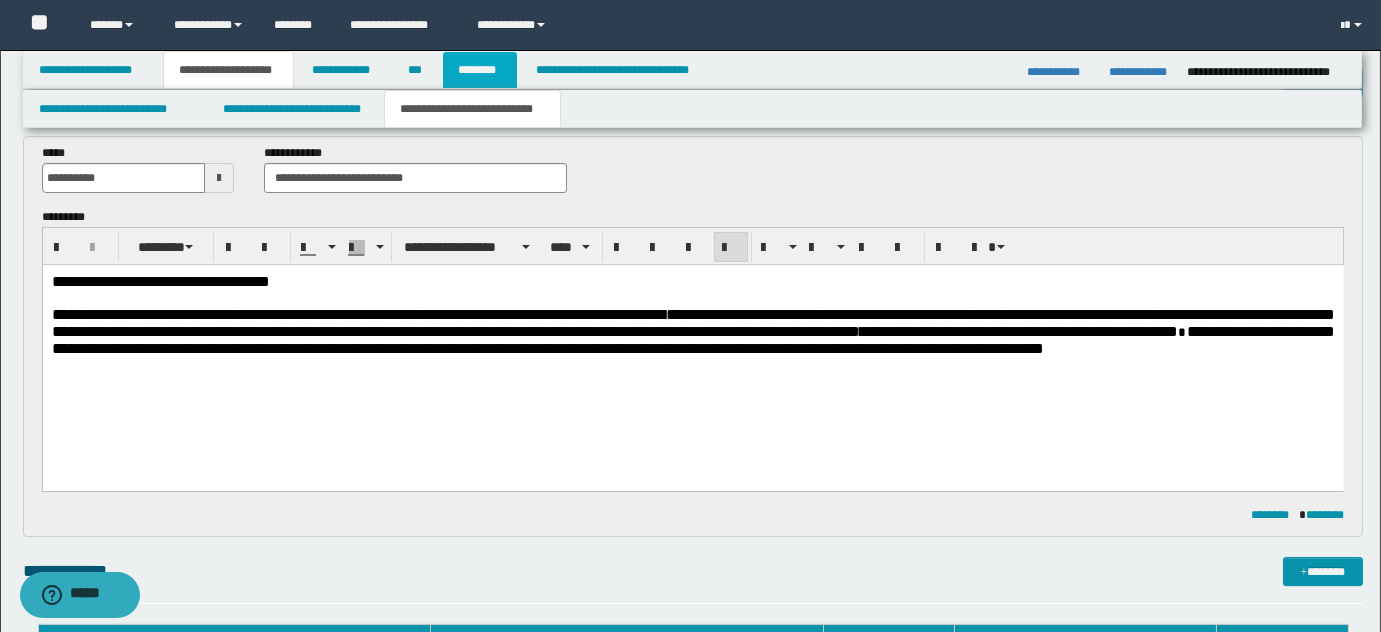 click on "********" at bounding box center (480, 70) 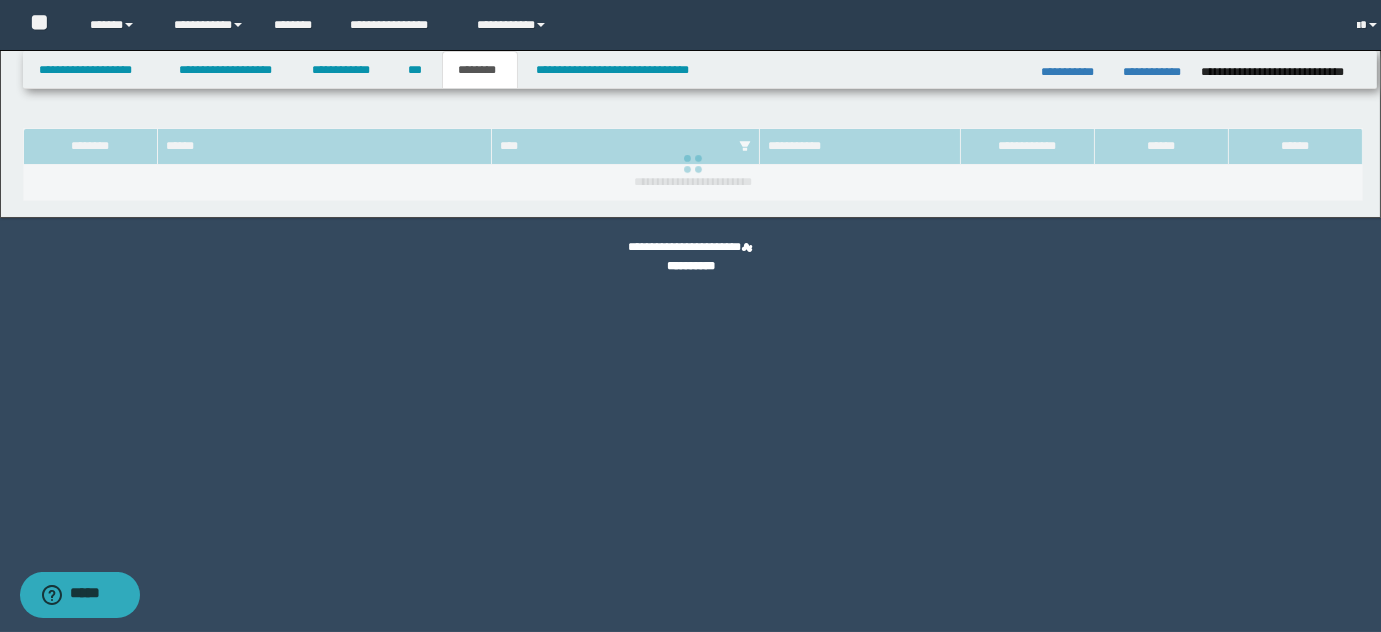 scroll, scrollTop: 0, scrollLeft: 0, axis: both 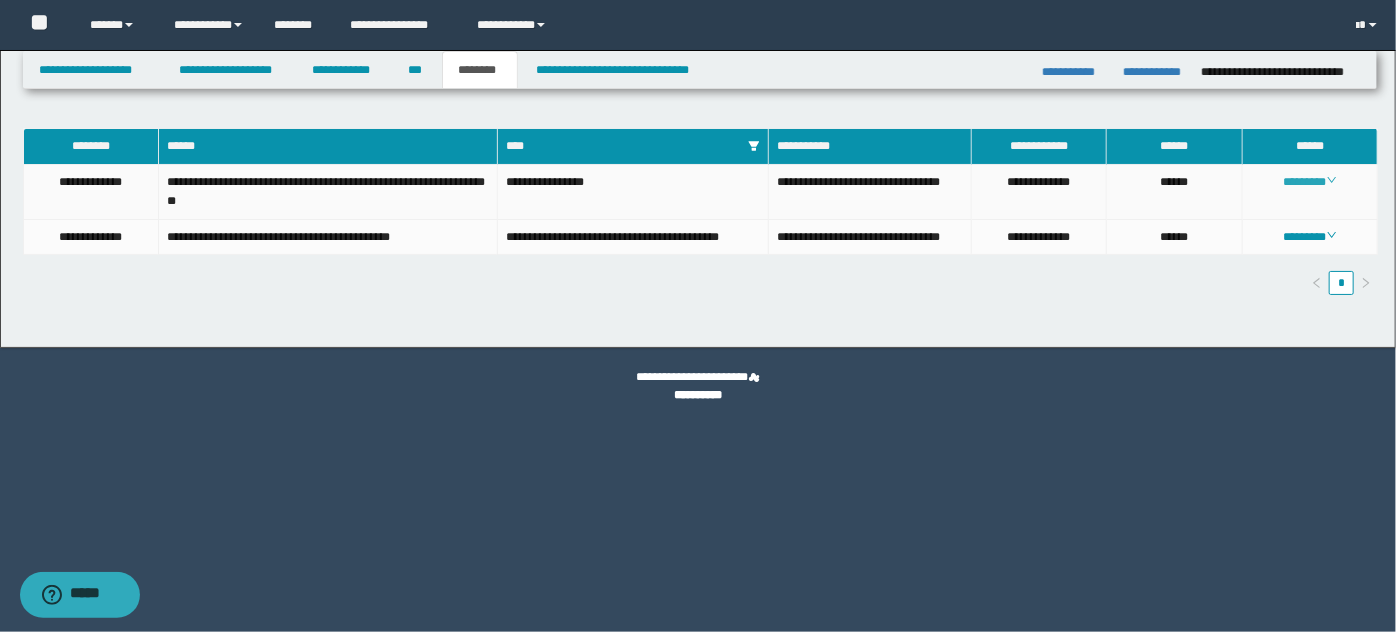 click on "********" at bounding box center [1310, 182] 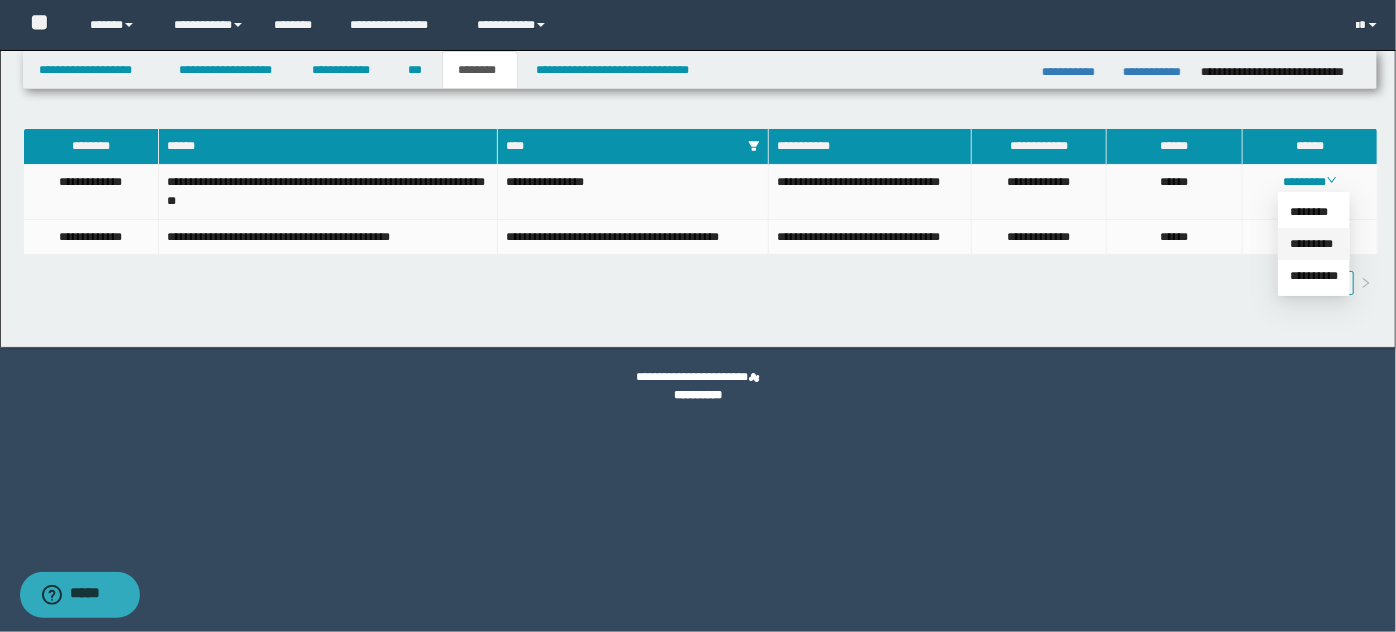 click on "*********" at bounding box center [1311, 244] 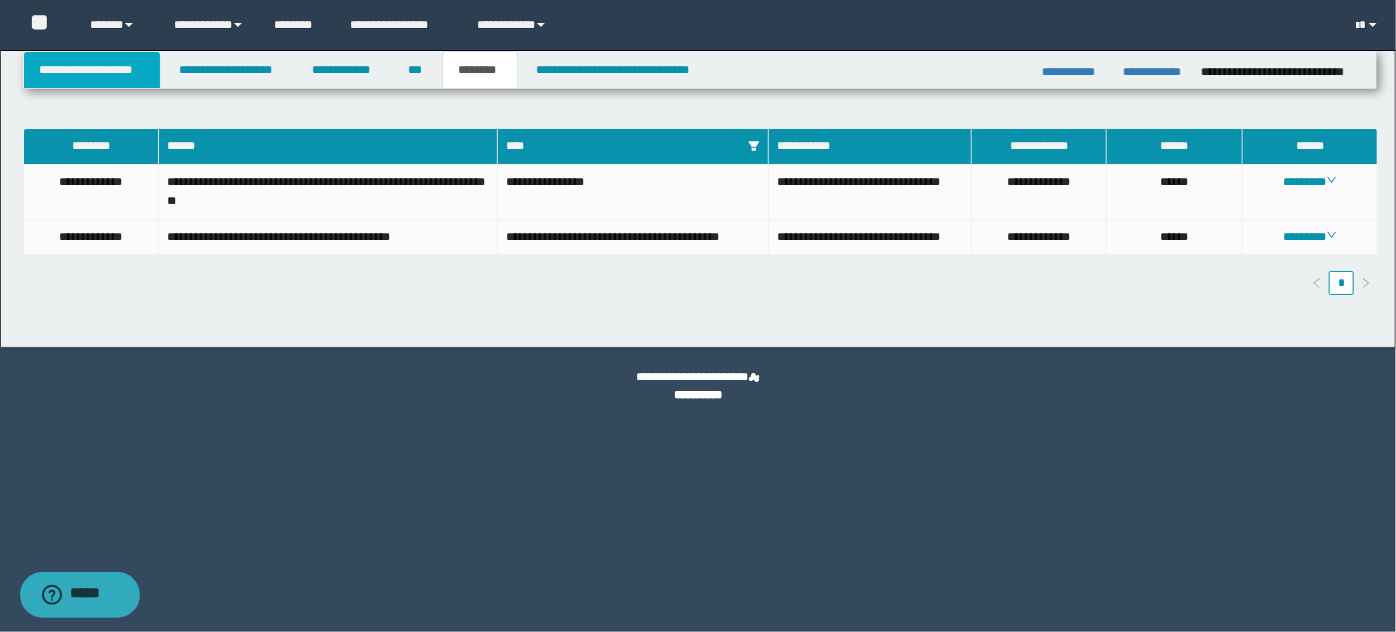 click on "**********" at bounding box center [92, 70] 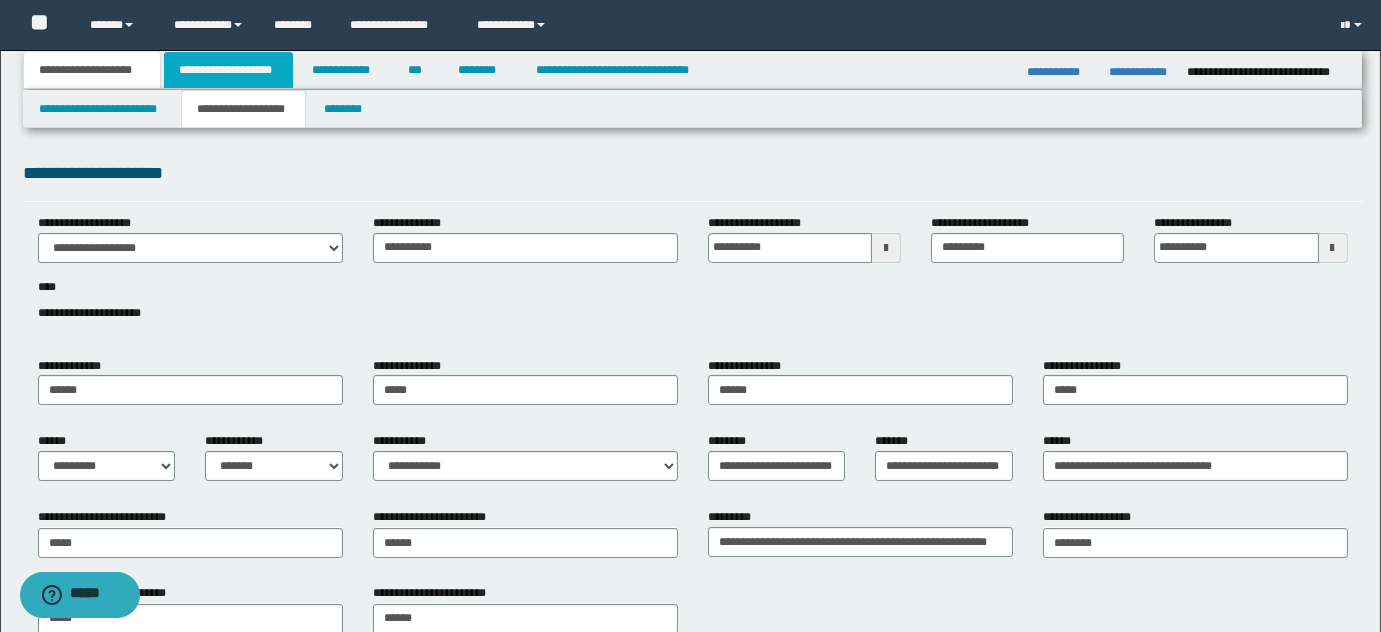 click on "**********" at bounding box center (228, 70) 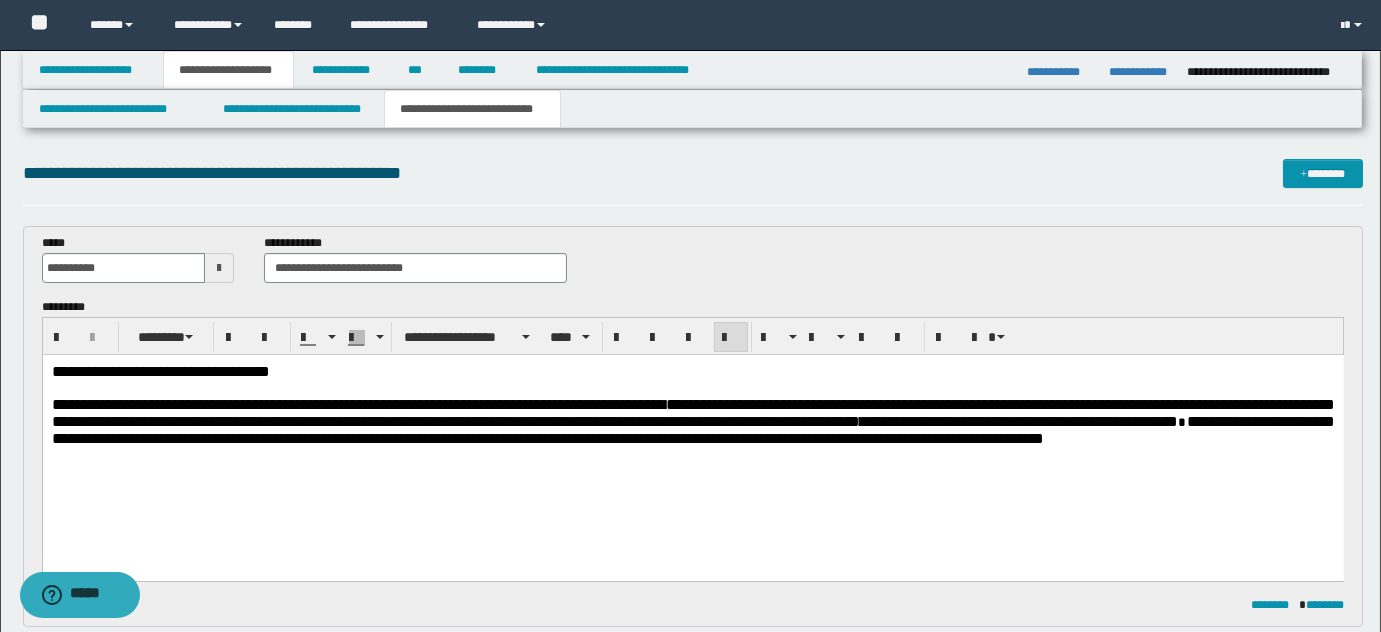 click on "**********" at bounding box center [358, 403] 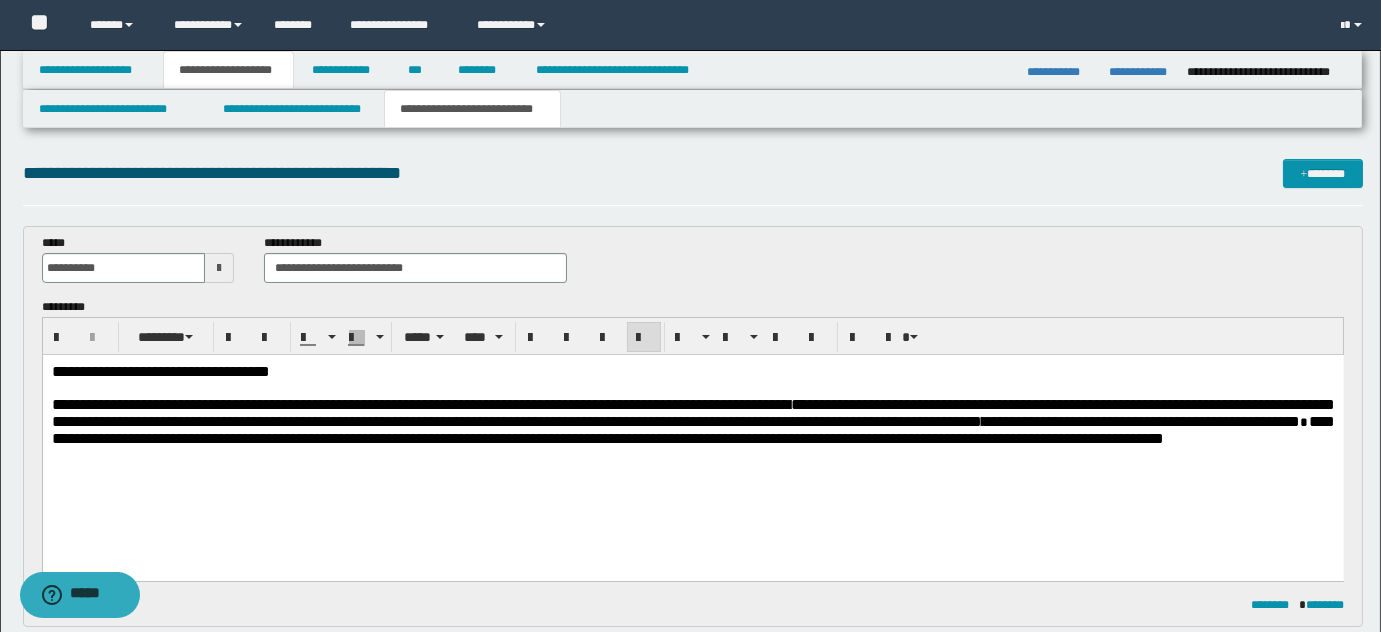 click on "**********" at bounding box center [420, 403] 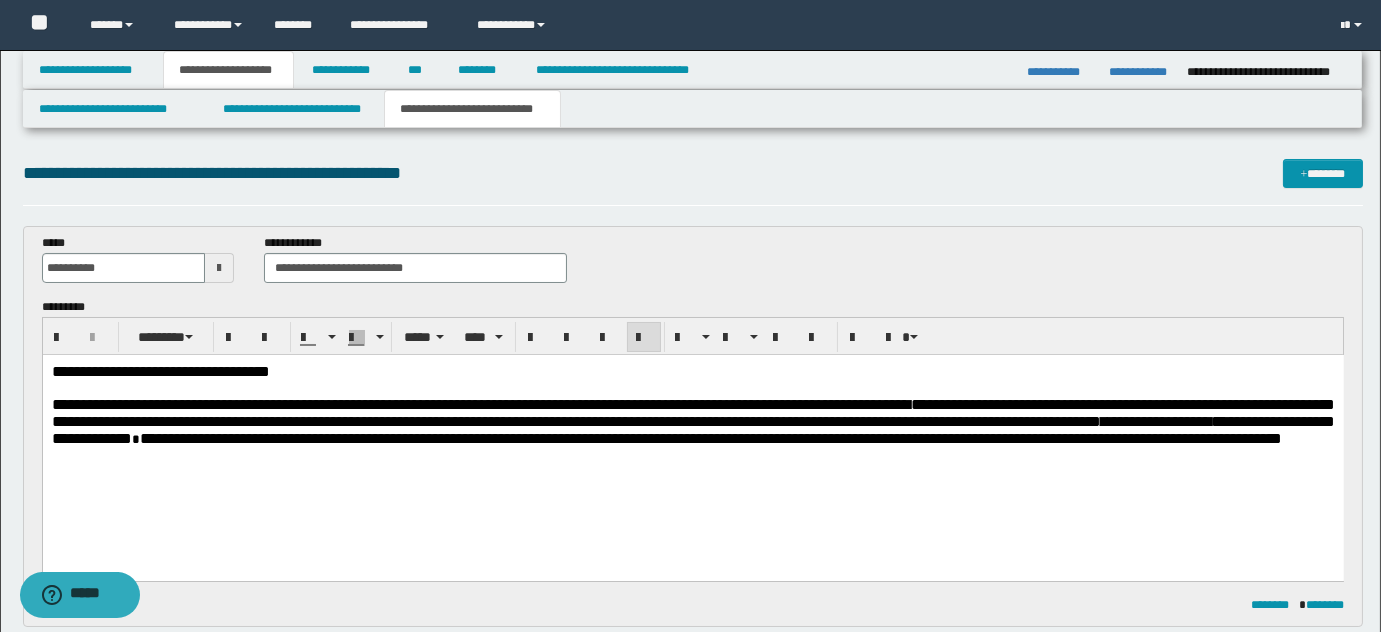 click on "**********" at bounding box center [480, 403] 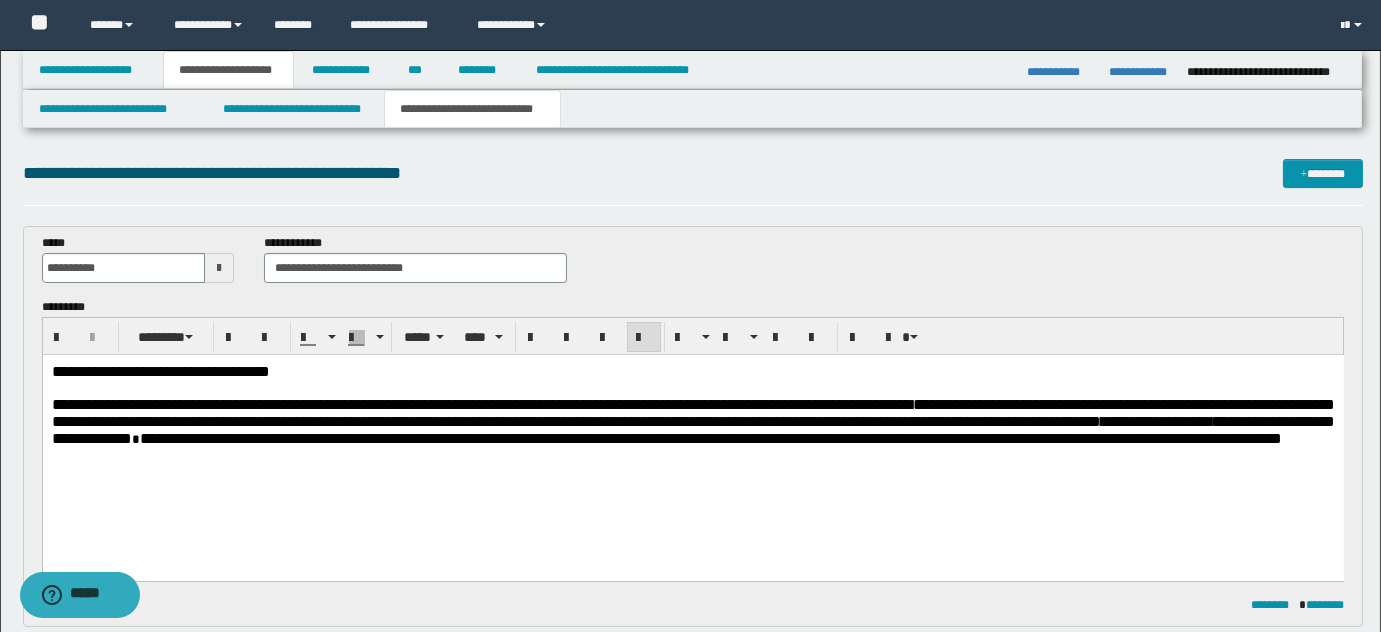 click on "**********" at bounding box center [481, 403] 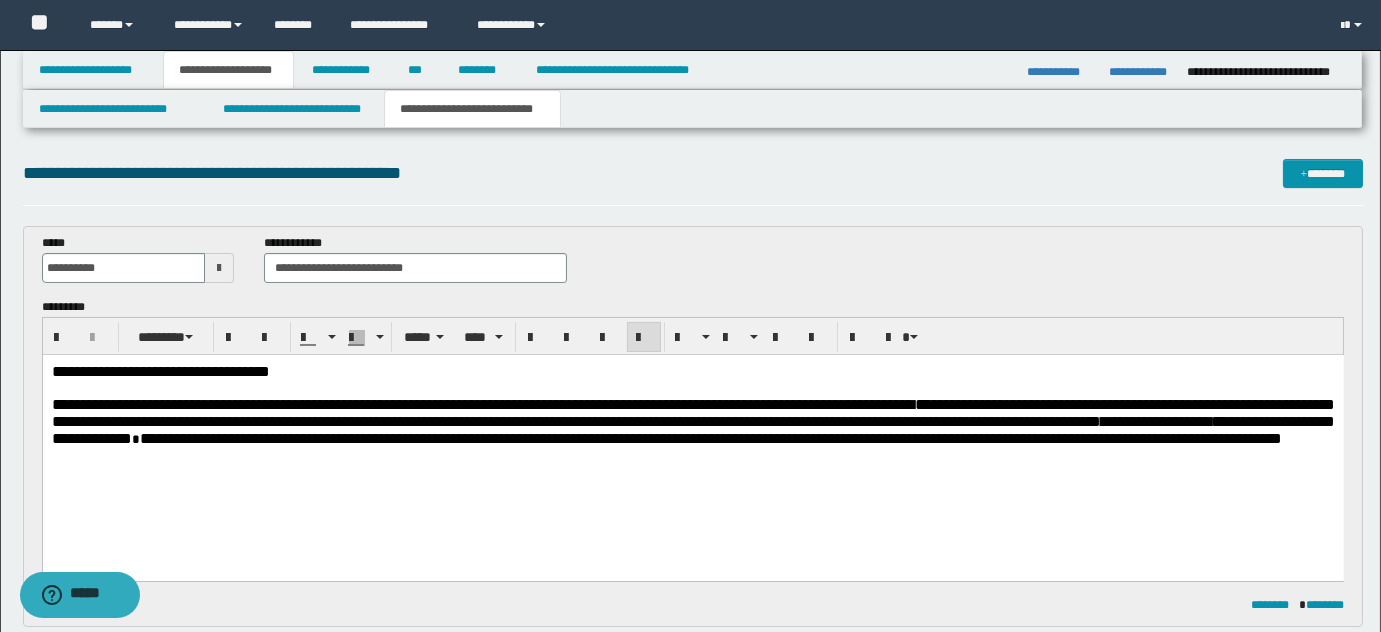 click on "**********" at bounding box center [482, 403] 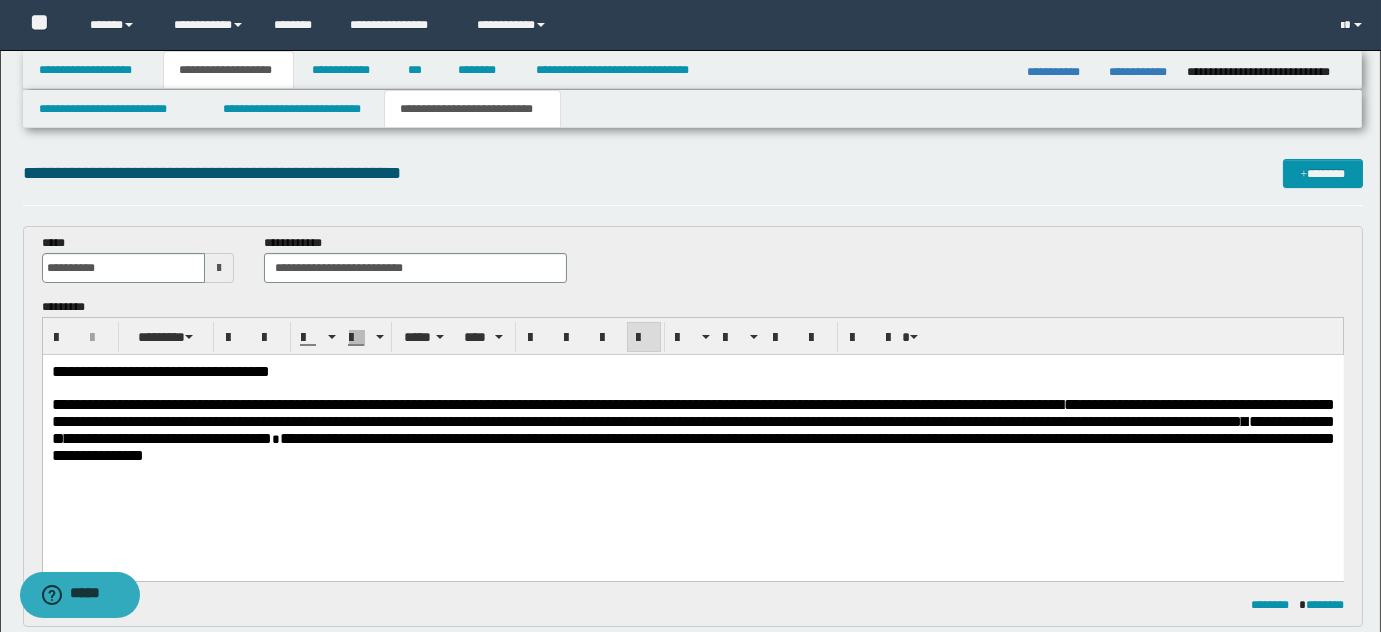 click on "**********" at bounding box center (557, 403) 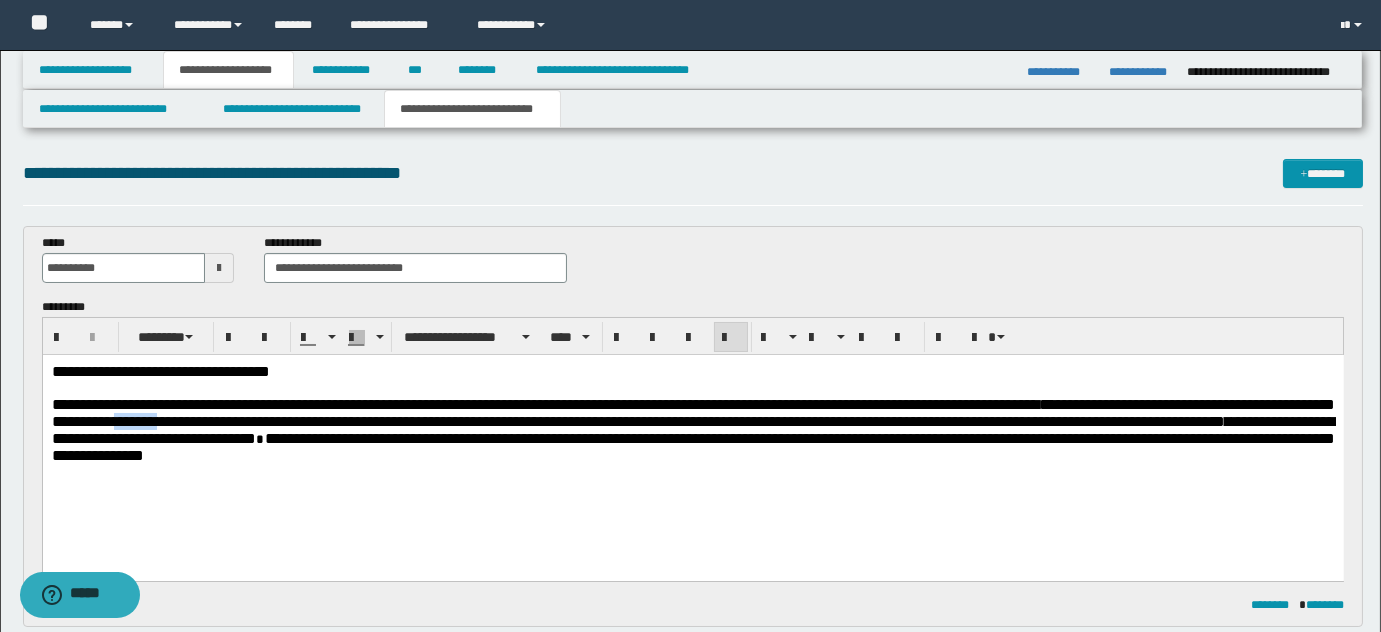 drag, startPoint x: 480, startPoint y: 427, endPoint x: 438, endPoint y: 426, distance: 42.0119 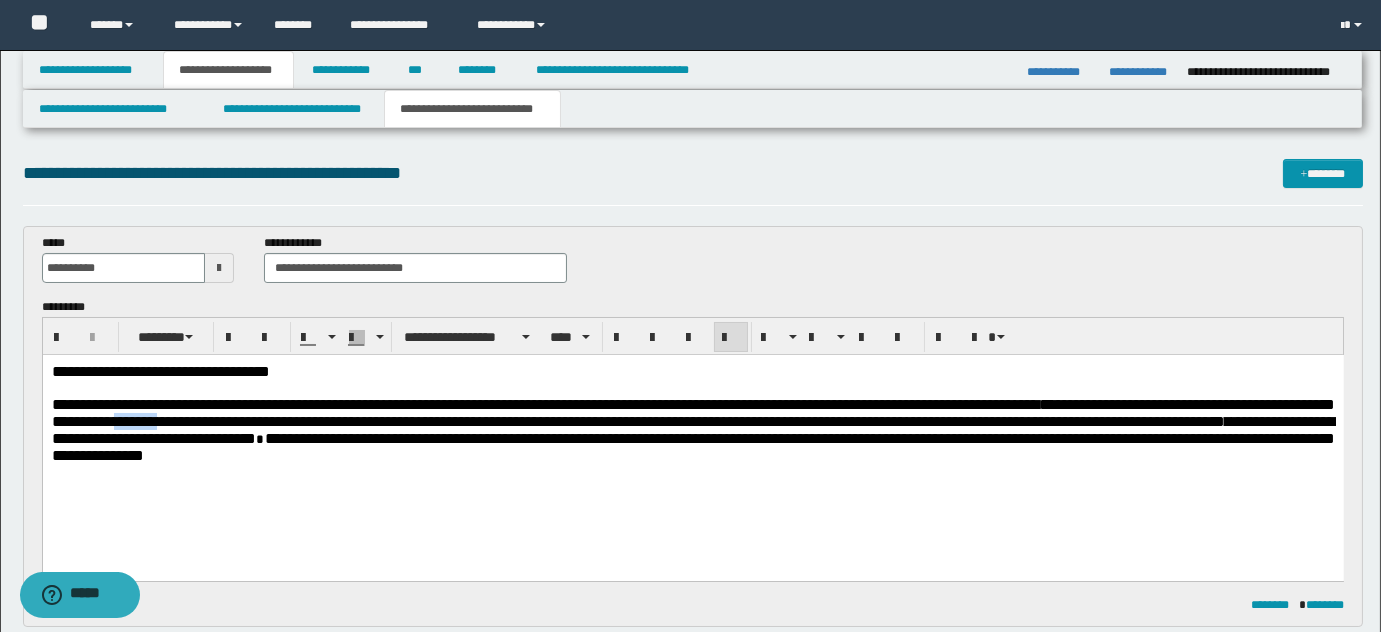 click on "**********" at bounding box center [692, 420] 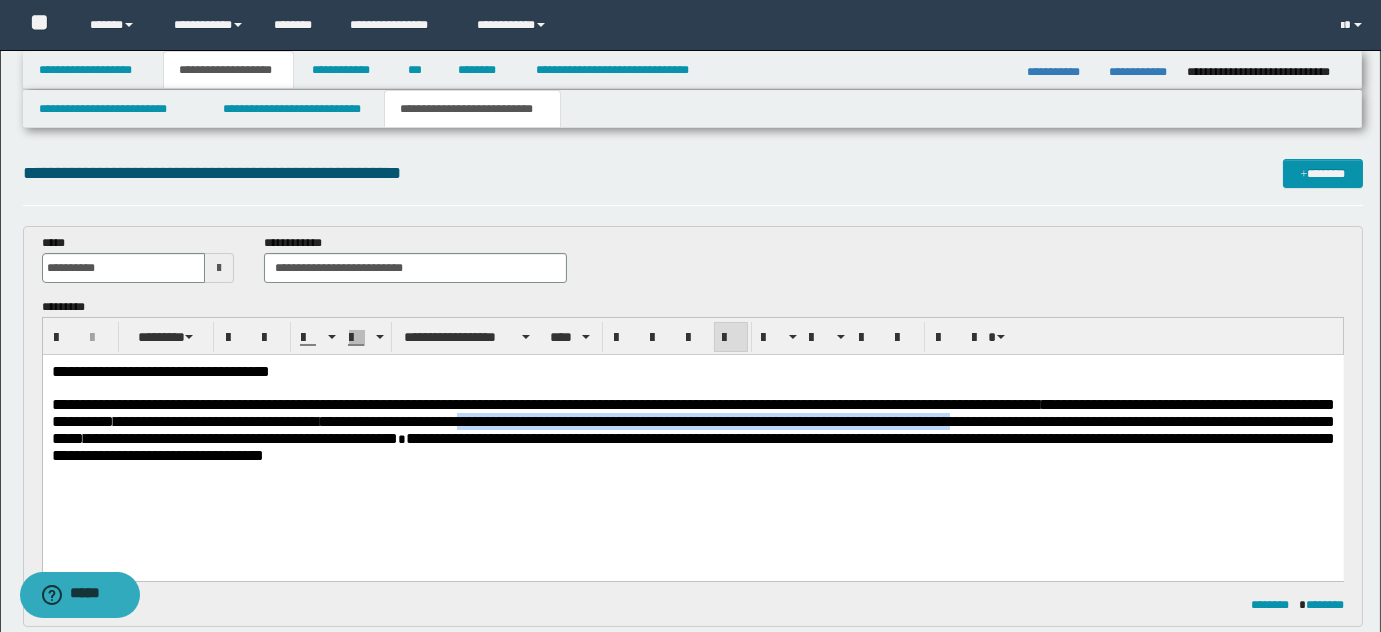 drag, startPoint x: 131, startPoint y: 442, endPoint x: 843, endPoint y: 423, distance: 712.2535 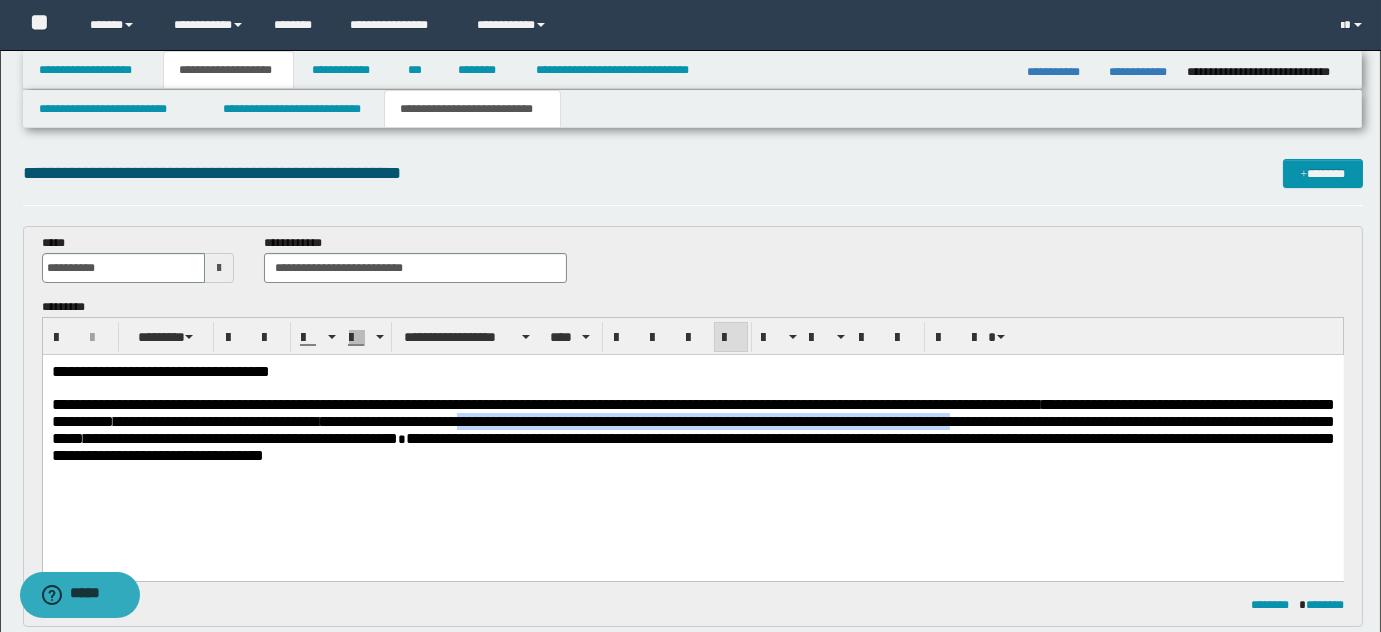 click on "**********" at bounding box center [692, 420] 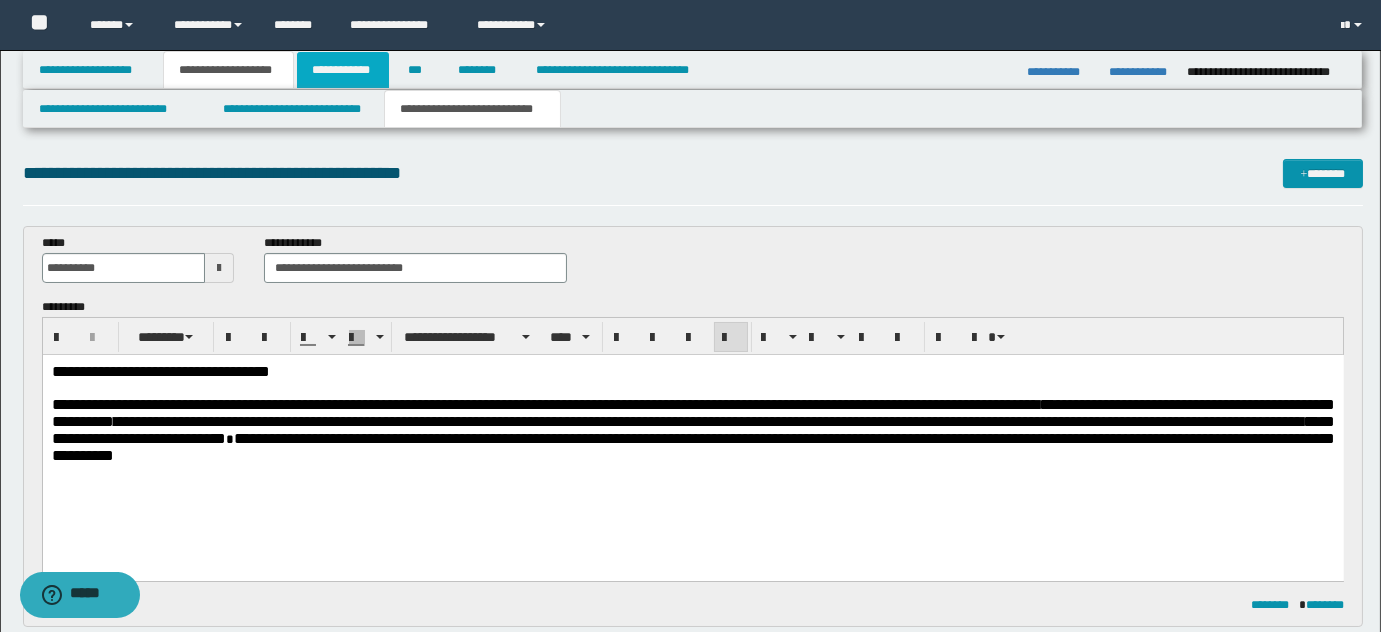 click on "**********" at bounding box center [343, 70] 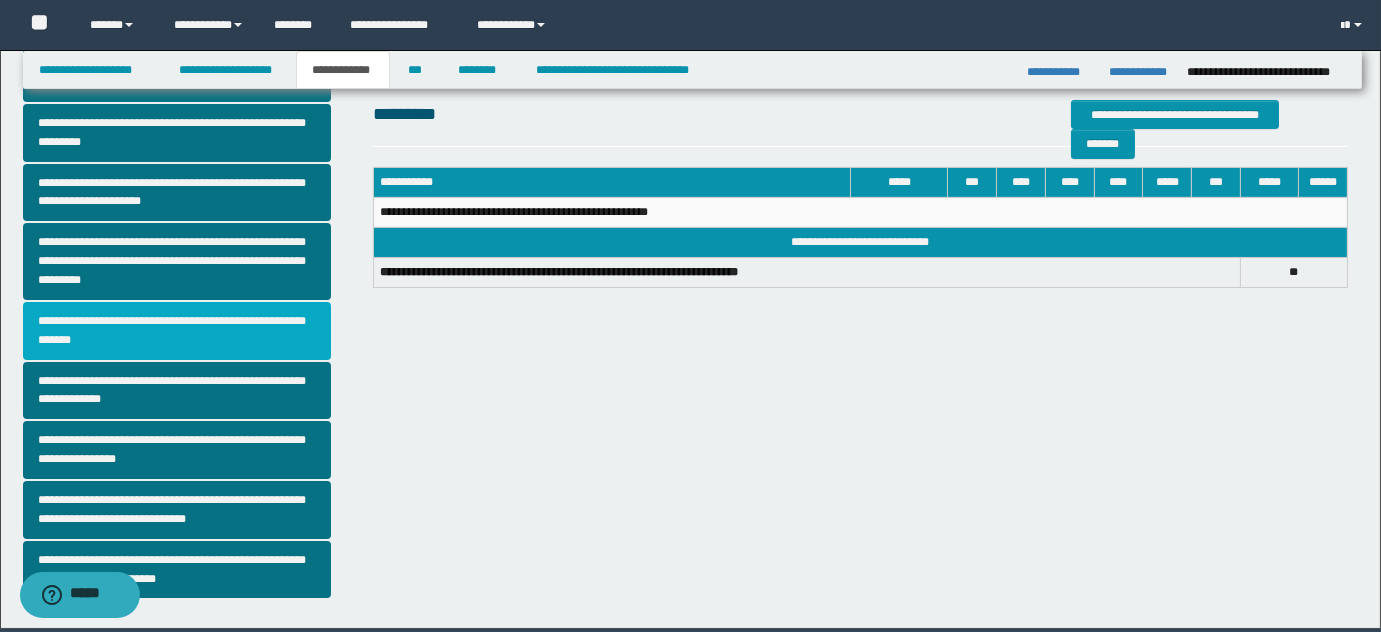 scroll, scrollTop: 516, scrollLeft: 0, axis: vertical 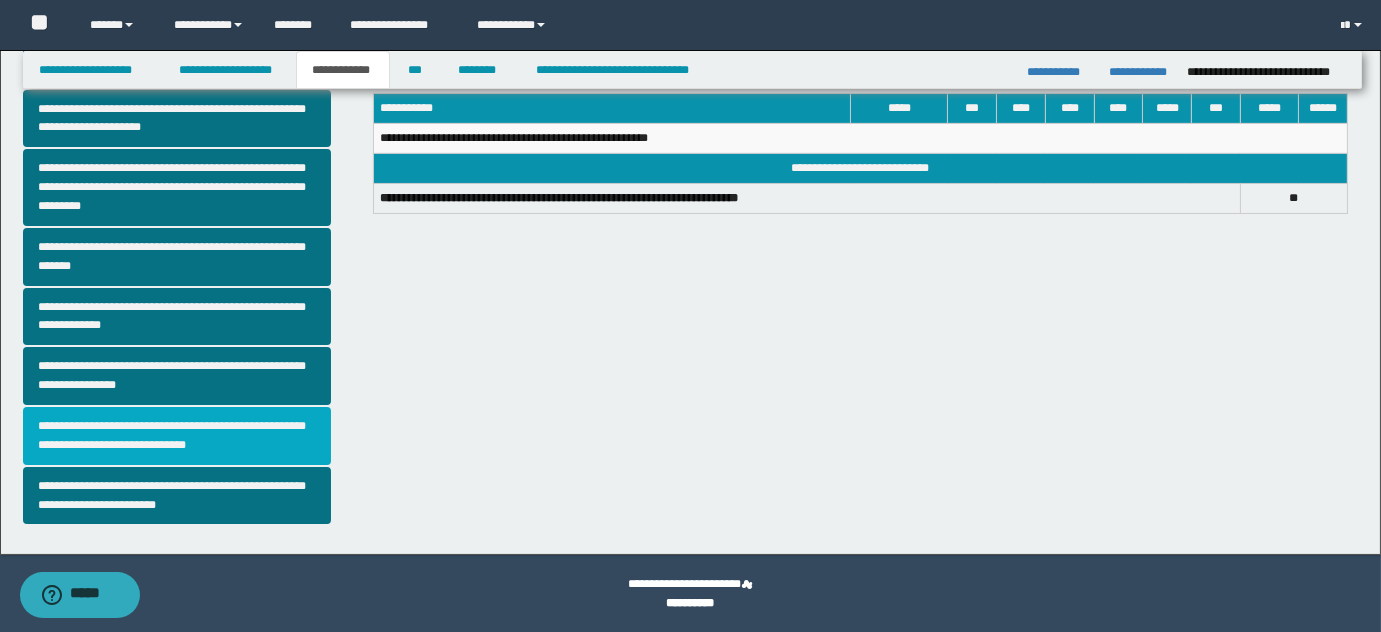 click on "**********" at bounding box center (177, 436) 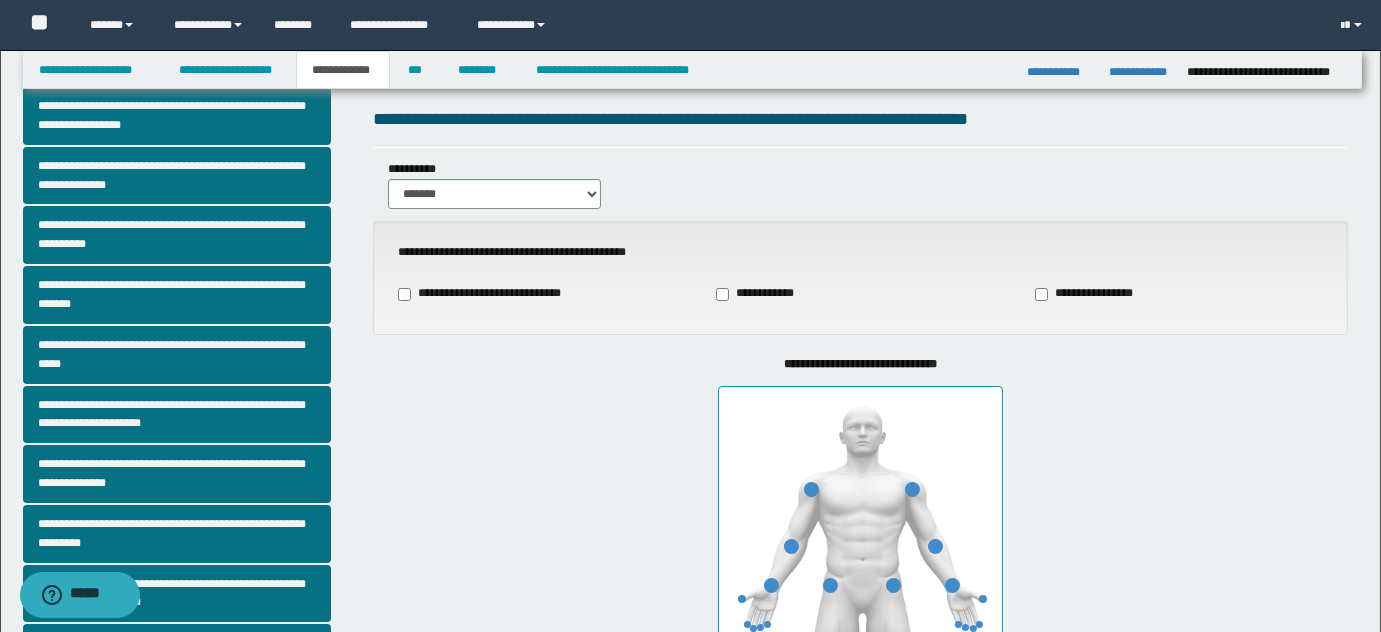 scroll, scrollTop: 272, scrollLeft: 0, axis: vertical 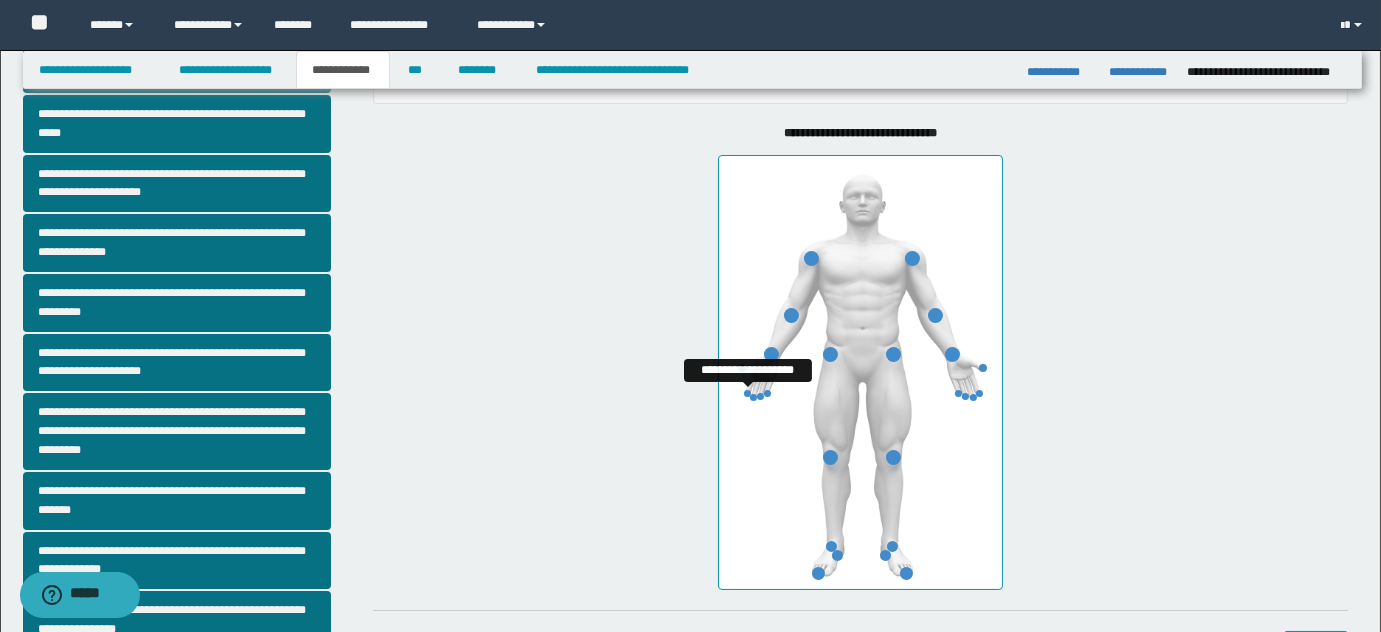 click at bounding box center [747, 393] 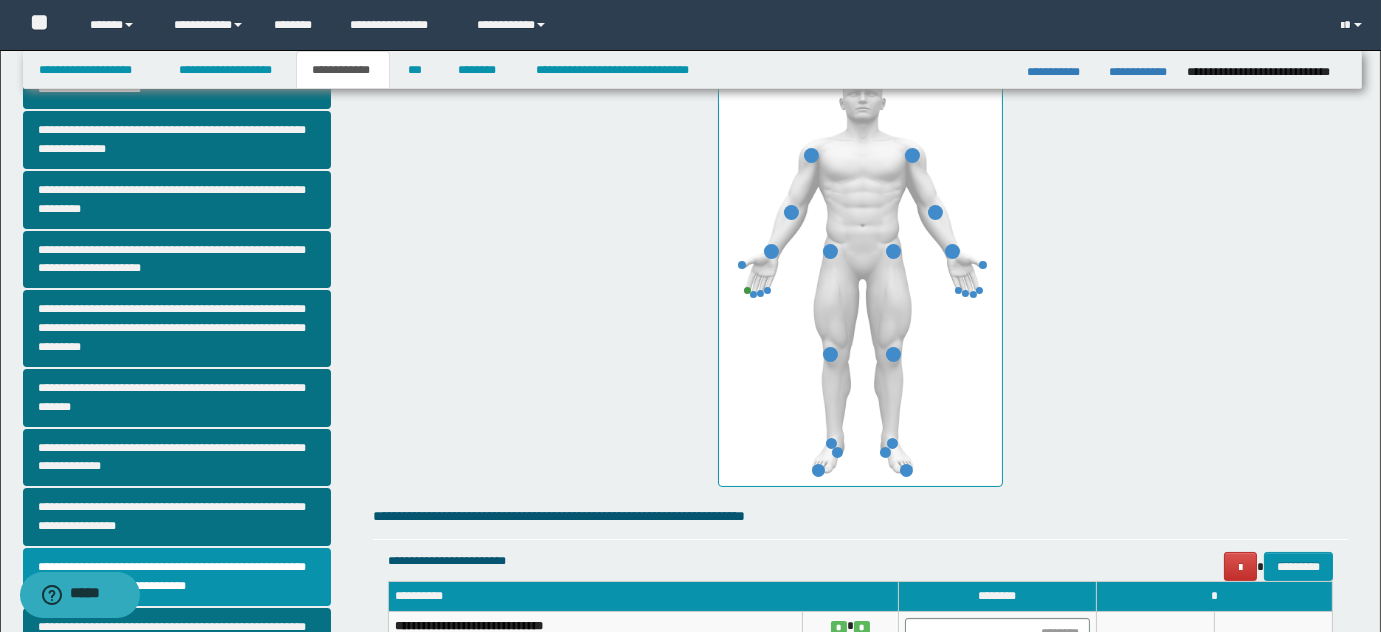 scroll, scrollTop: 636, scrollLeft: 0, axis: vertical 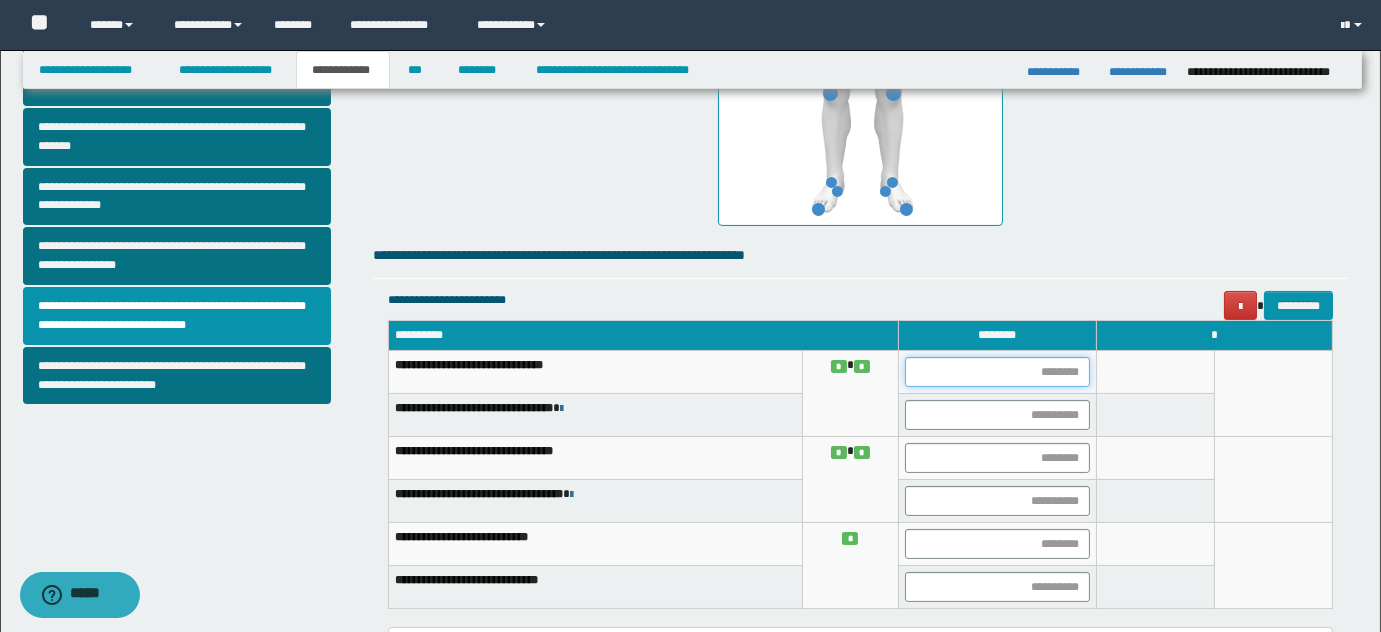 click at bounding box center (997, 372) 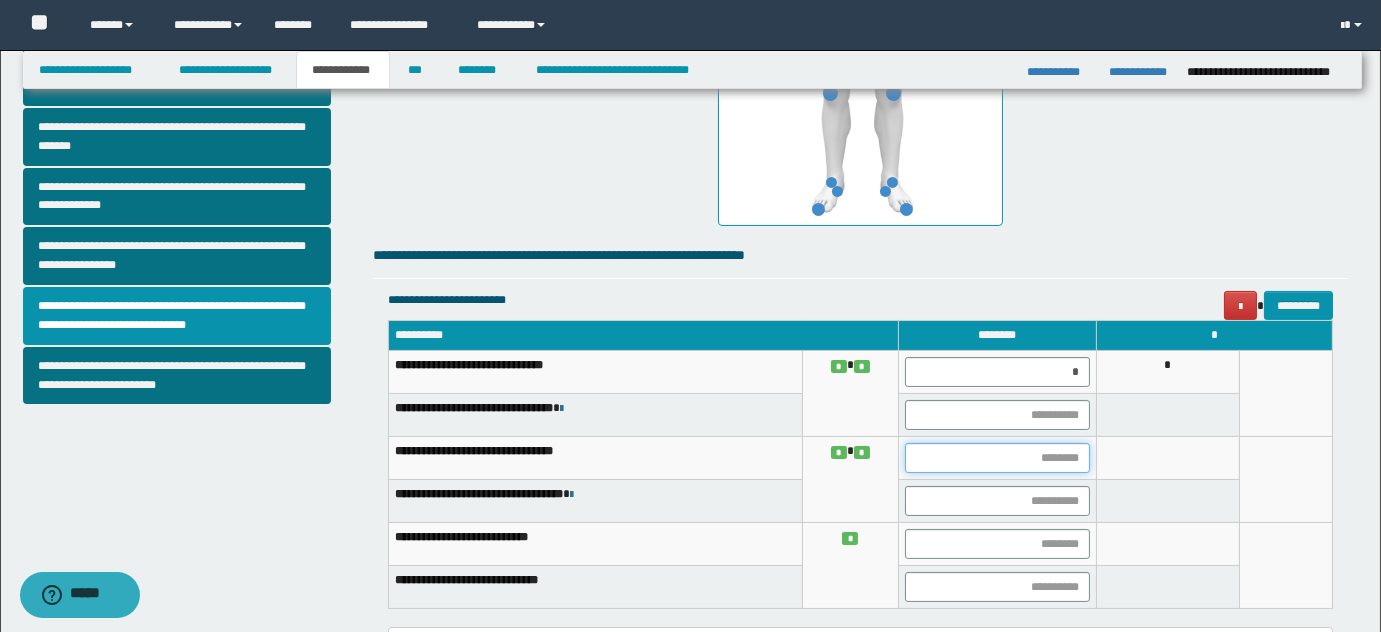 click at bounding box center [997, 458] 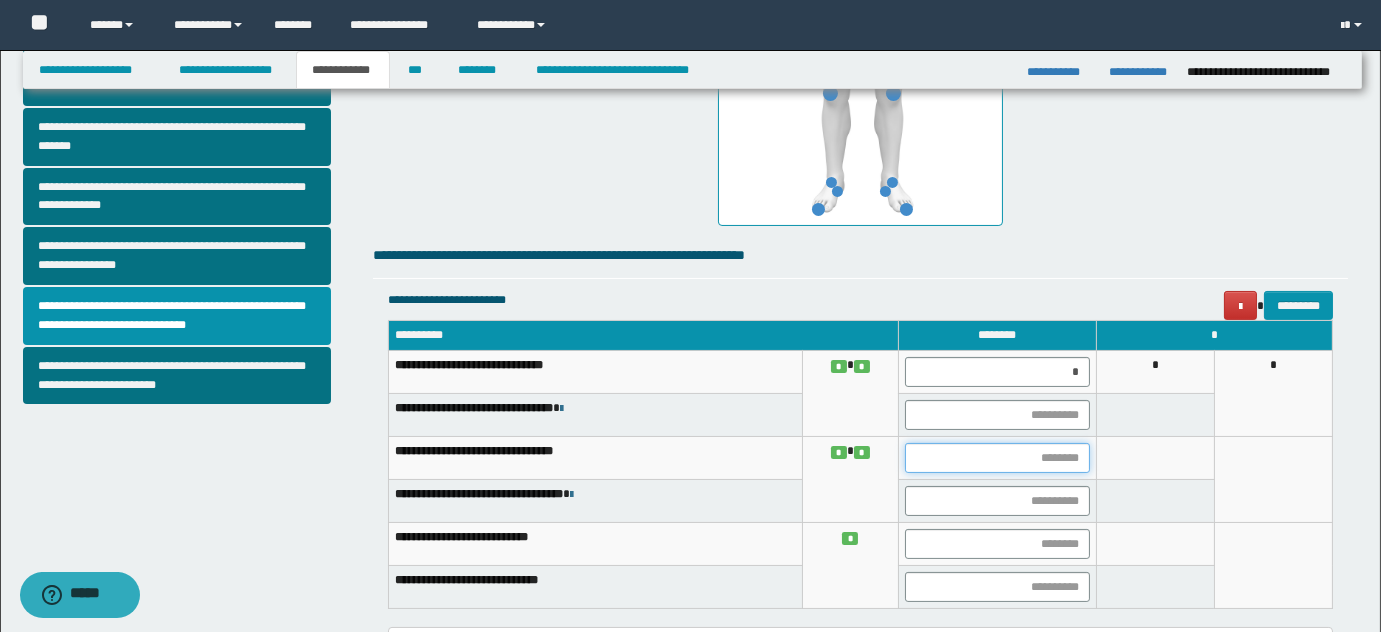 type on "*" 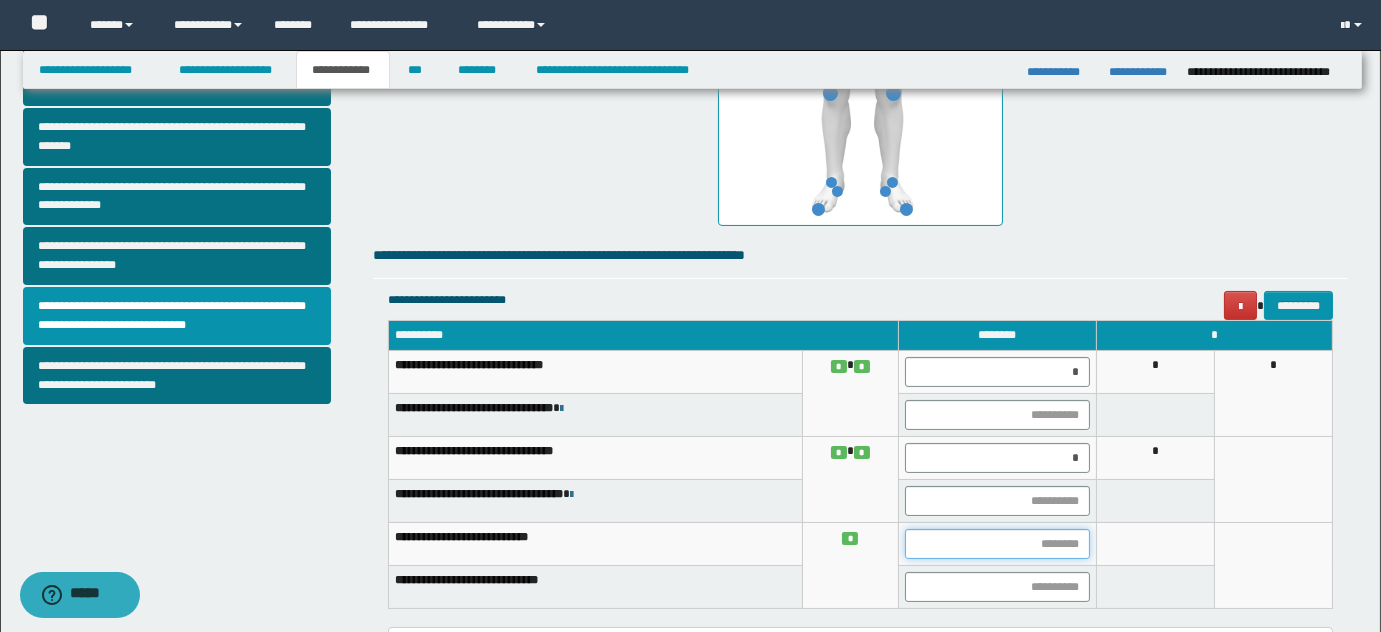 click at bounding box center [997, 544] 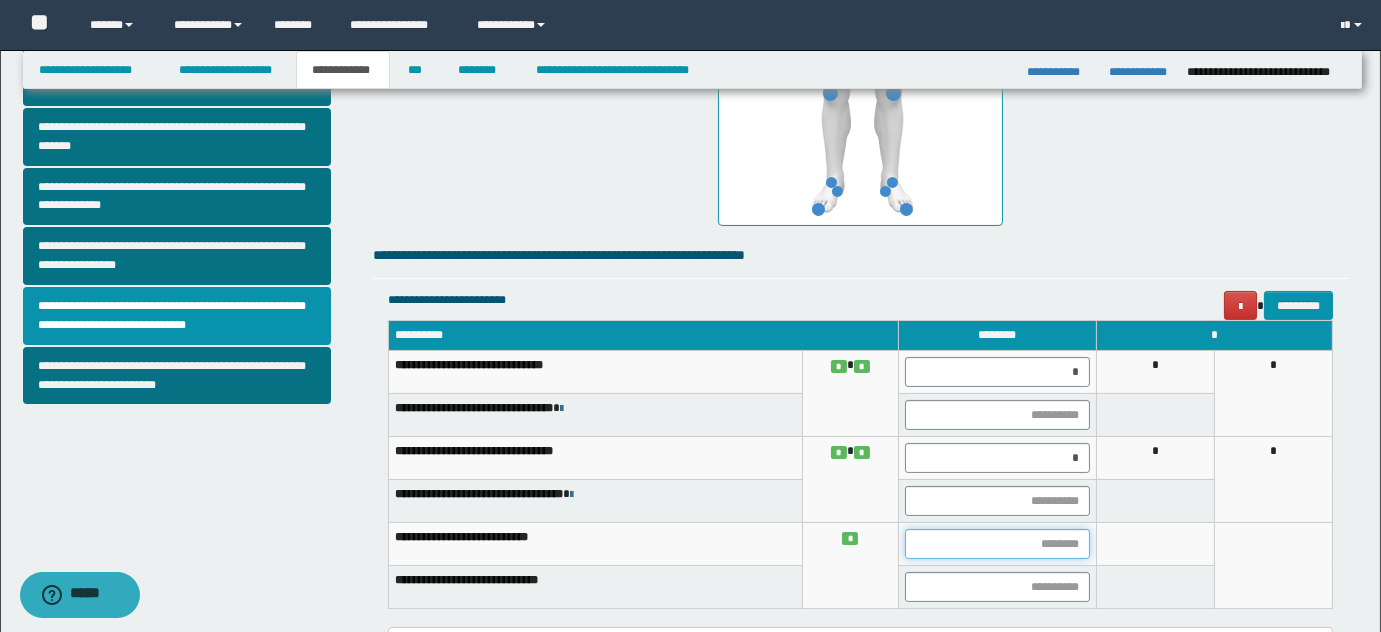 type on "*" 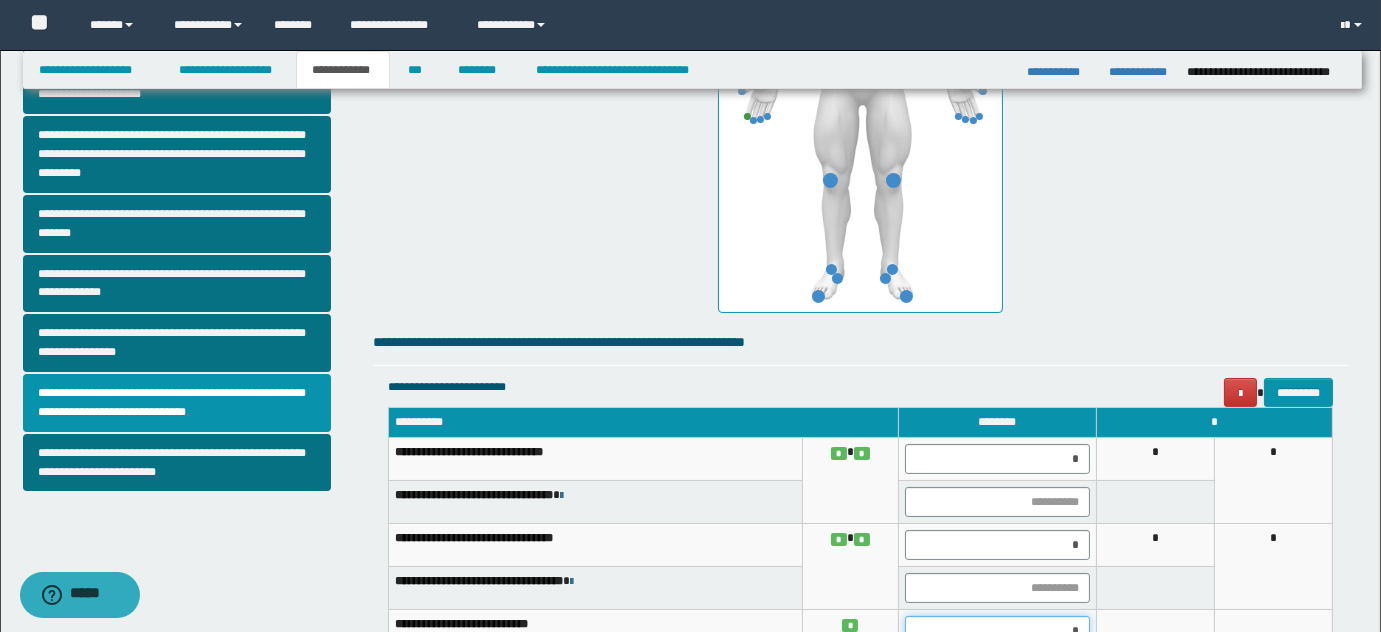 scroll, scrollTop: 454, scrollLeft: 0, axis: vertical 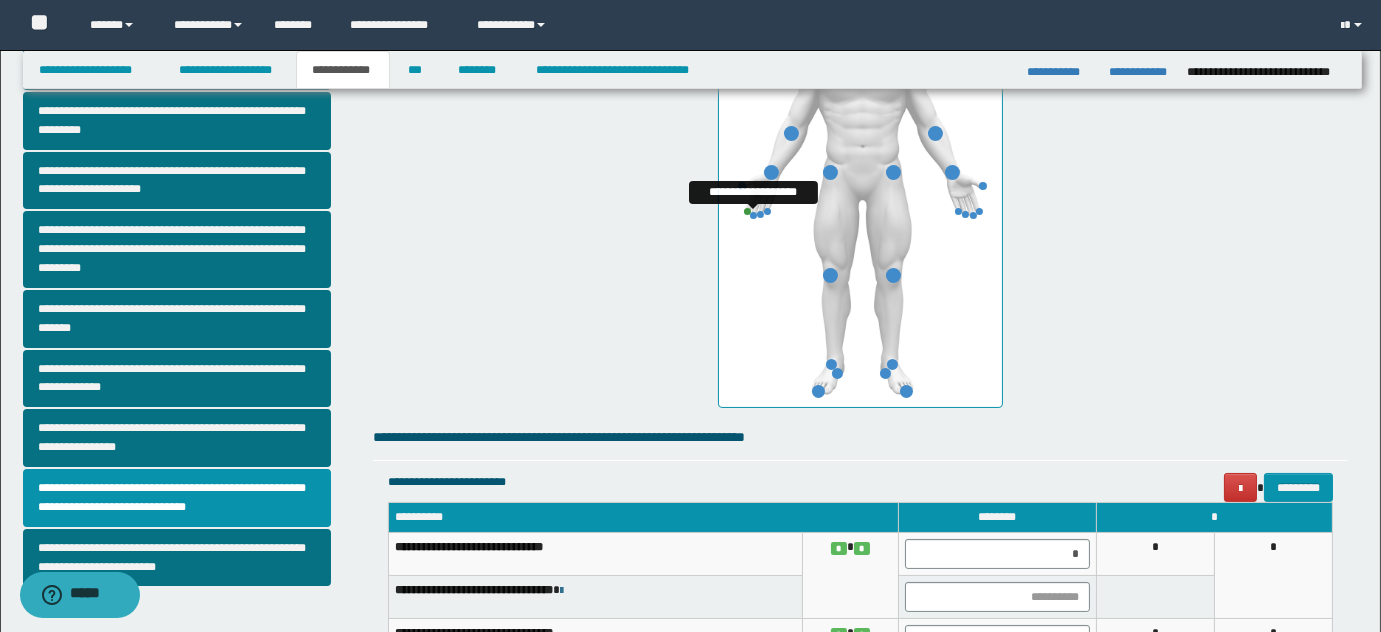 click at bounding box center [753, 215] 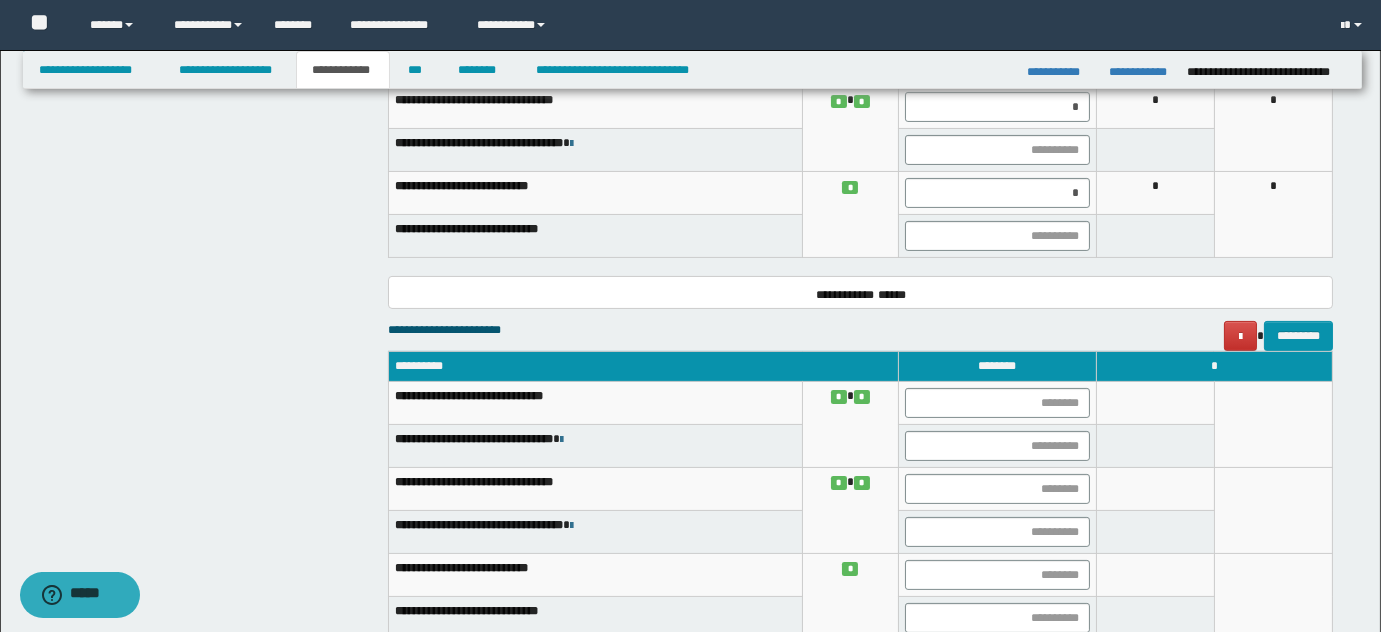 scroll, scrollTop: 1000, scrollLeft: 0, axis: vertical 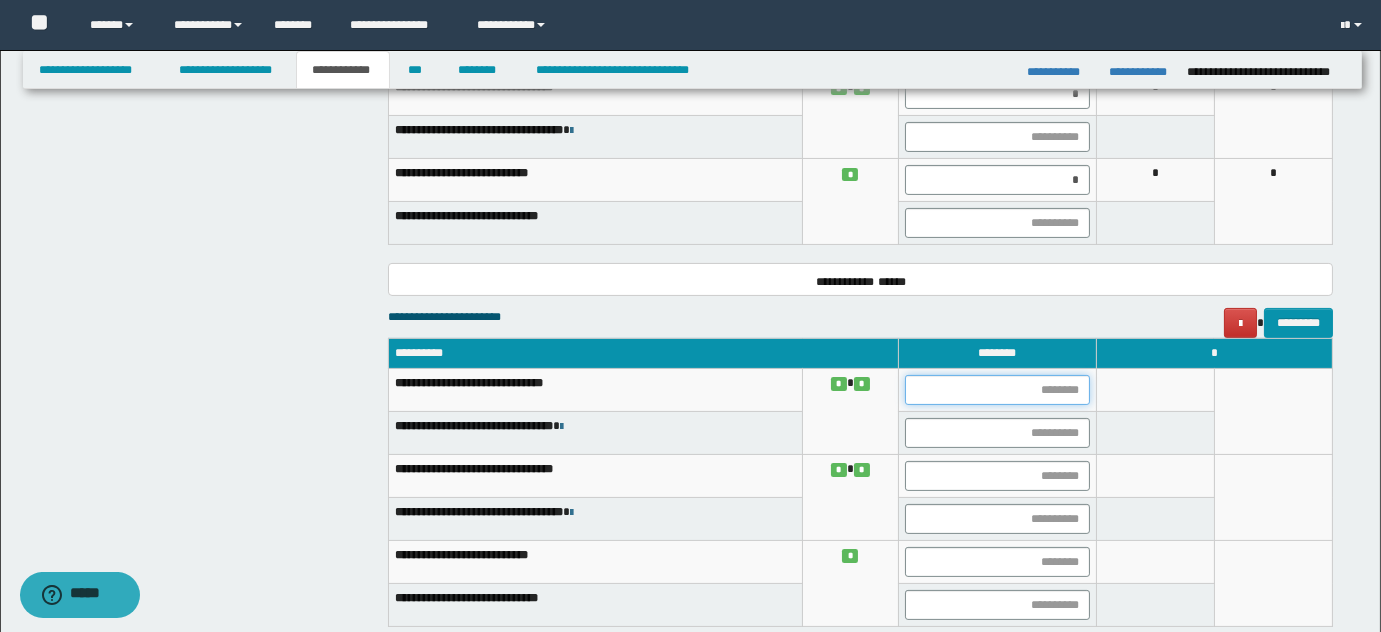 click at bounding box center (997, 390) 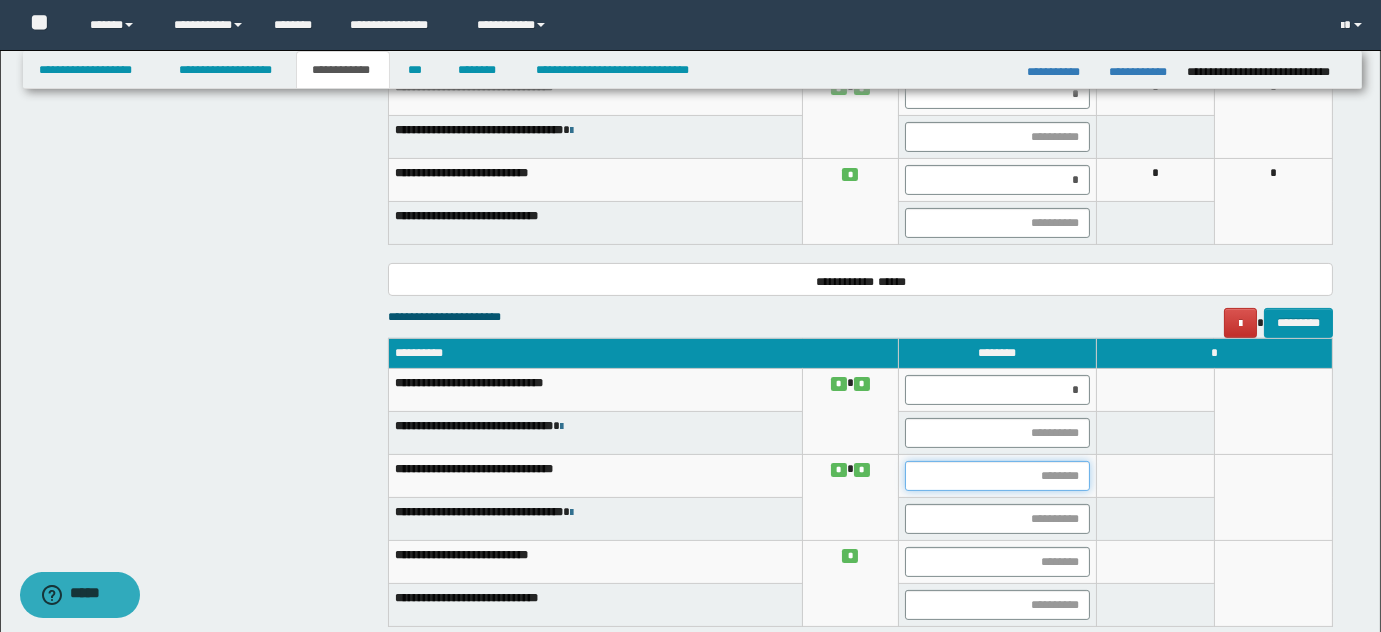 click at bounding box center [997, 476] 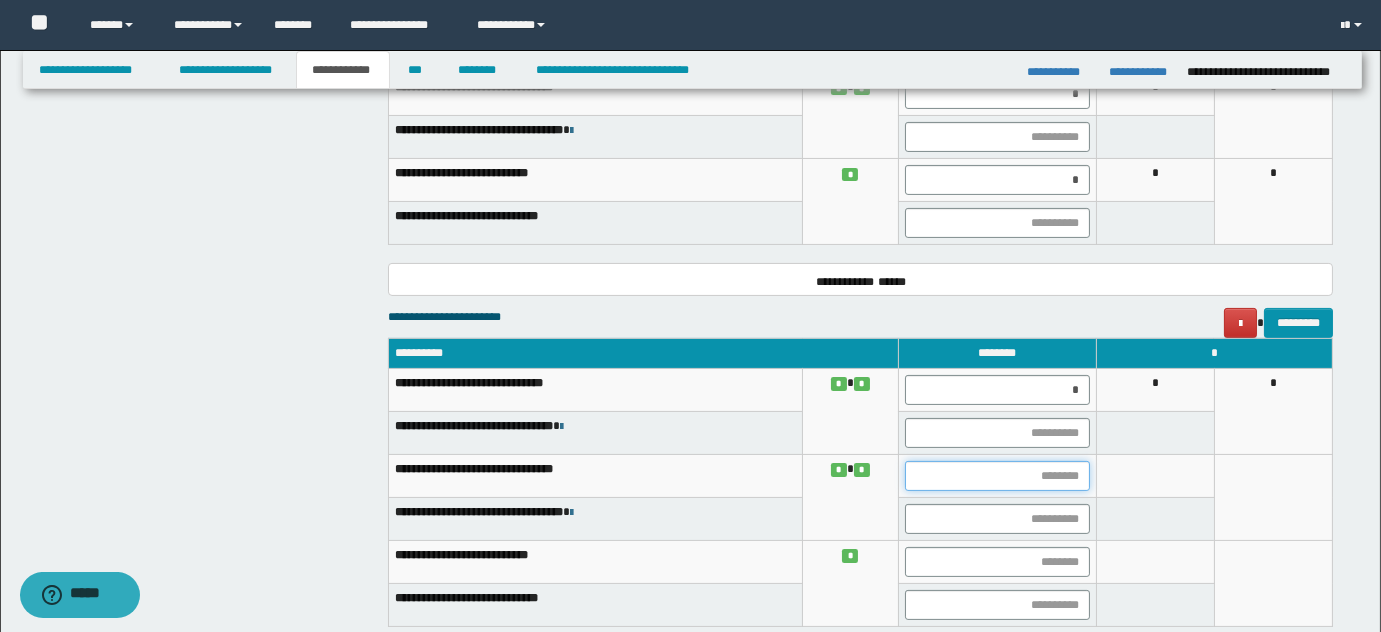 type on "*" 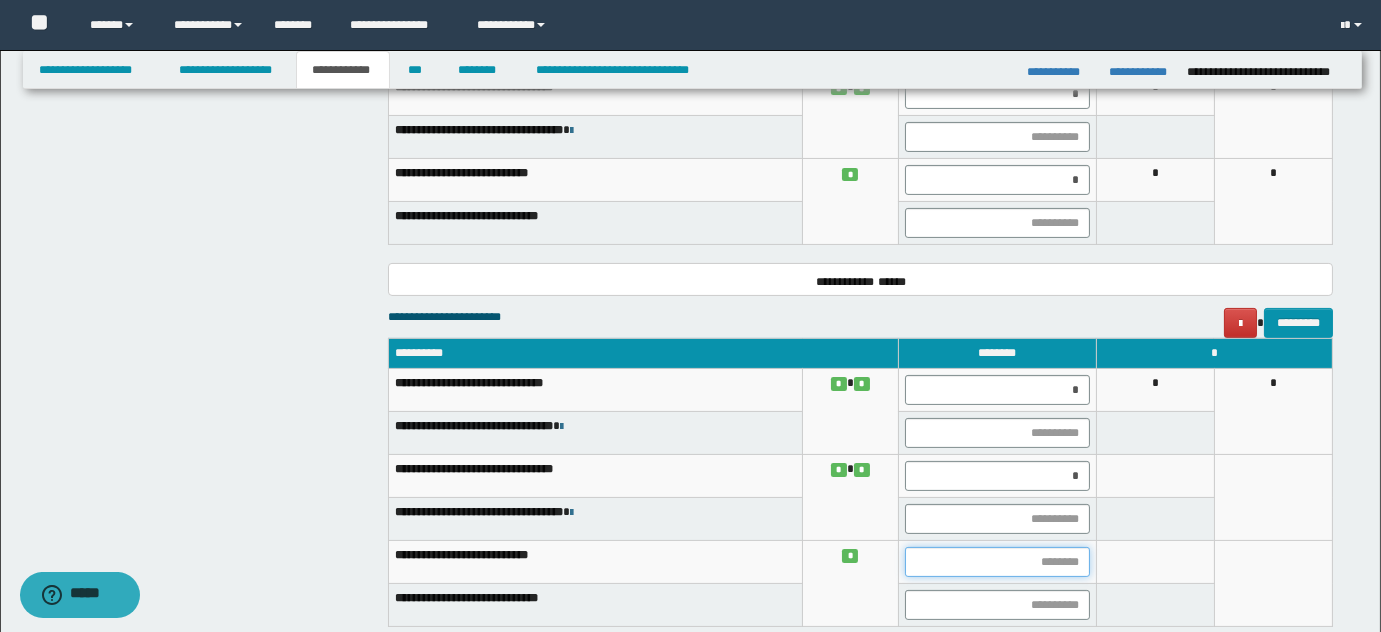 click at bounding box center (997, 562) 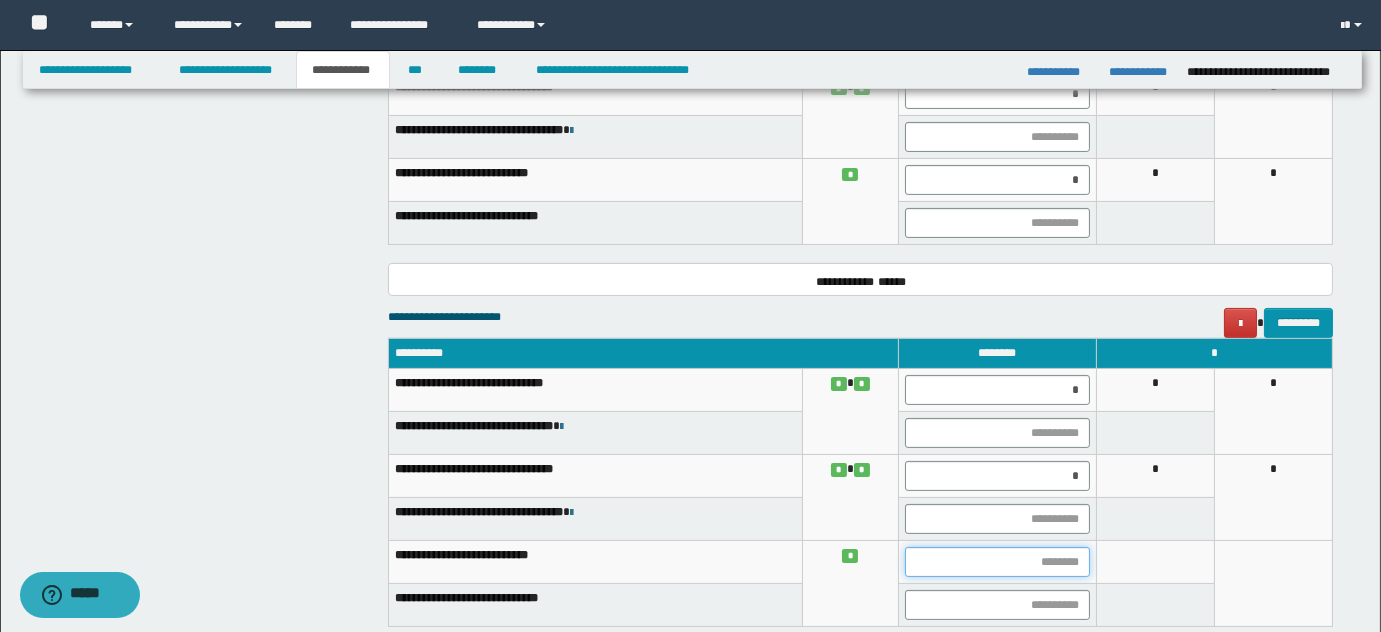 type on "*" 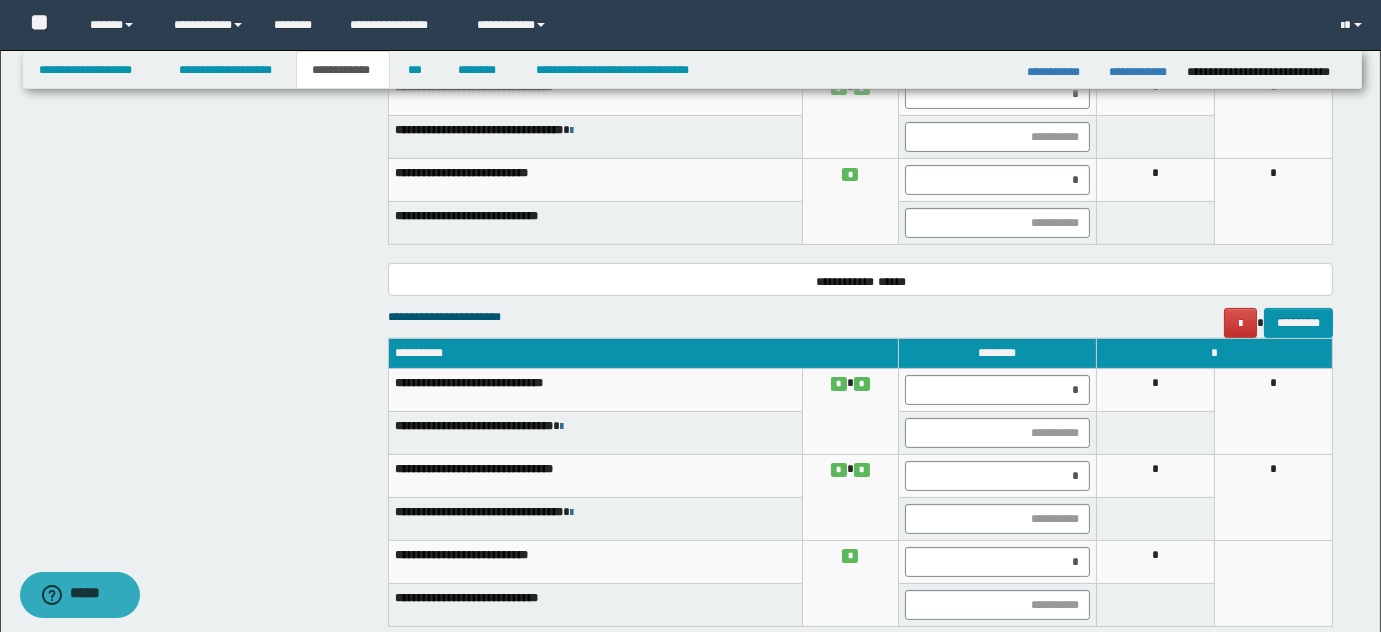 click on "*" at bounding box center (997, 562) 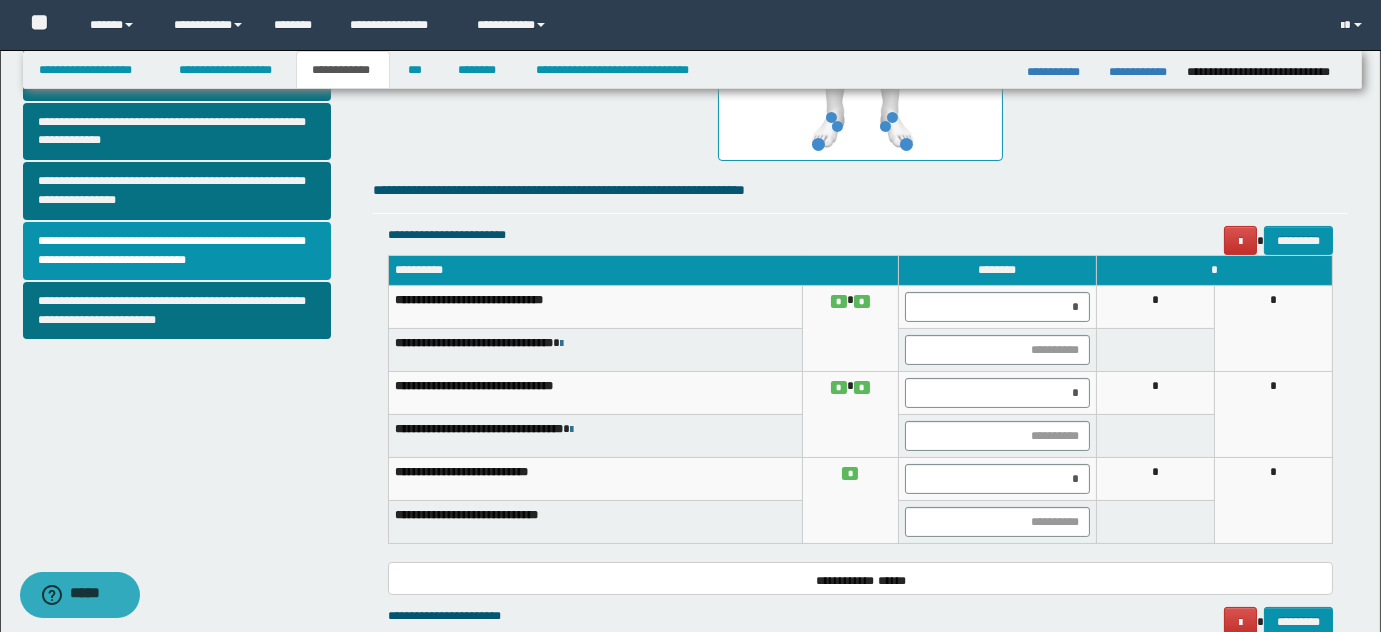 scroll, scrollTop: 636, scrollLeft: 0, axis: vertical 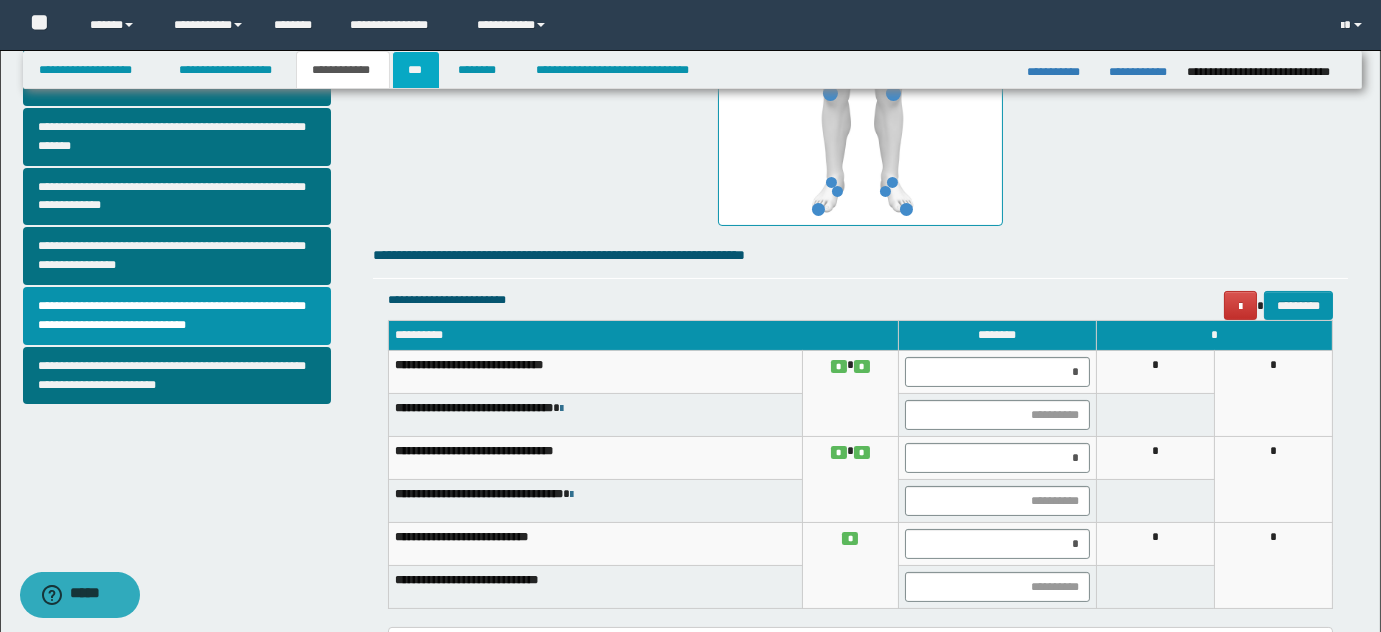 click on "***" at bounding box center (416, 70) 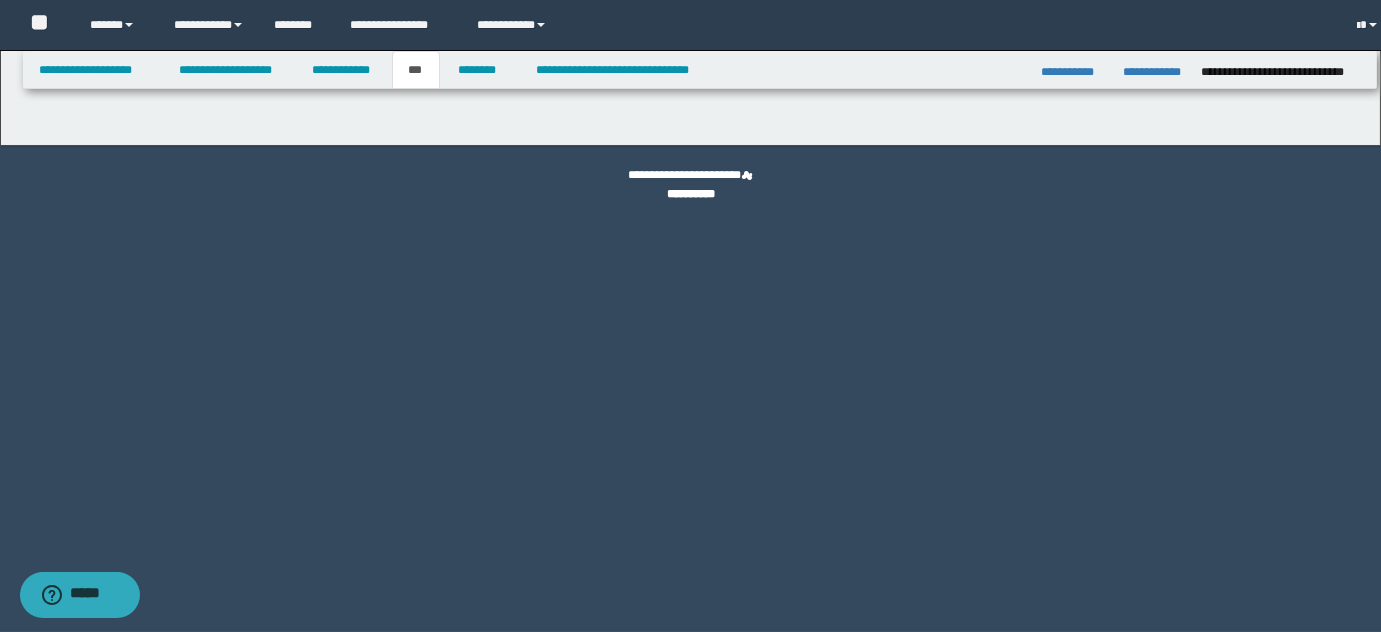 scroll, scrollTop: 0, scrollLeft: 0, axis: both 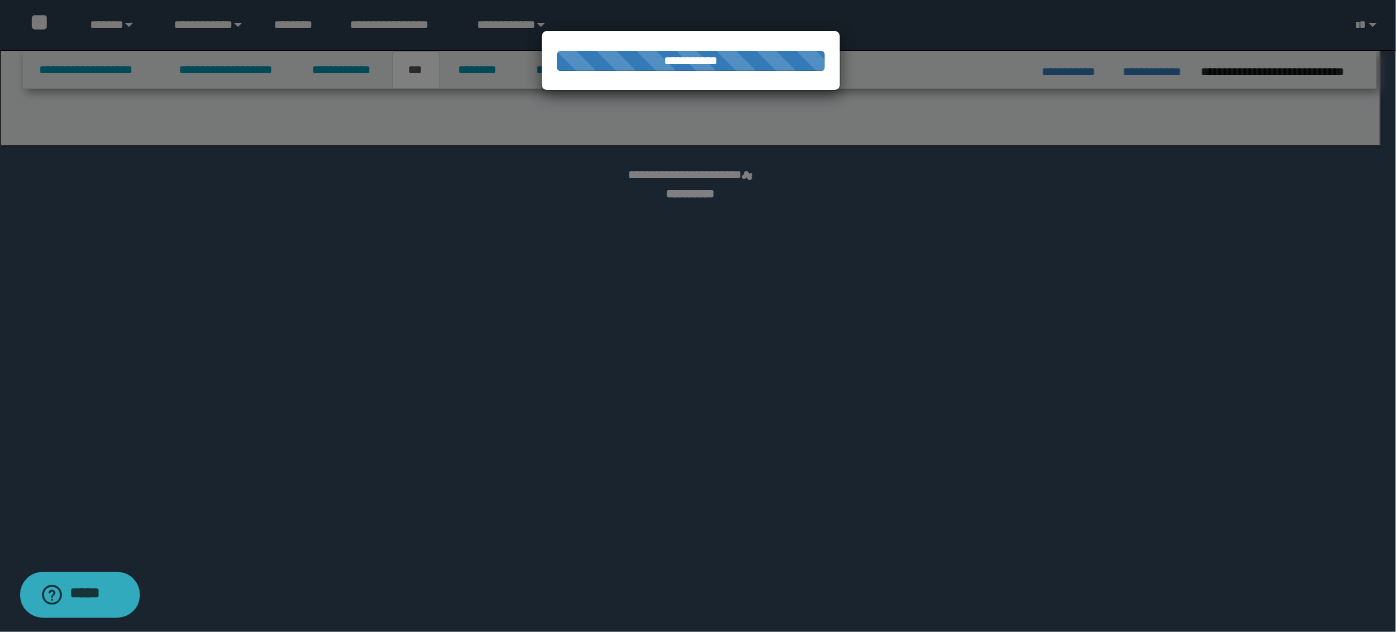 select on "***" 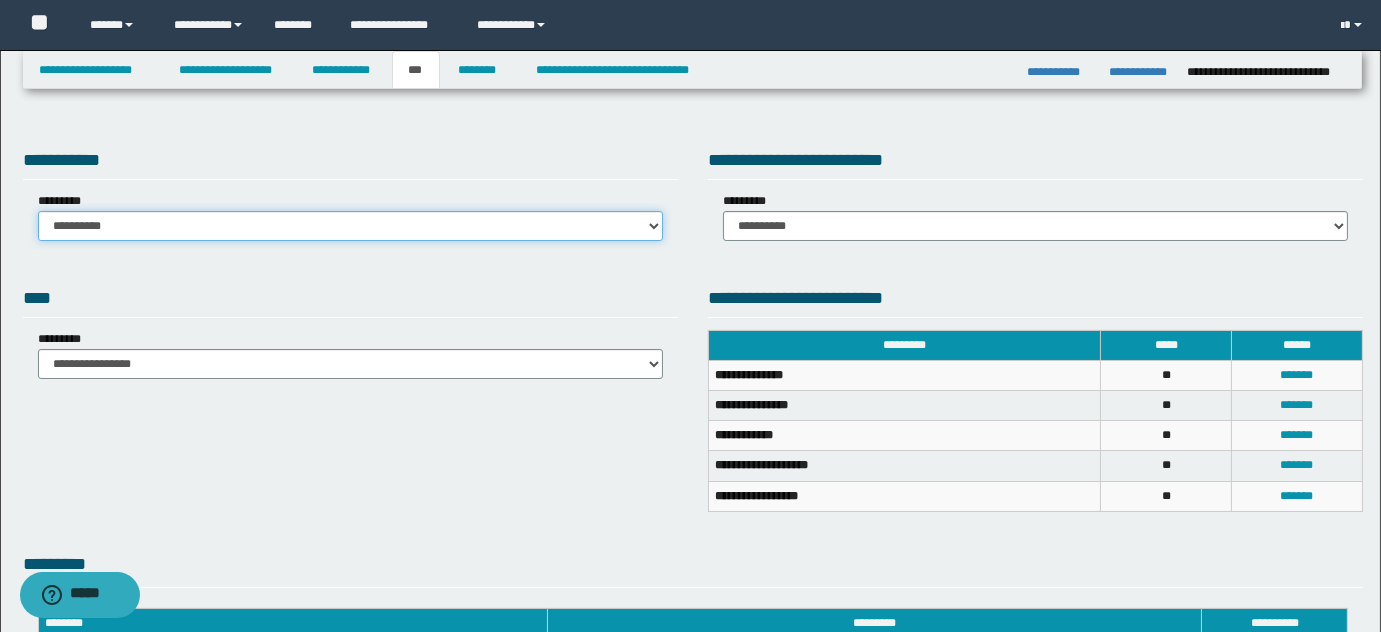 click on "**********" at bounding box center [350, 226] 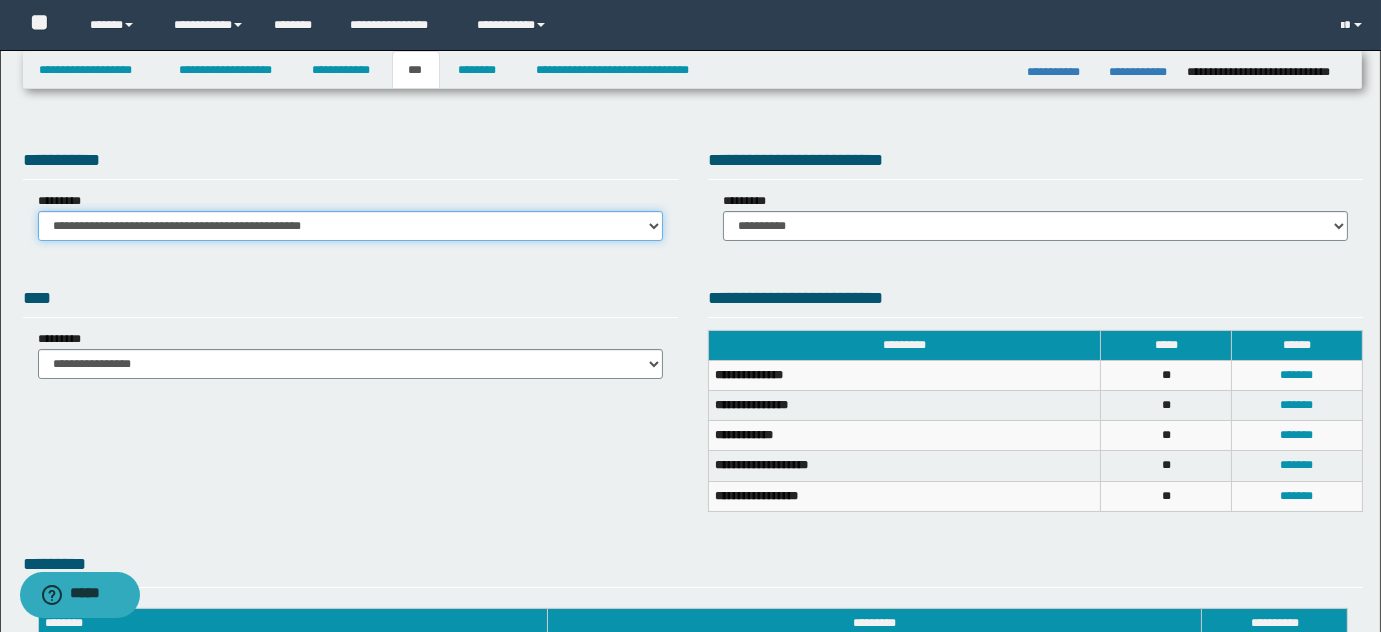click on "**********" at bounding box center (350, 226) 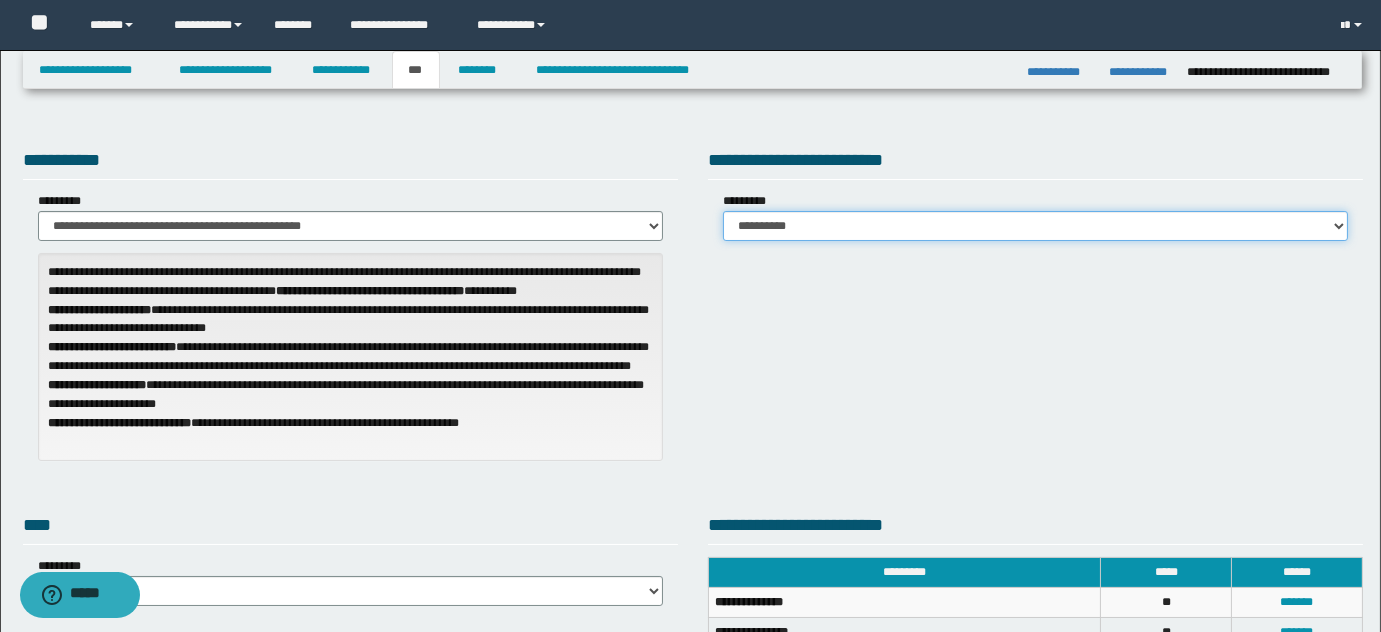 click on "**********" at bounding box center (1035, 226) 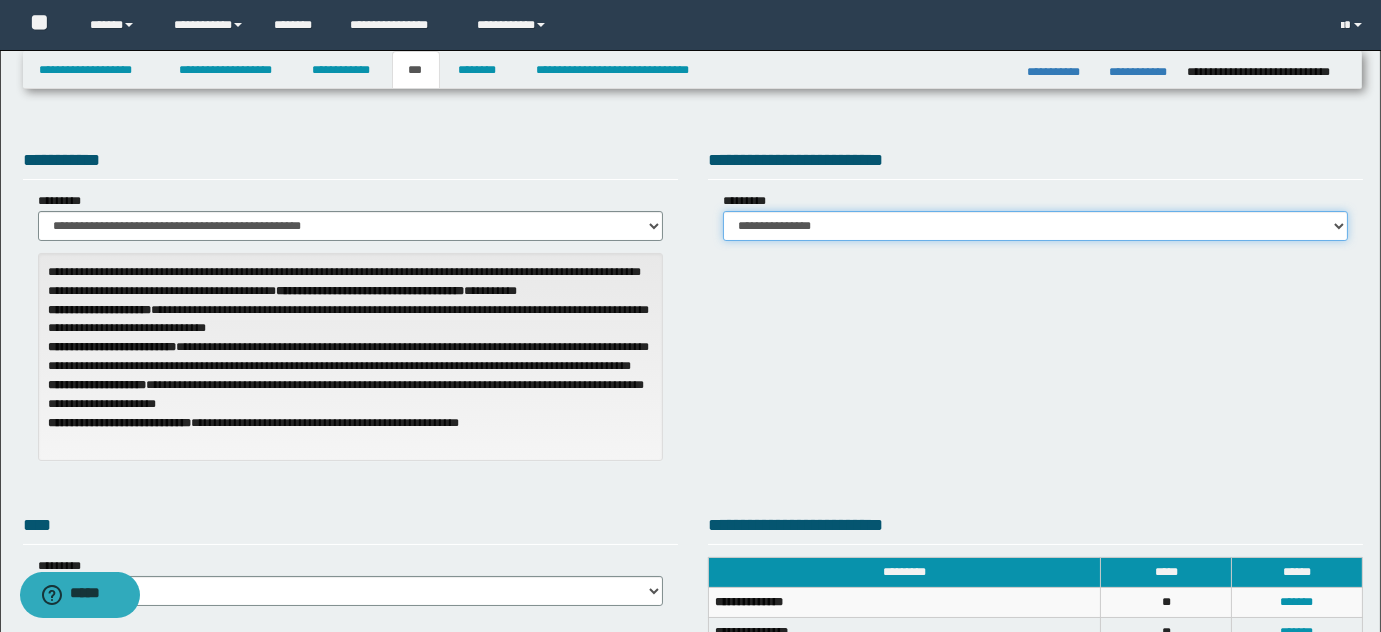 click on "**********" at bounding box center (1035, 226) 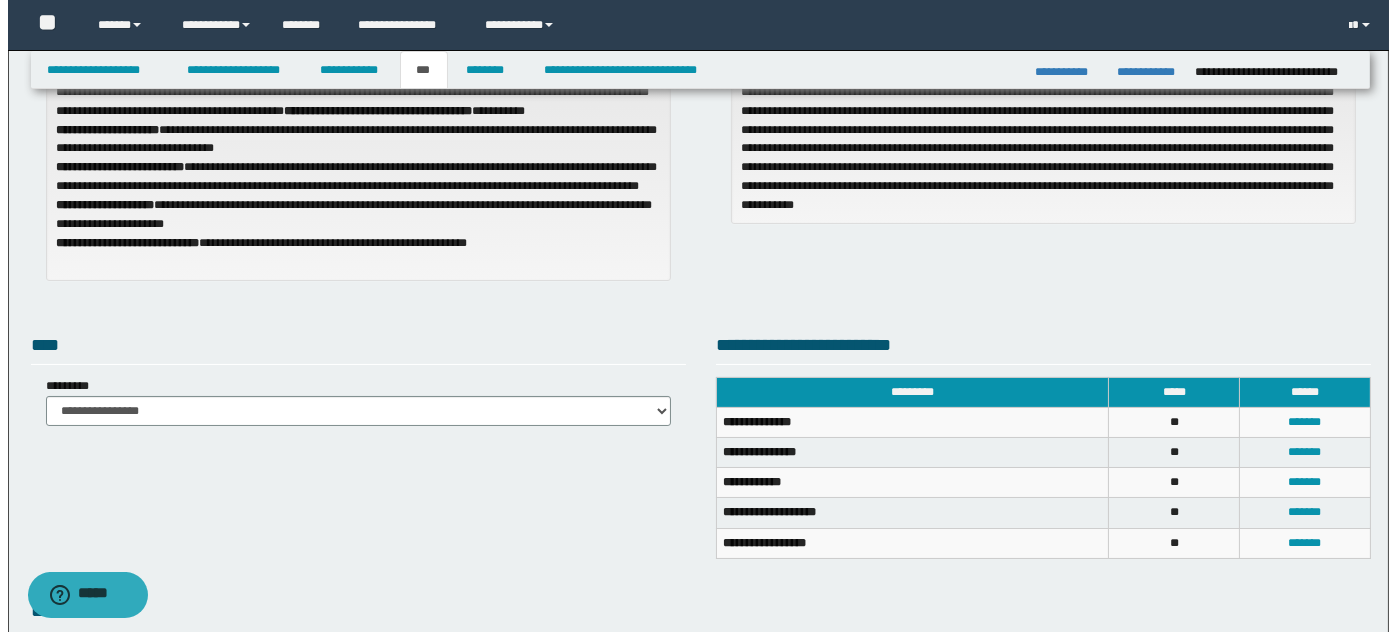 scroll, scrollTop: 272, scrollLeft: 0, axis: vertical 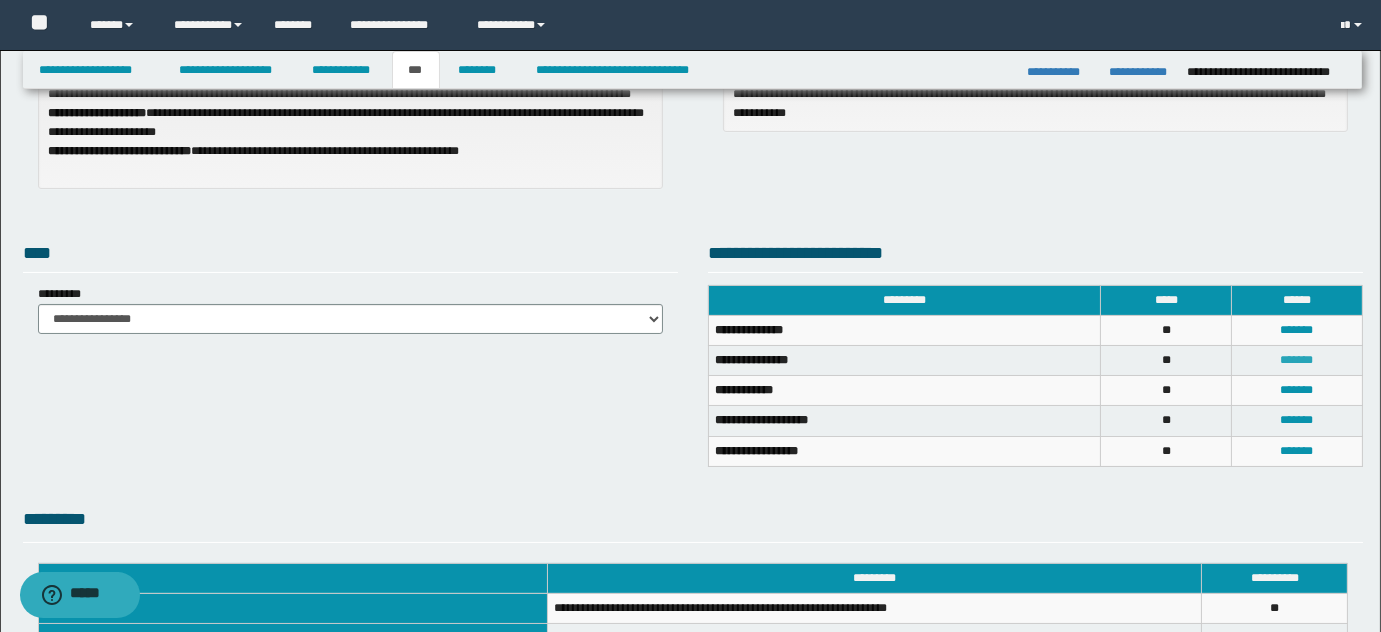 click on "*******" at bounding box center [1296, 360] 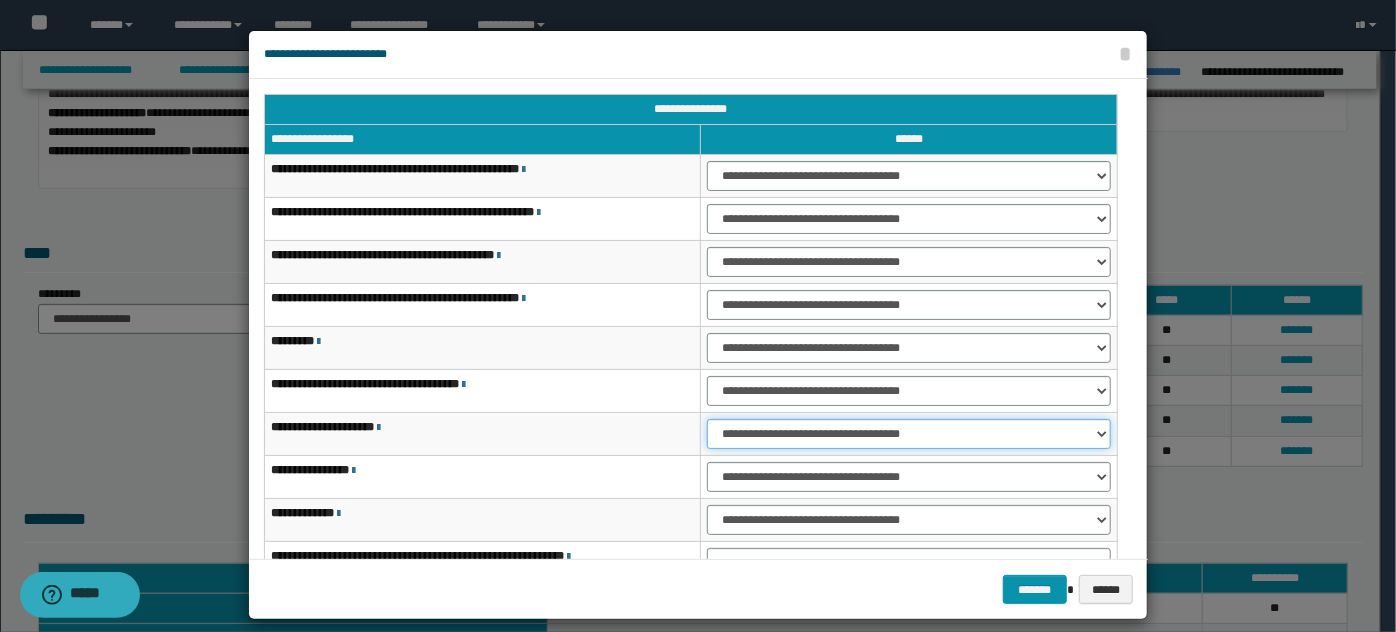 click on "**********" at bounding box center [909, 434] 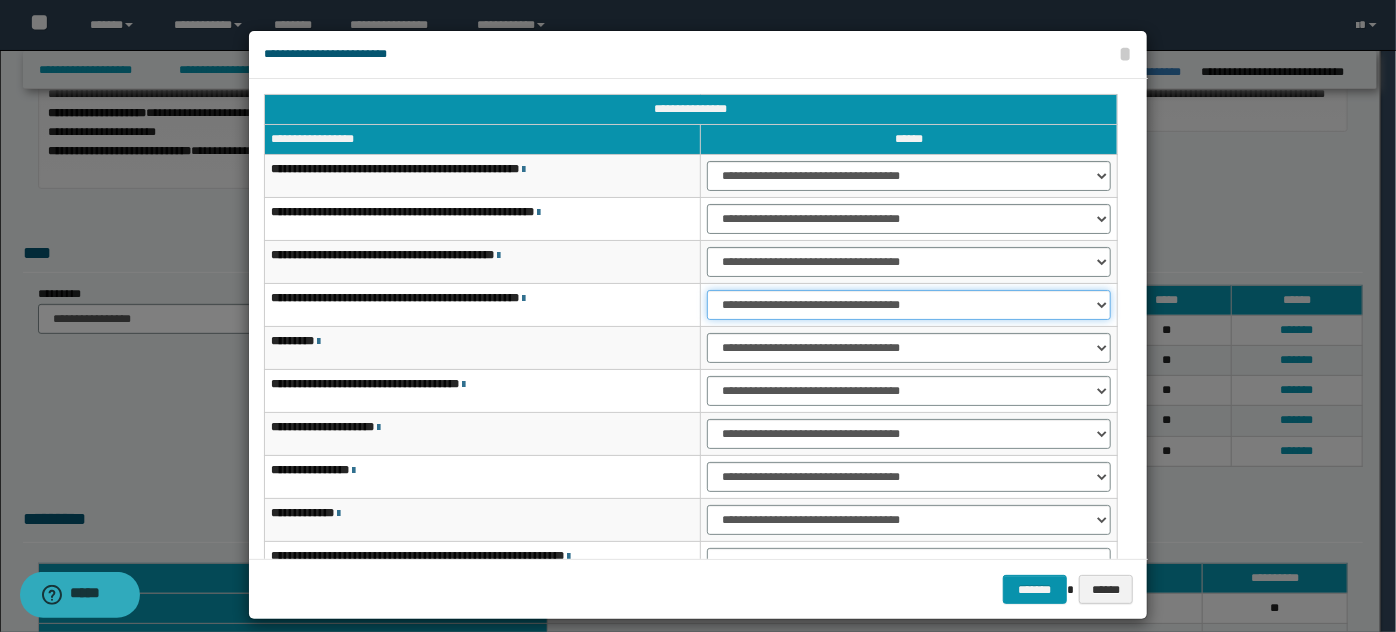 click on "**********" at bounding box center [909, 305] 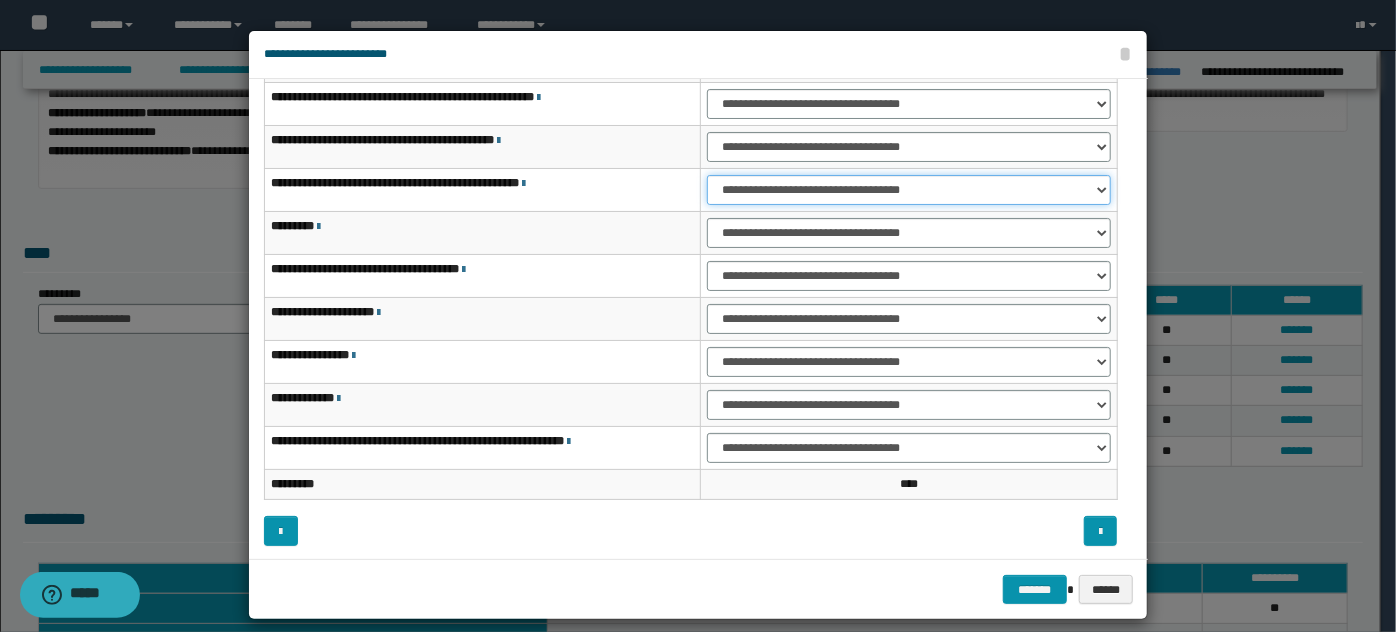 scroll, scrollTop: 117, scrollLeft: 0, axis: vertical 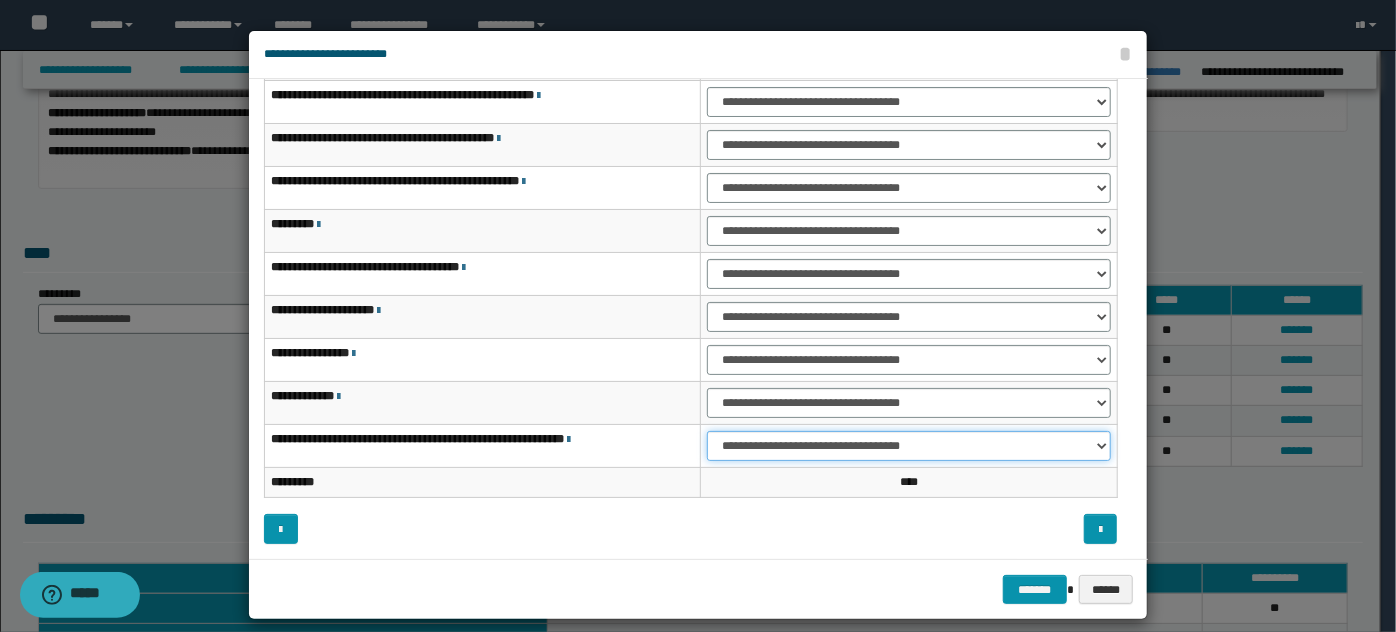 click on "**********" at bounding box center (909, 446) 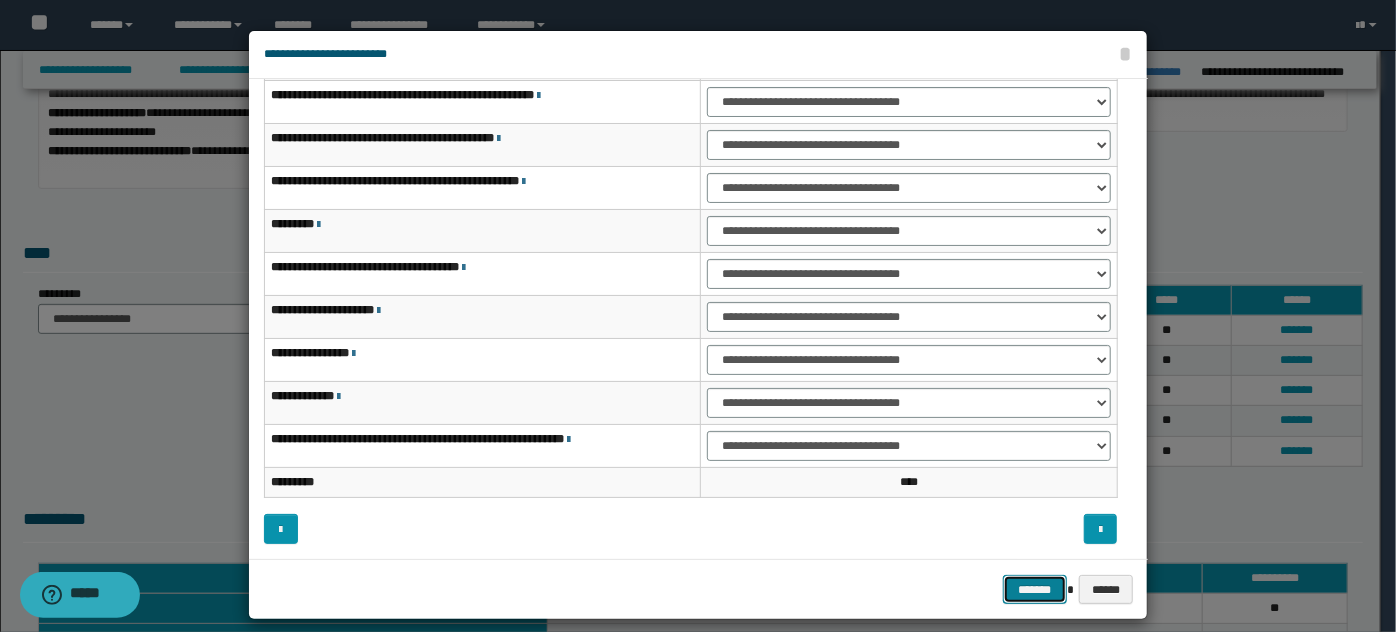 drag, startPoint x: 1005, startPoint y: 586, endPoint x: 1010, endPoint y: 554, distance: 32.38827 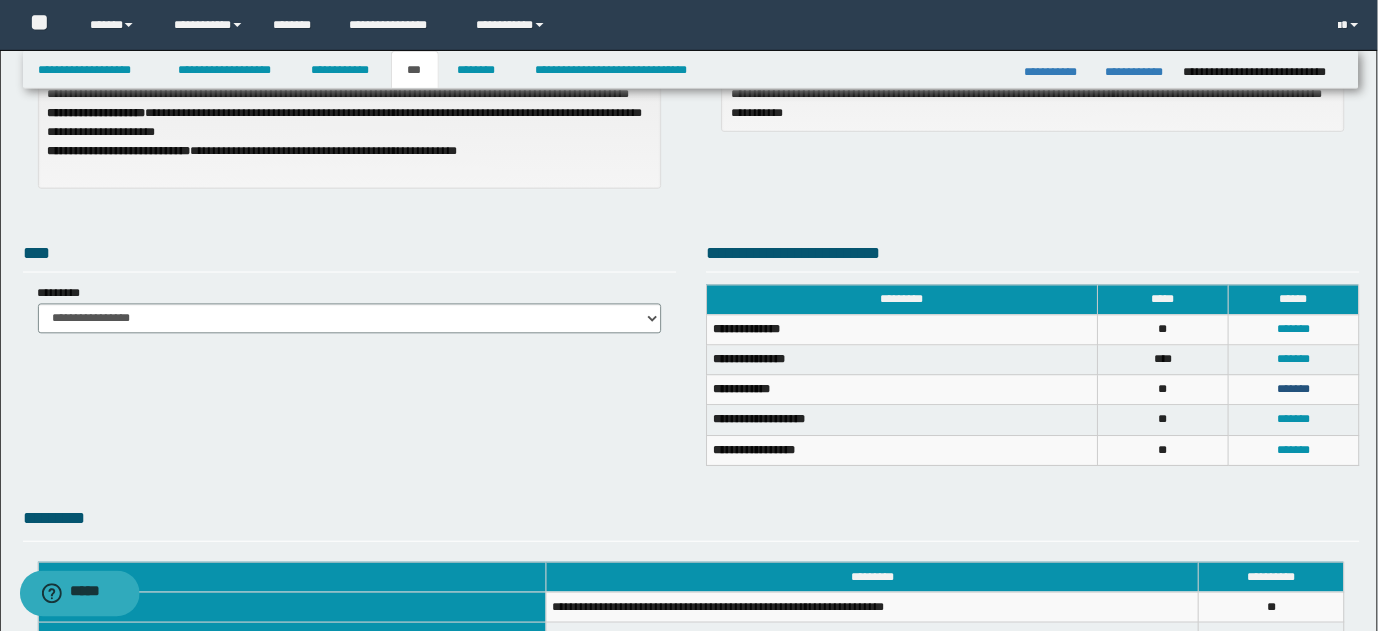 drag, startPoint x: 1295, startPoint y: 386, endPoint x: 1259, endPoint y: 390, distance: 36.221542 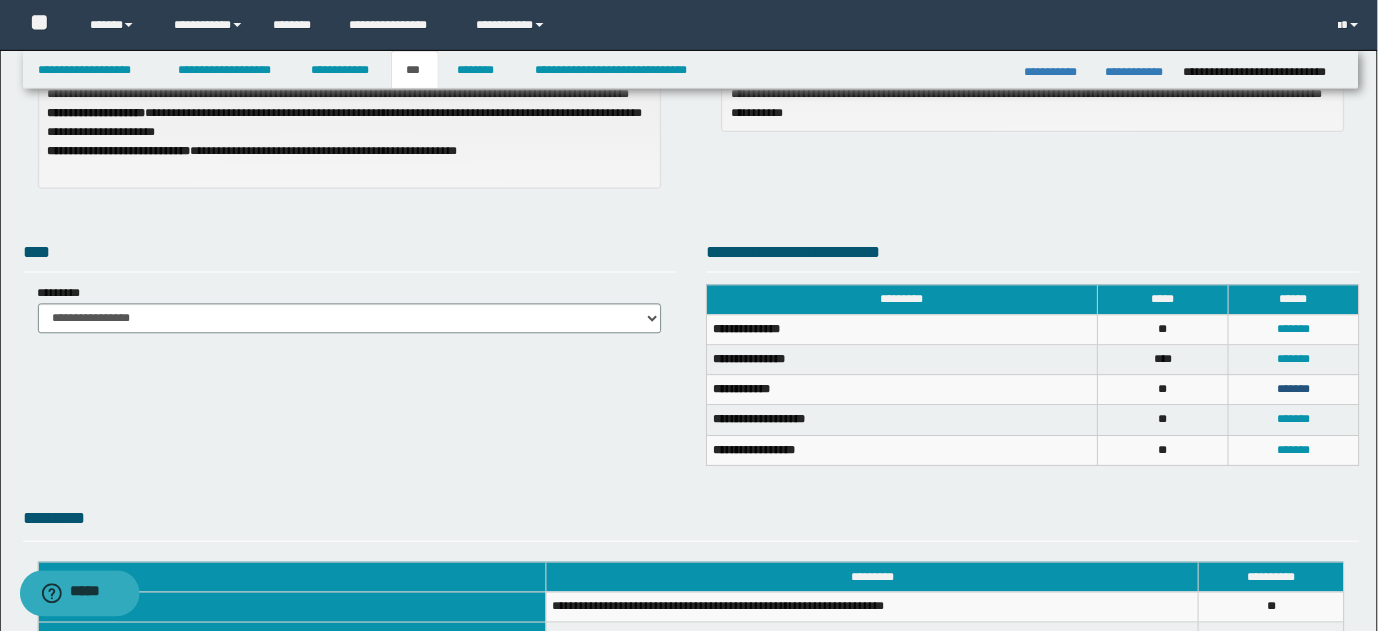 click on "*******" at bounding box center [1296, 390] 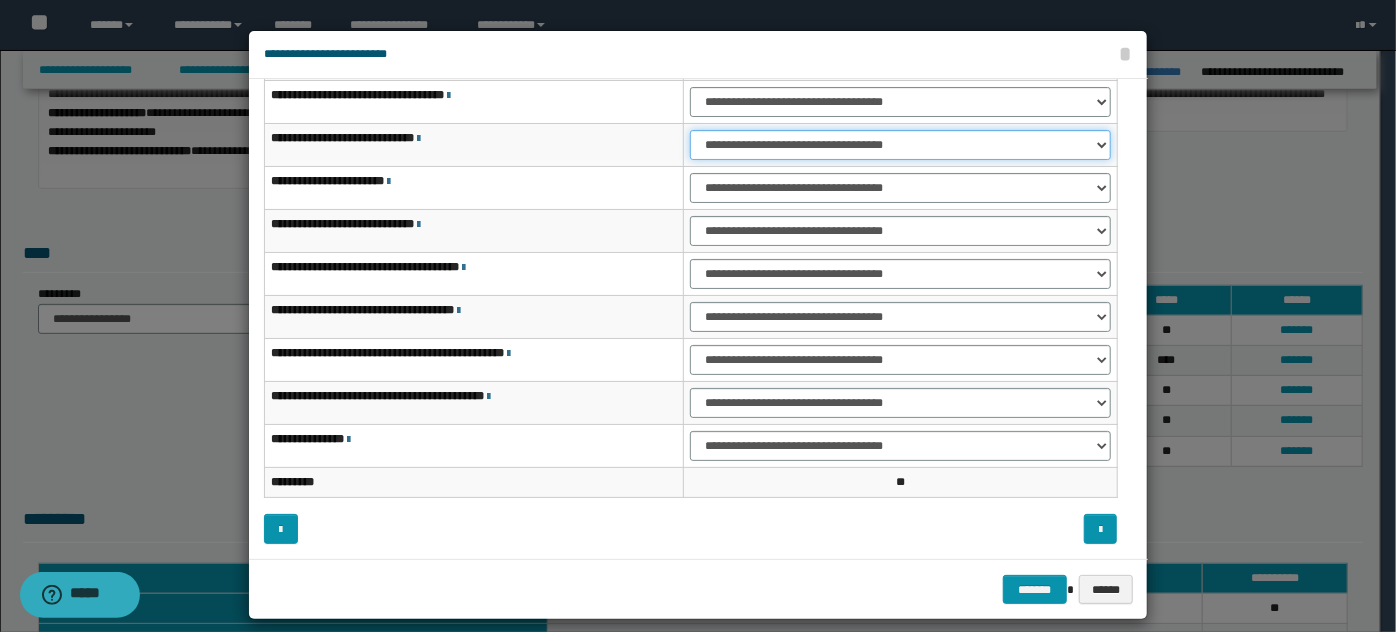 click on "**********" at bounding box center (900, 145) 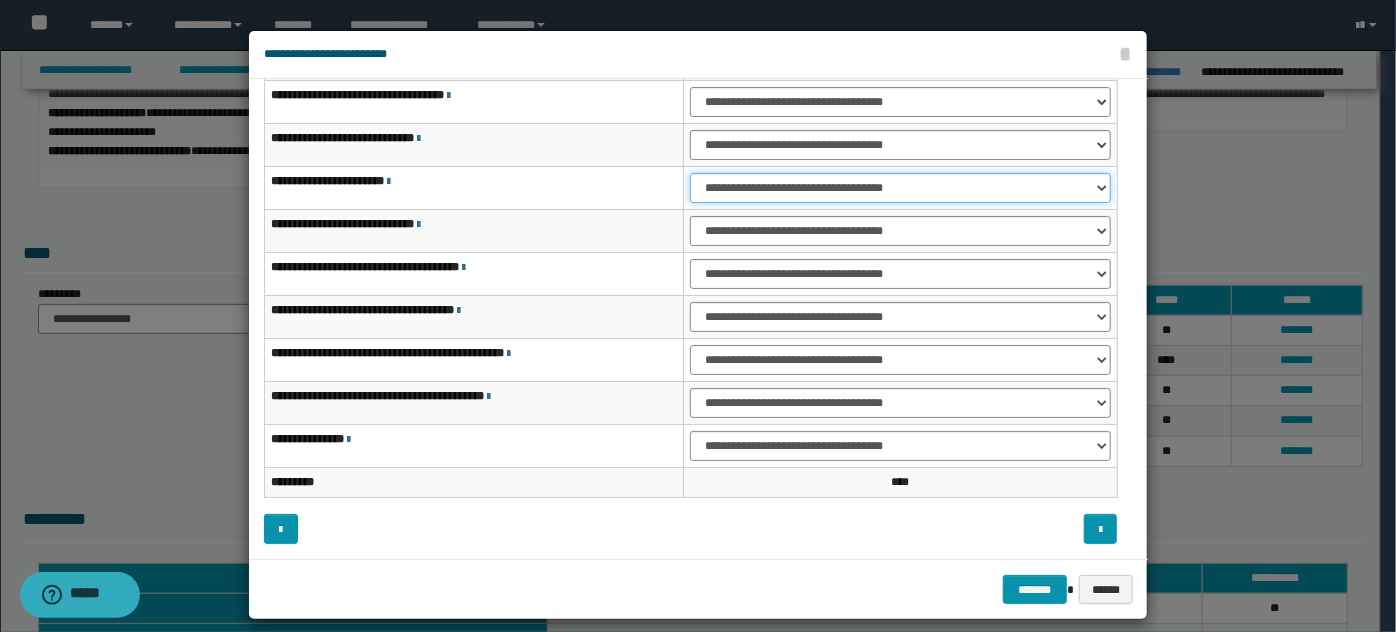 click on "**********" at bounding box center (900, 188) 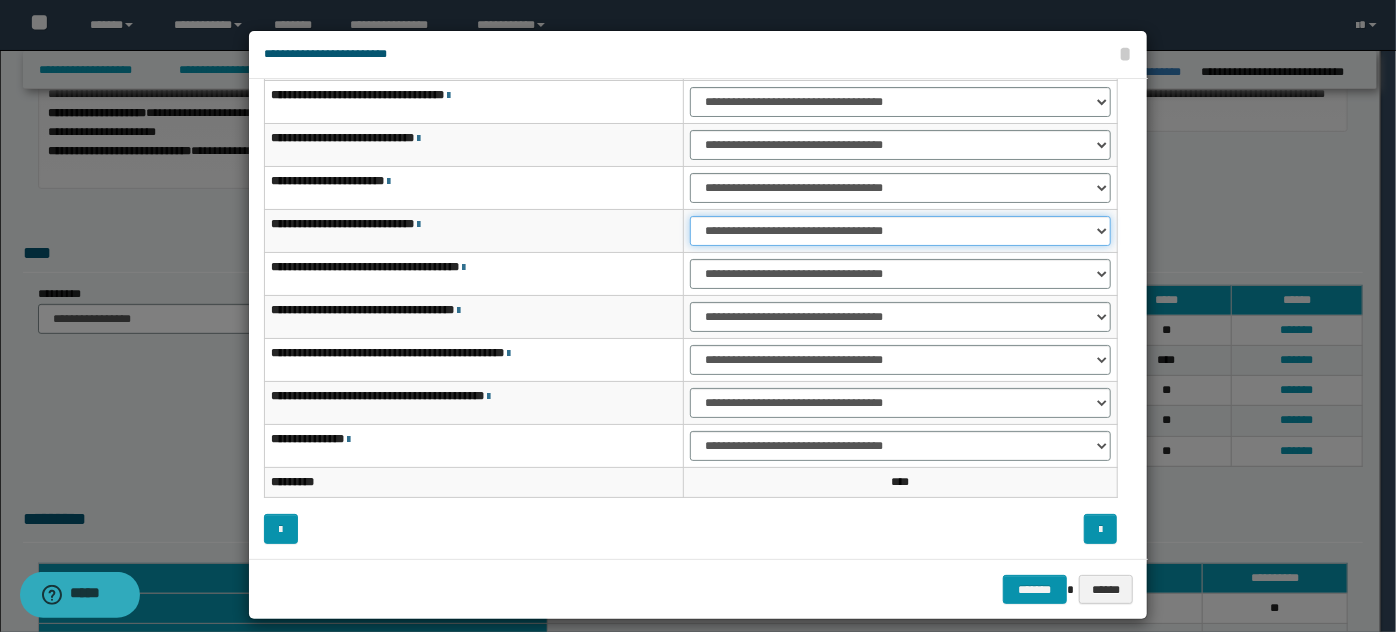 click on "**********" at bounding box center [900, 231] 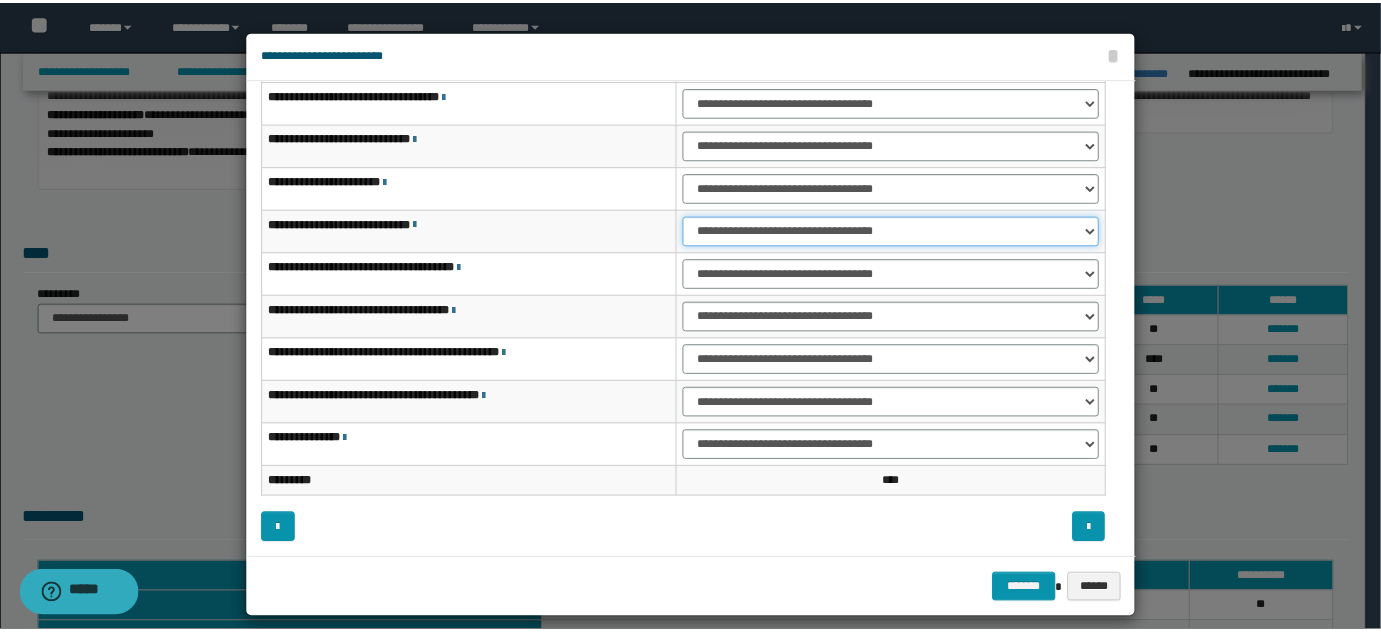 scroll, scrollTop: 18, scrollLeft: 0, axis: vertical 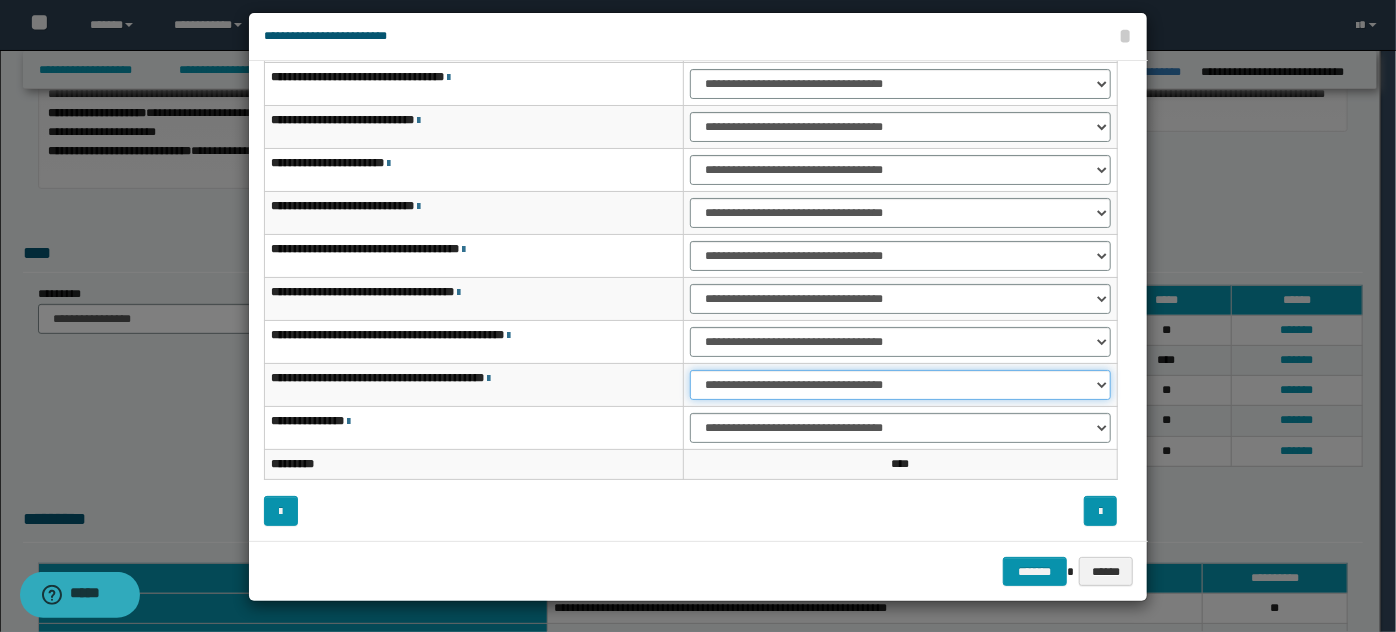 click on "**********" at bounding box center [900, 385] 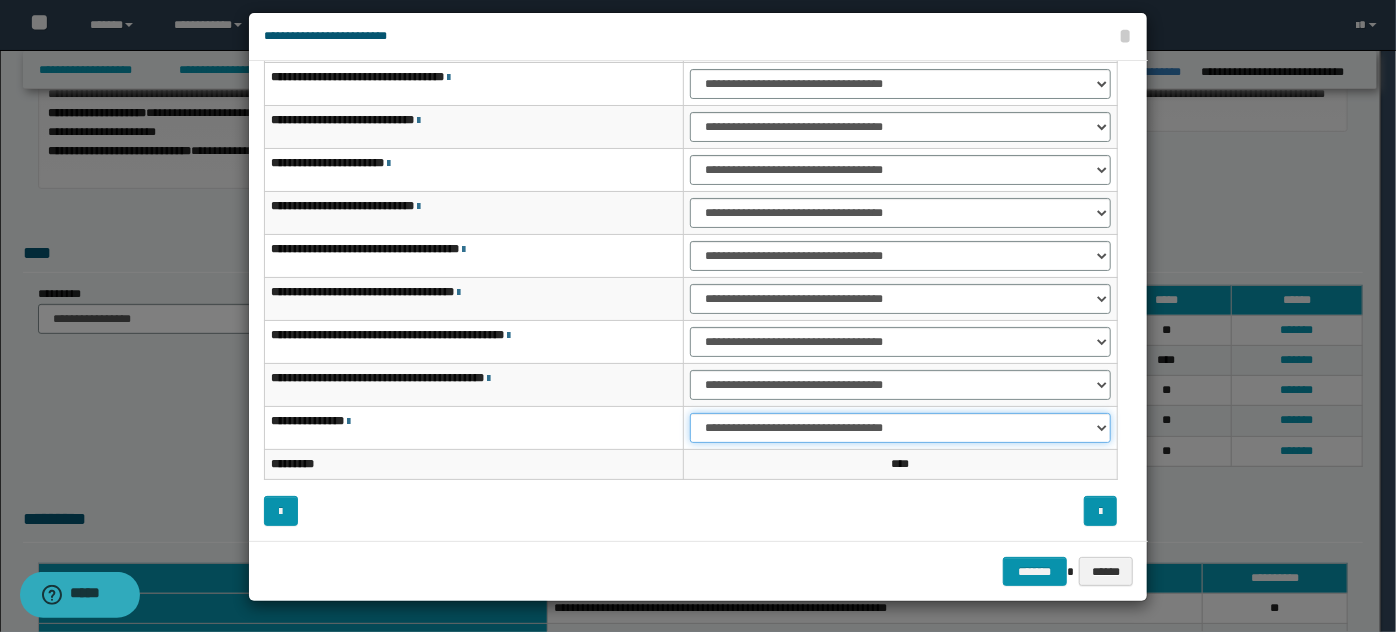 click on "**********" at bounding box center [900, 428] 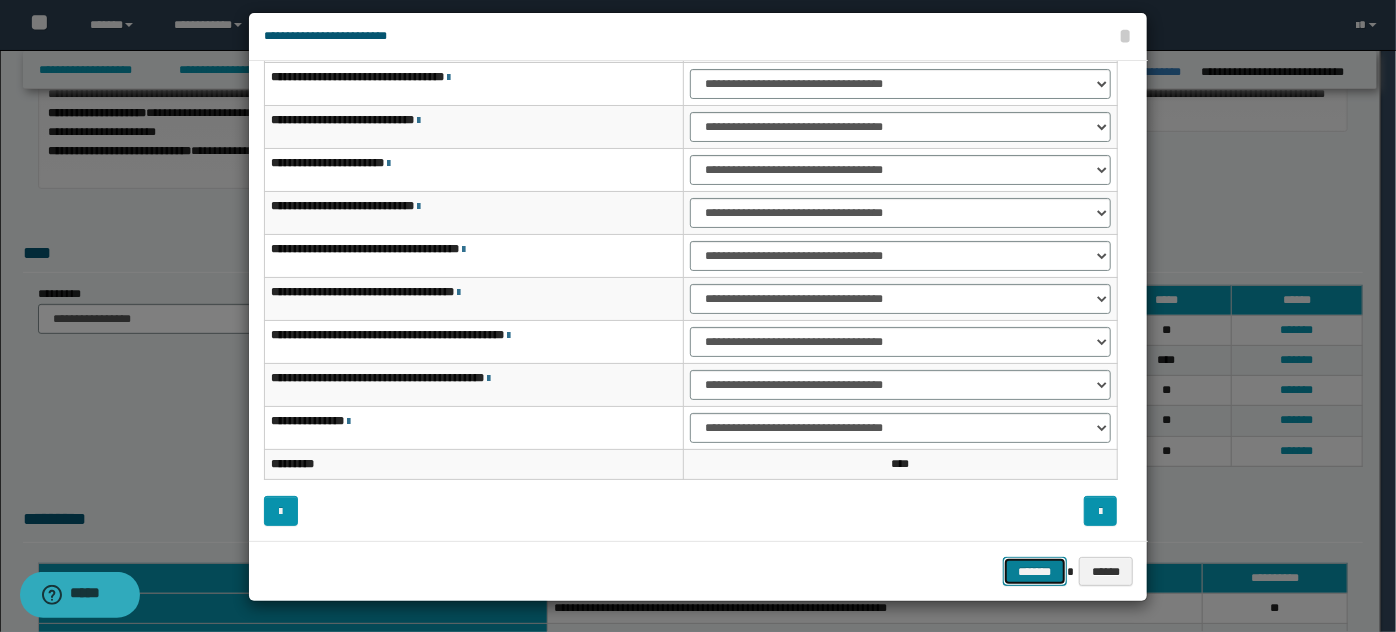click on "*******" at bounding box center (1035, 571) 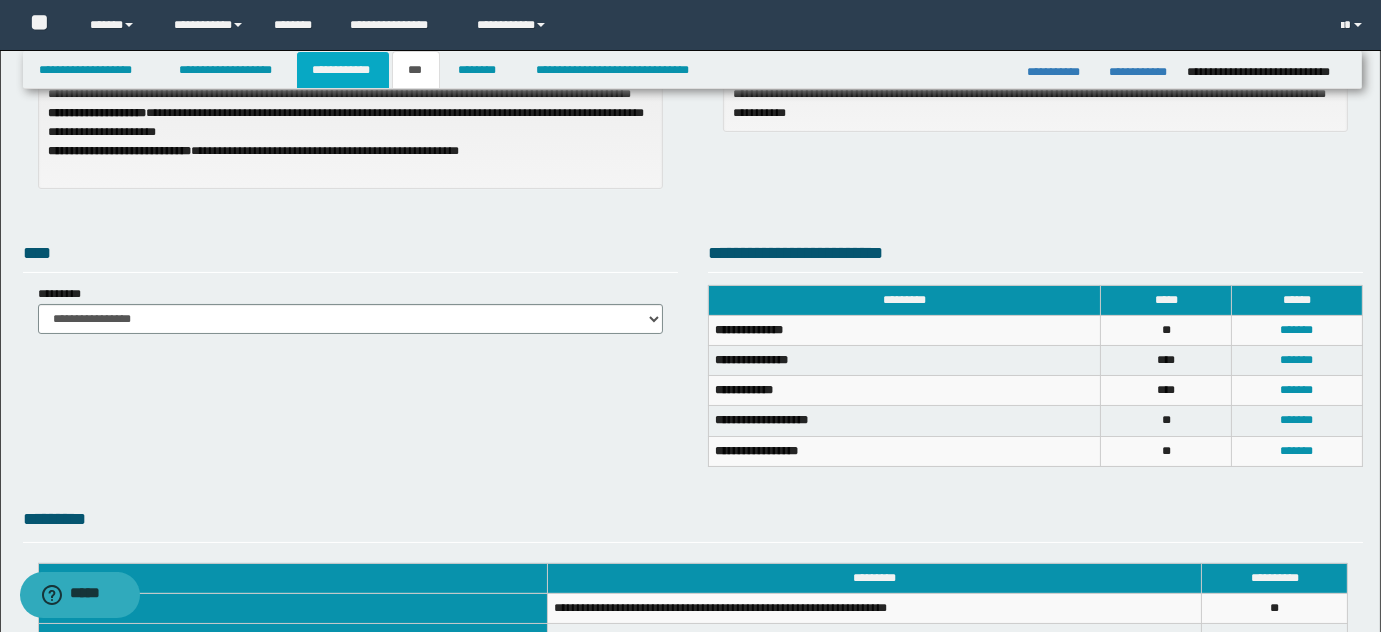 click on "**********" at bounding box center [343, 70] 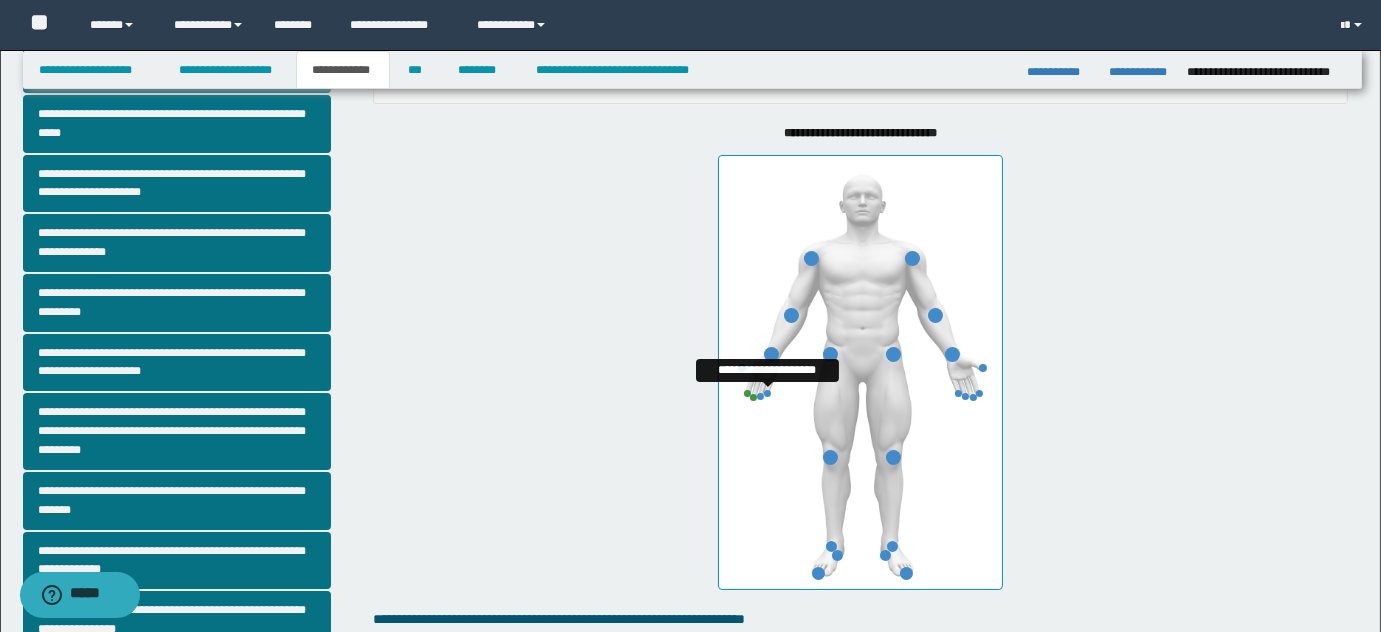 click at bounding box center (767, 393) 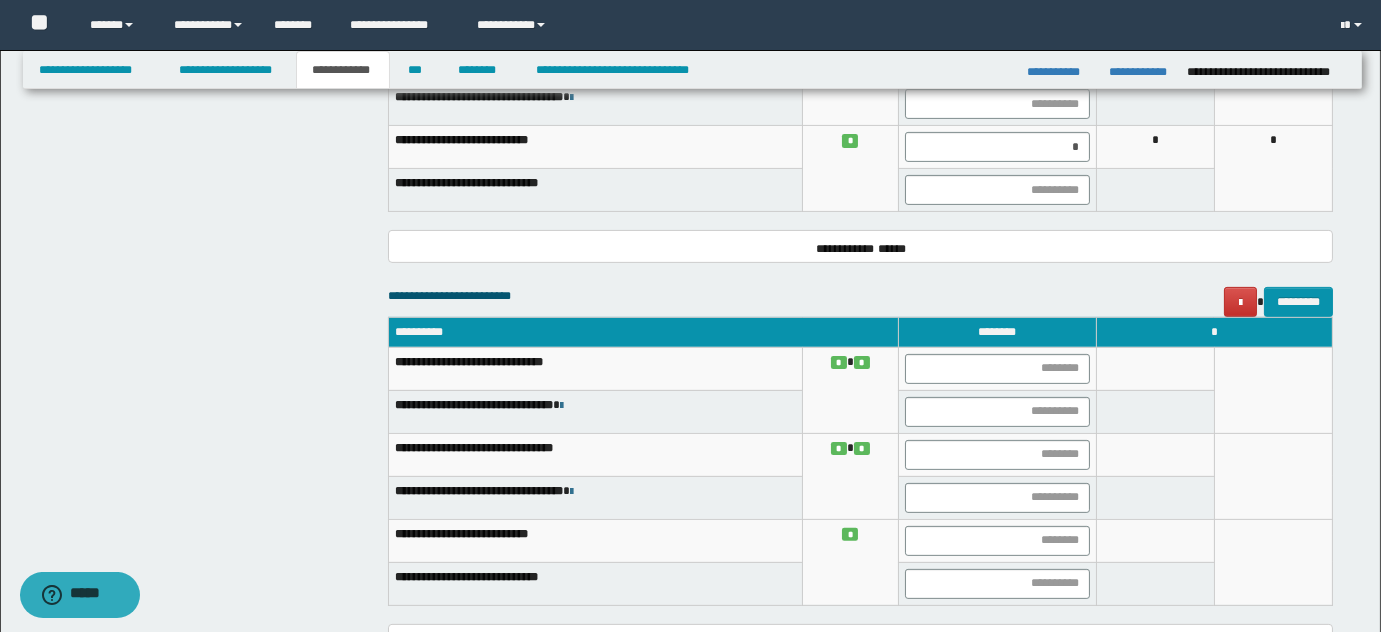 scroll, scrollTop: 1545, scrollLeft: 0, axis: vertical 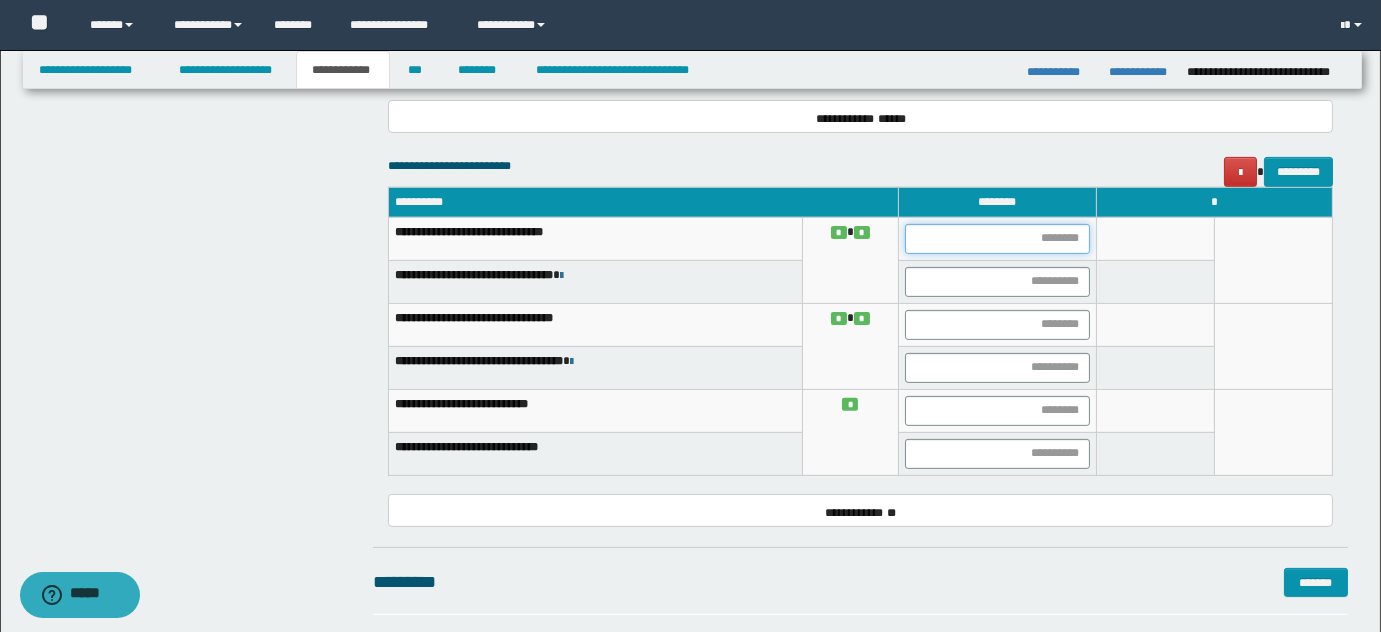 click at bounding box center (997, 239) 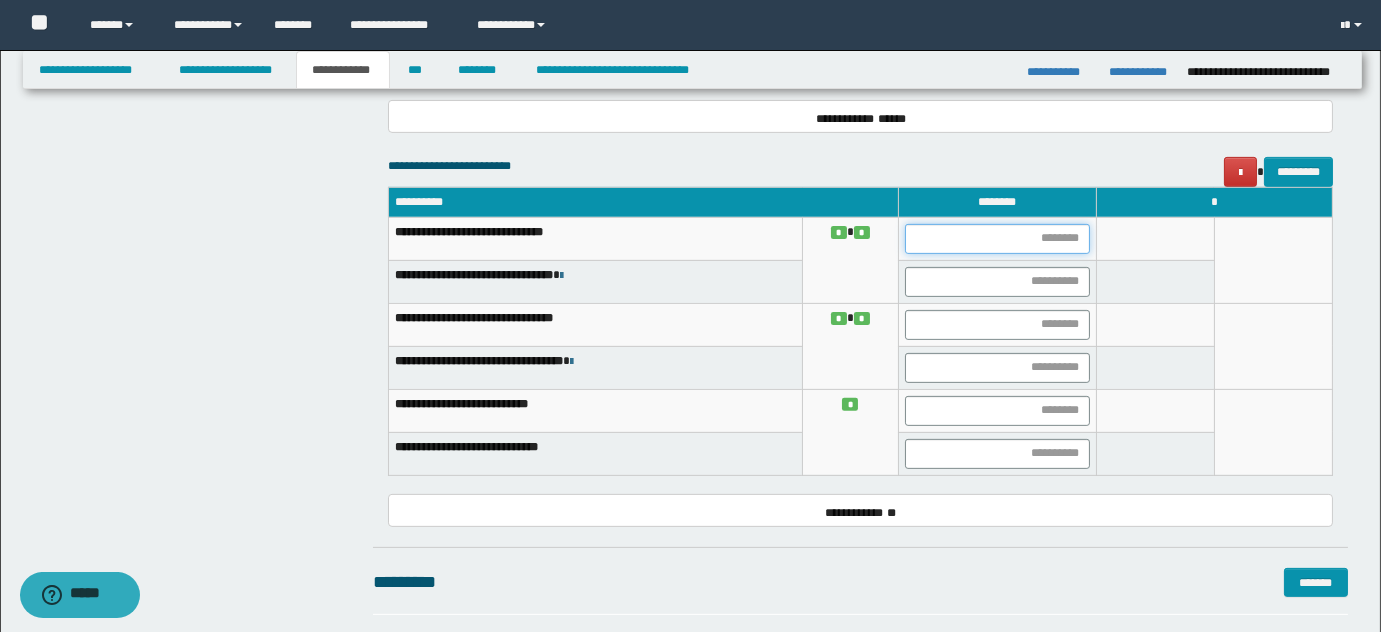 type on "*" 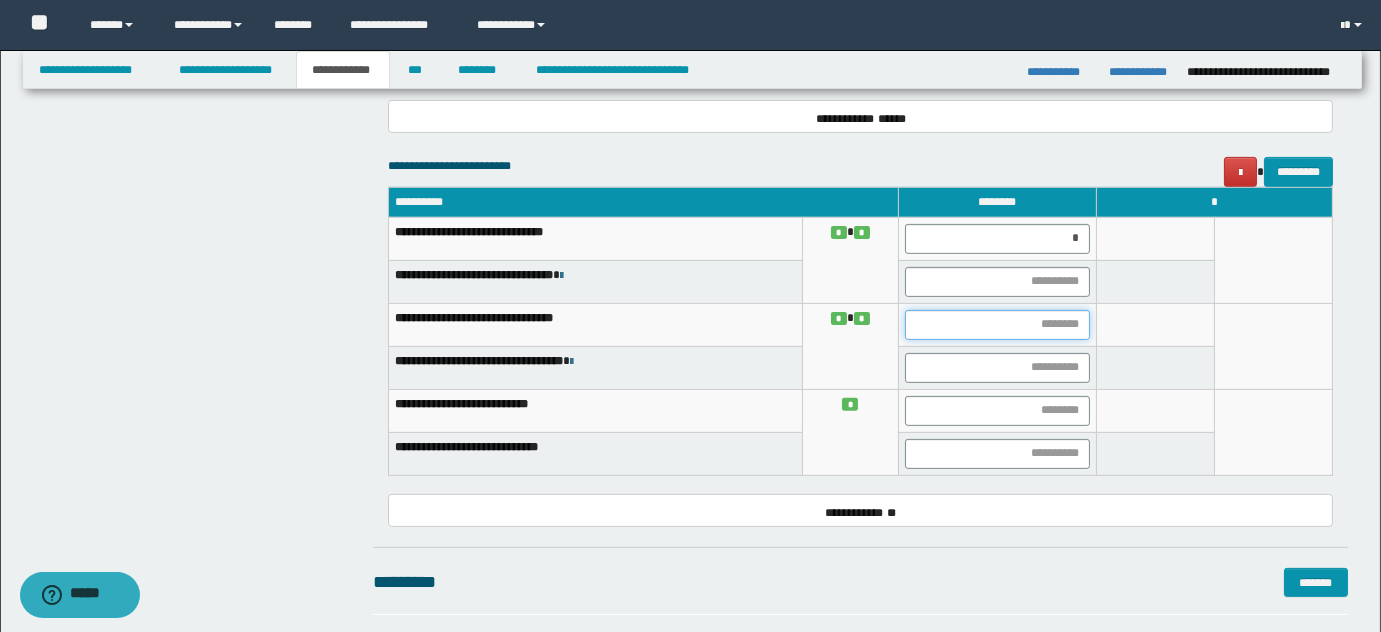 click at bounding box center (997, 325) 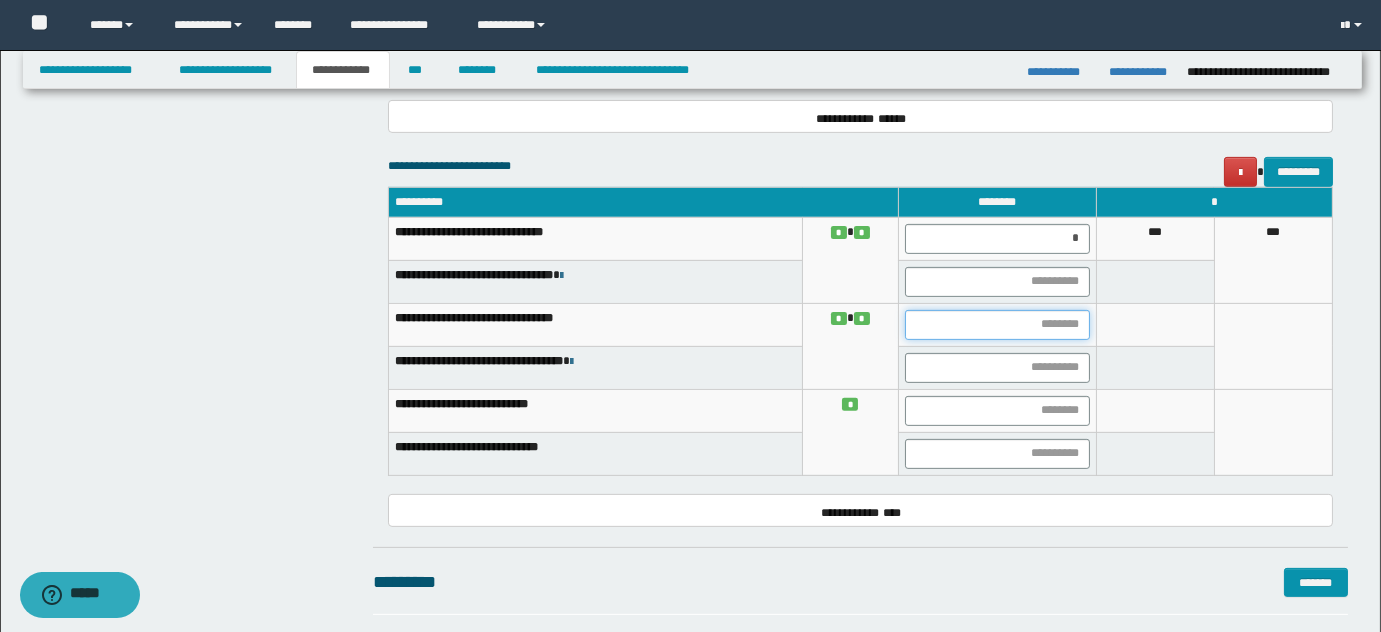 type on "*" 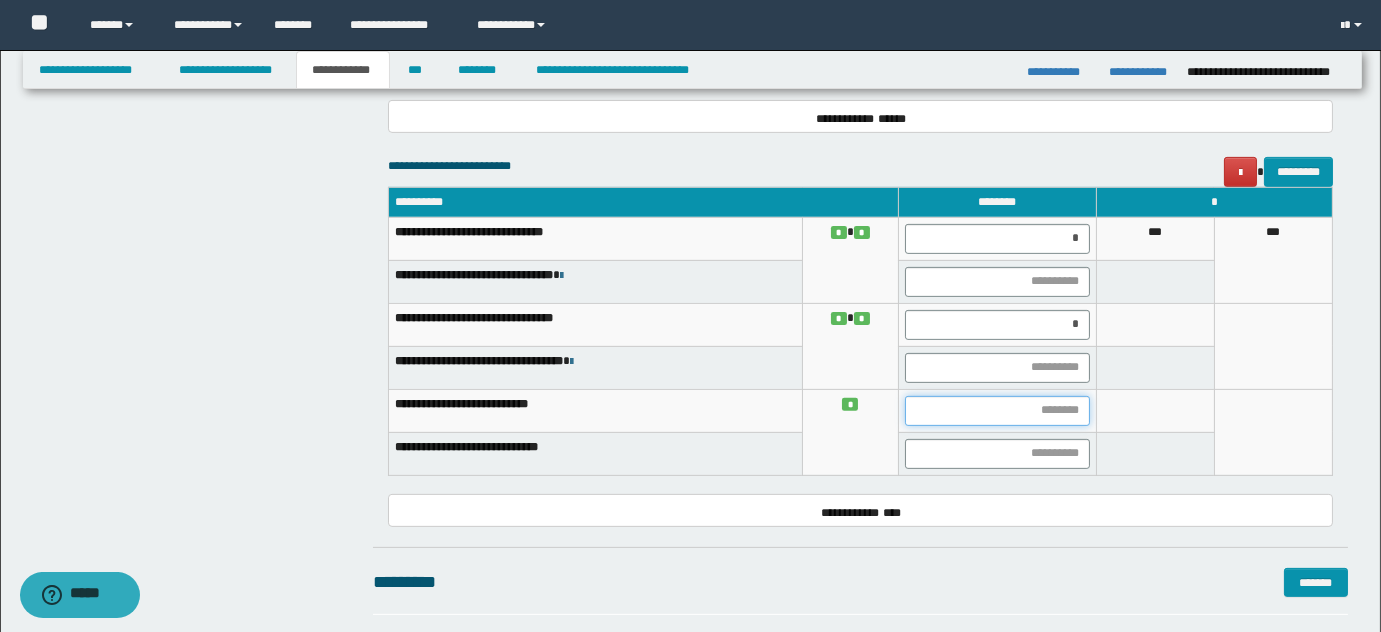 click at bounding box center [997, 411] 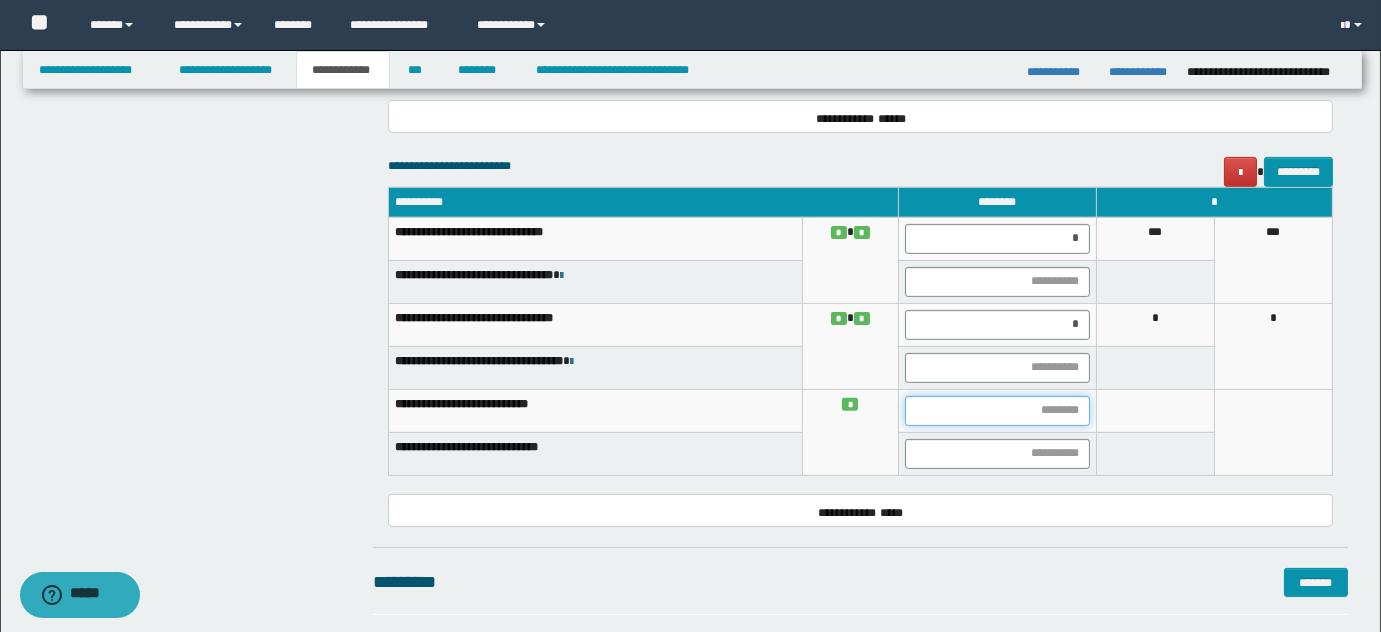 type on "*" 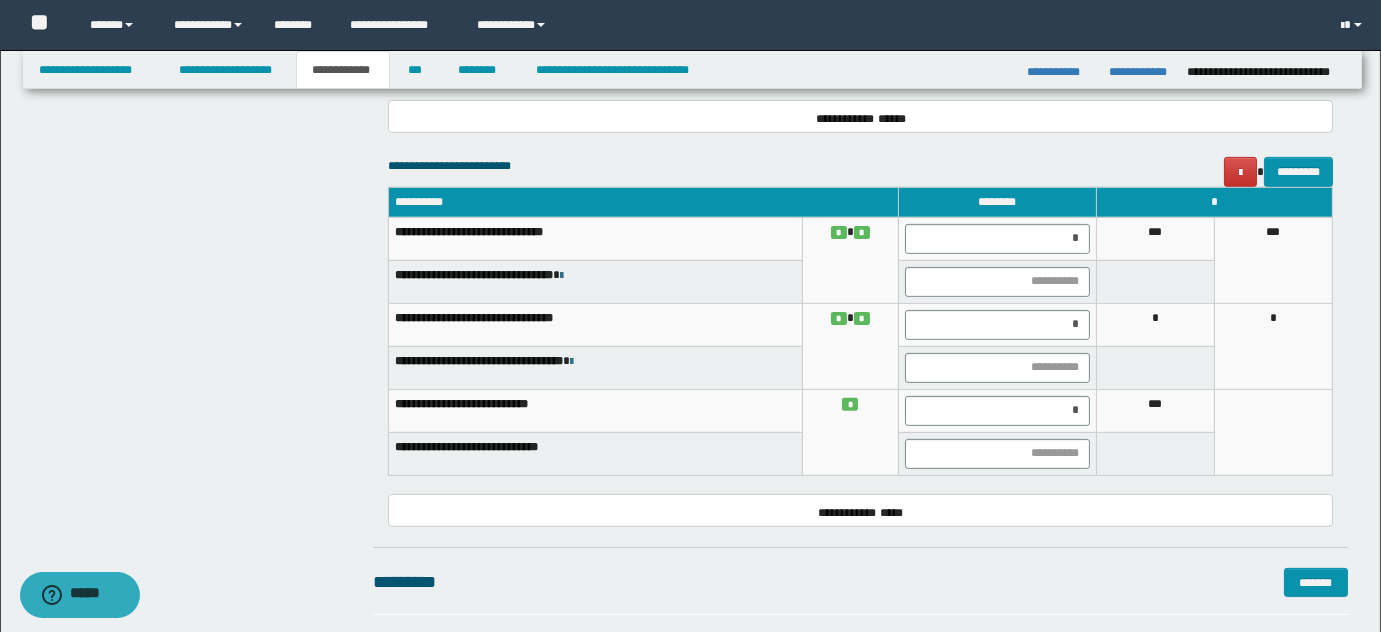 click on "**********" at bounding box center [860, -306] 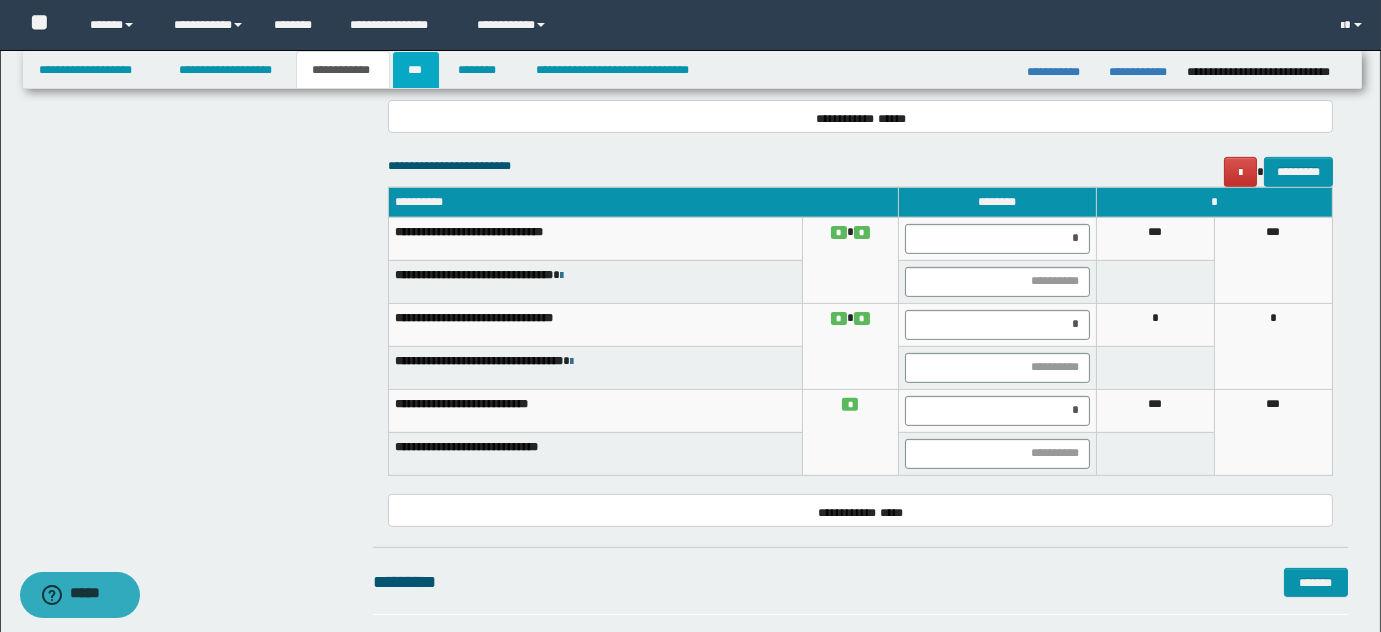click on "***" at bounding box center [416, 70] 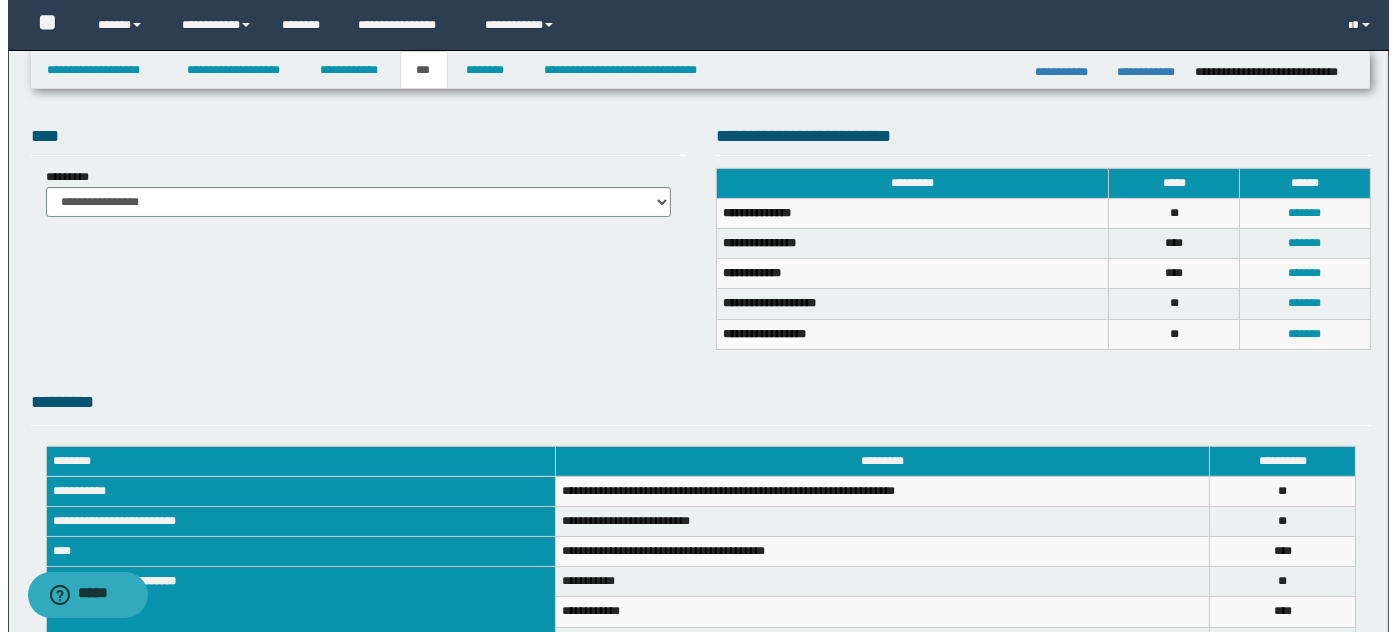 scroll, scrollTop: 357, scrollLeft: 0, axis: vertical 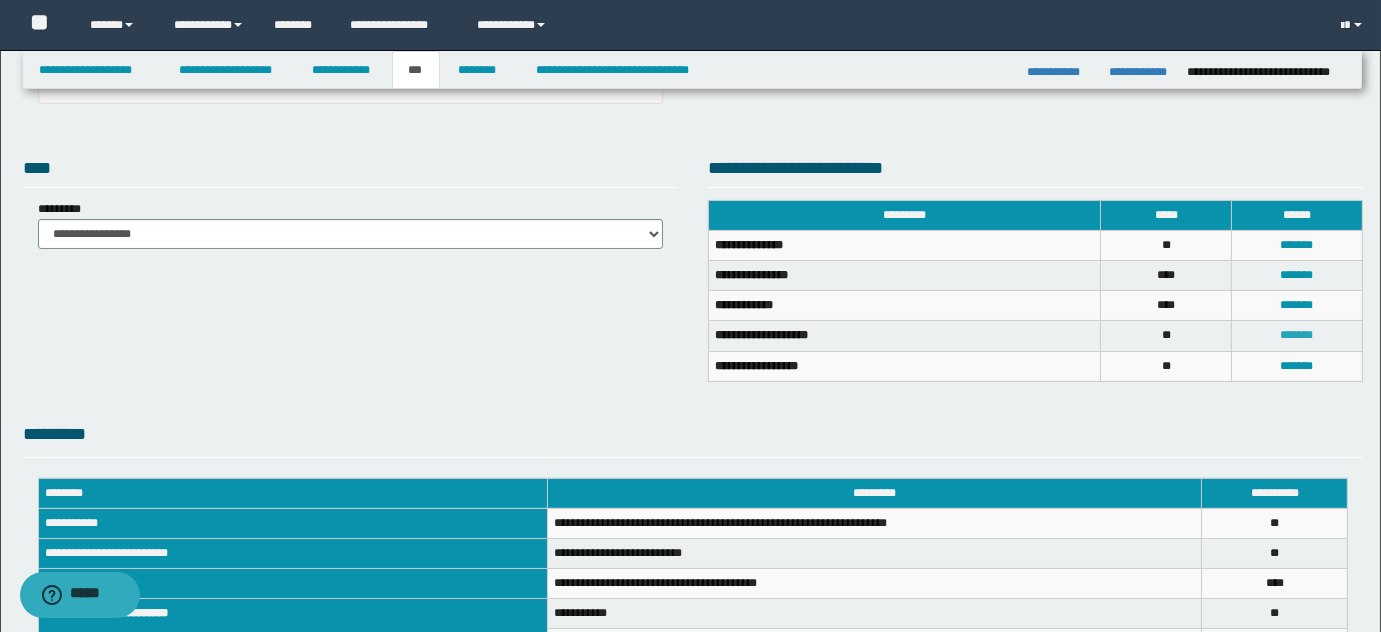click on "*******" at bounding box center [1296, 335] 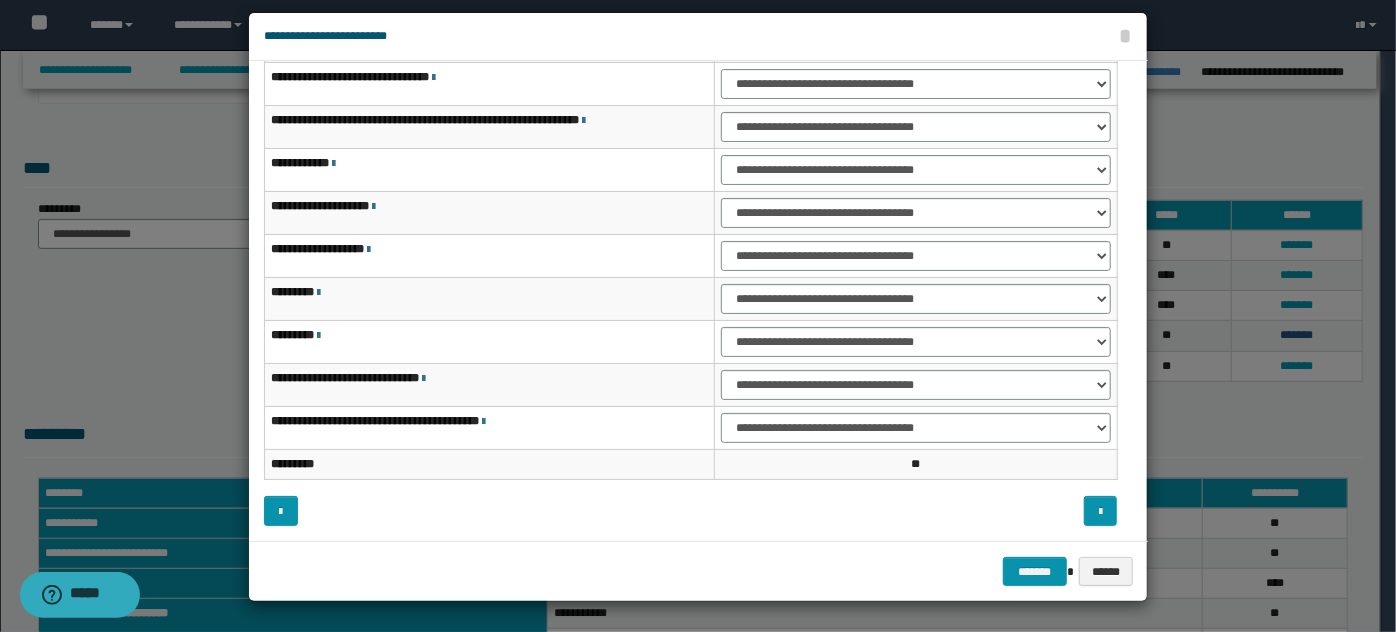 scroll, scrollTop: 0, scrollLeft: 0, axis: both 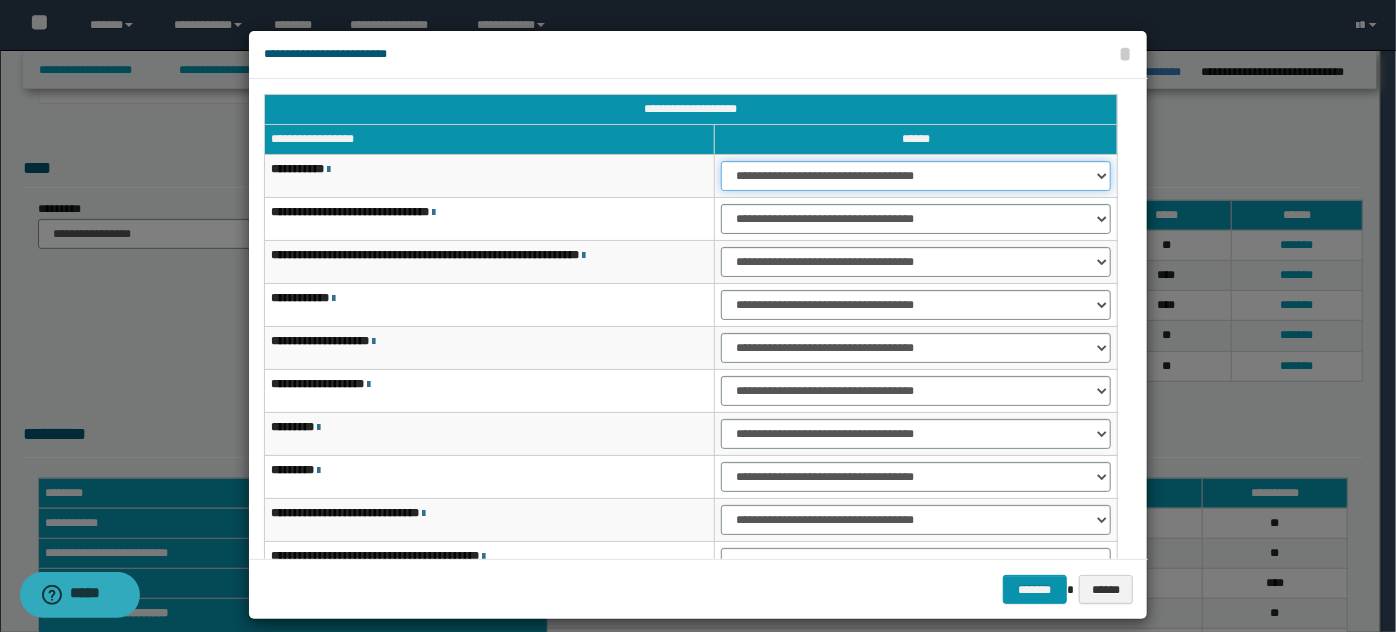 click on "**********" at bounding box center (916, 176) 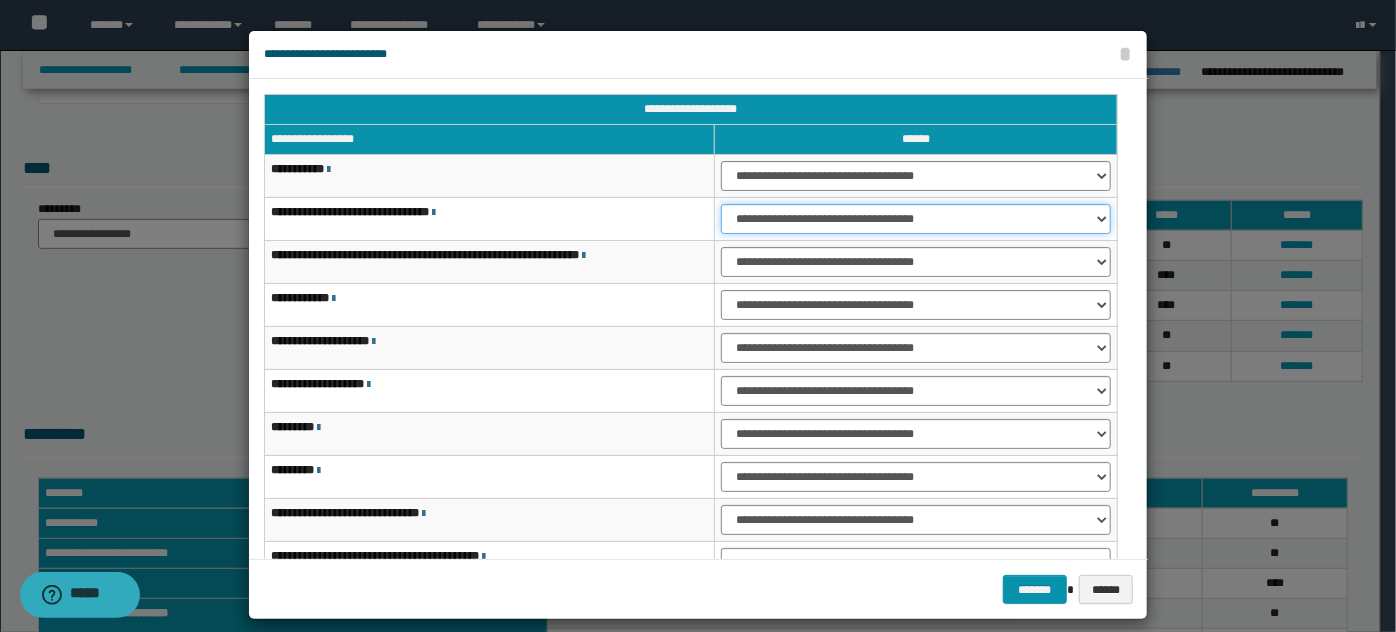 drag, startPoint x: 776, startPoint y: 210, endPoint x: 777, endPoint y: 231, distance: 21.023796 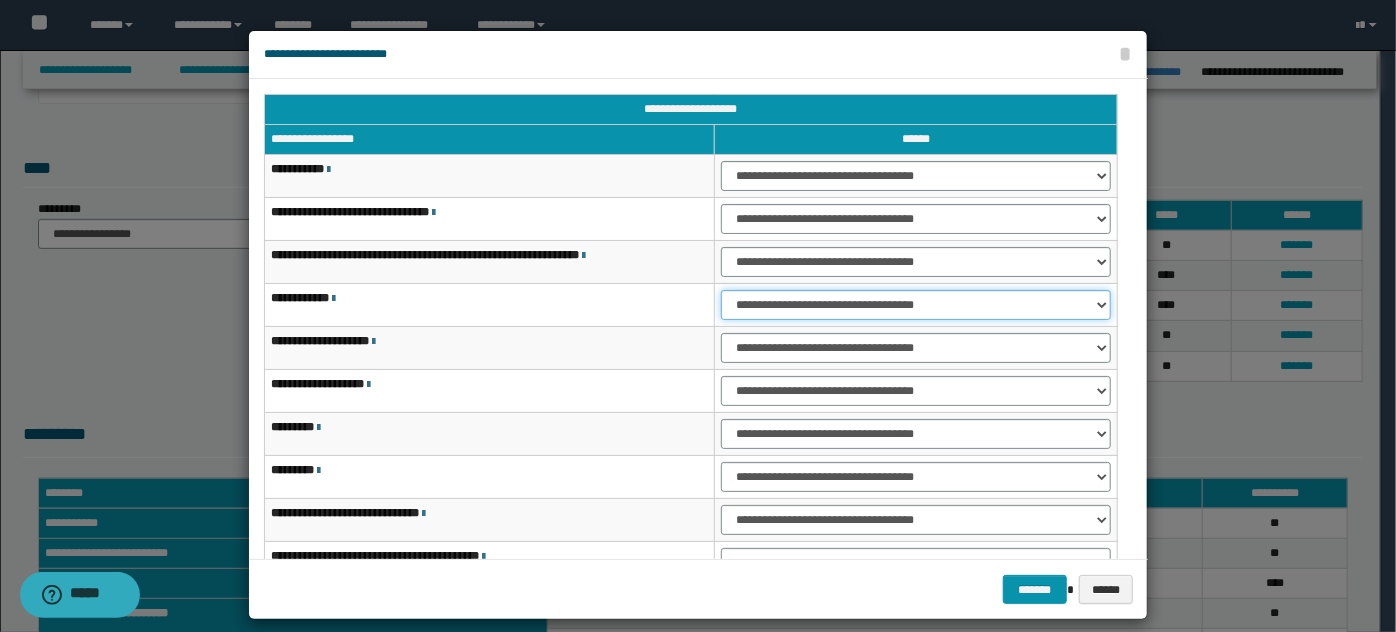 click on "**********" at bounding box center (916, 305) 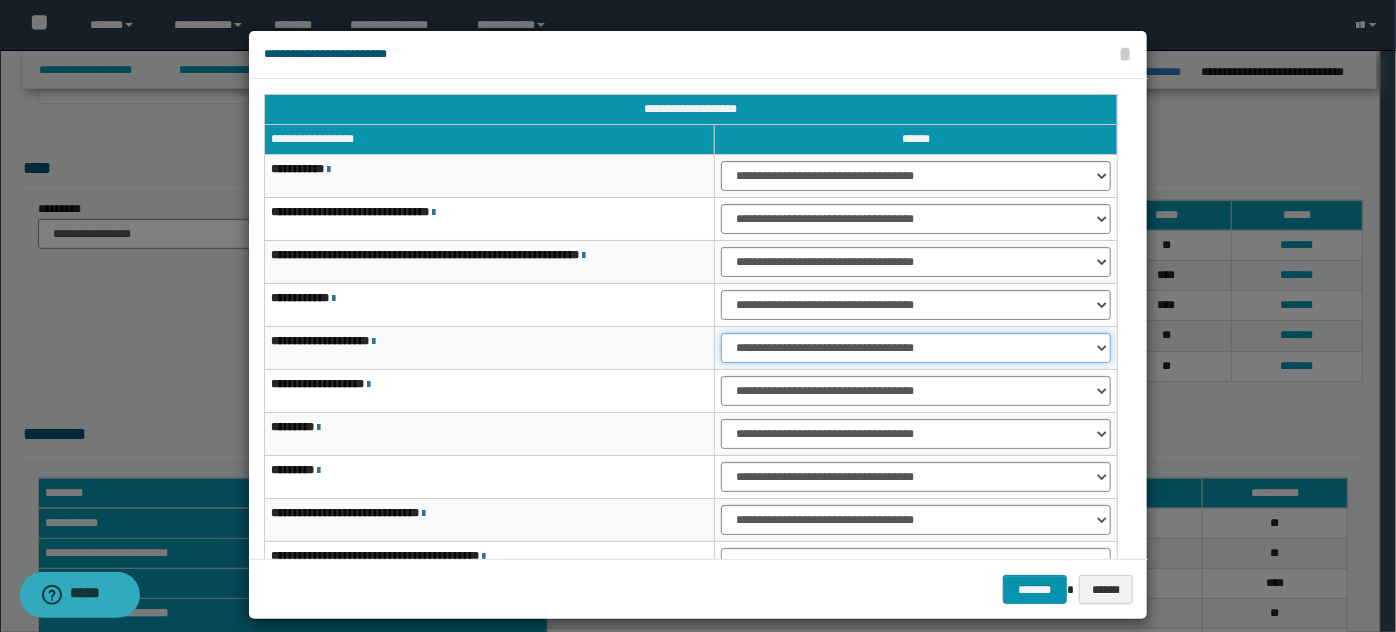 click on "**********" at bounding box center [916, 348] 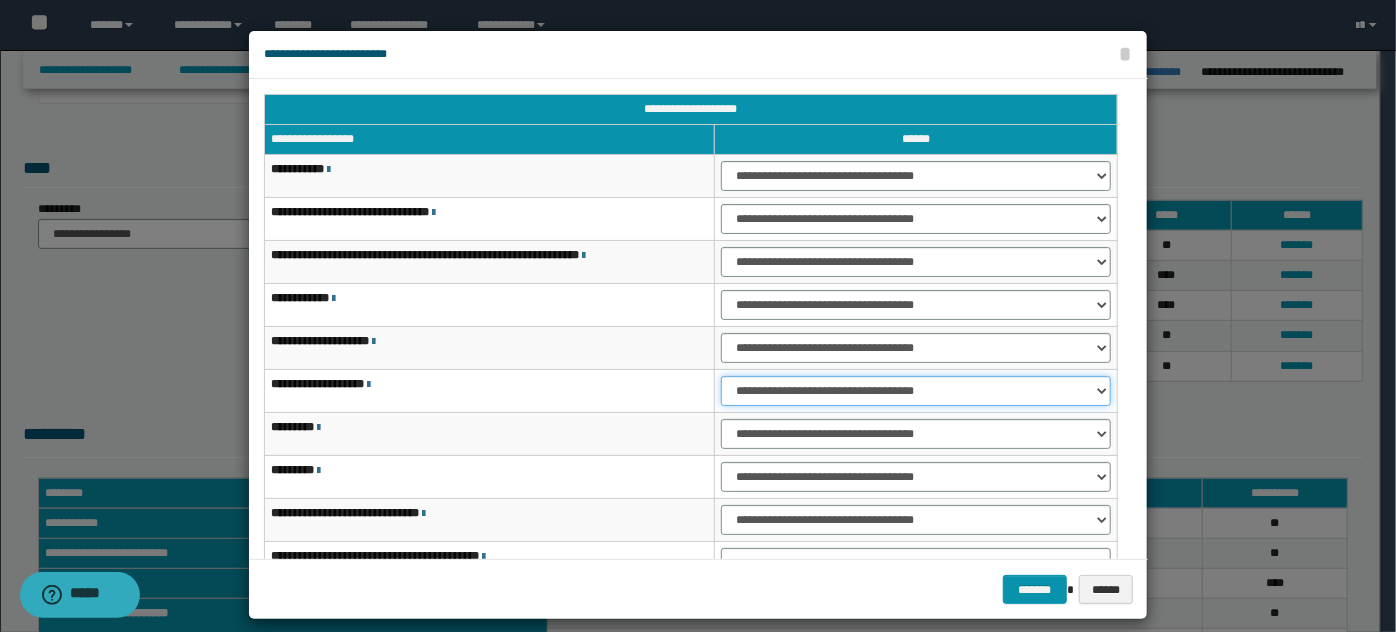 click on "**********" at bounding box center [916, 391] 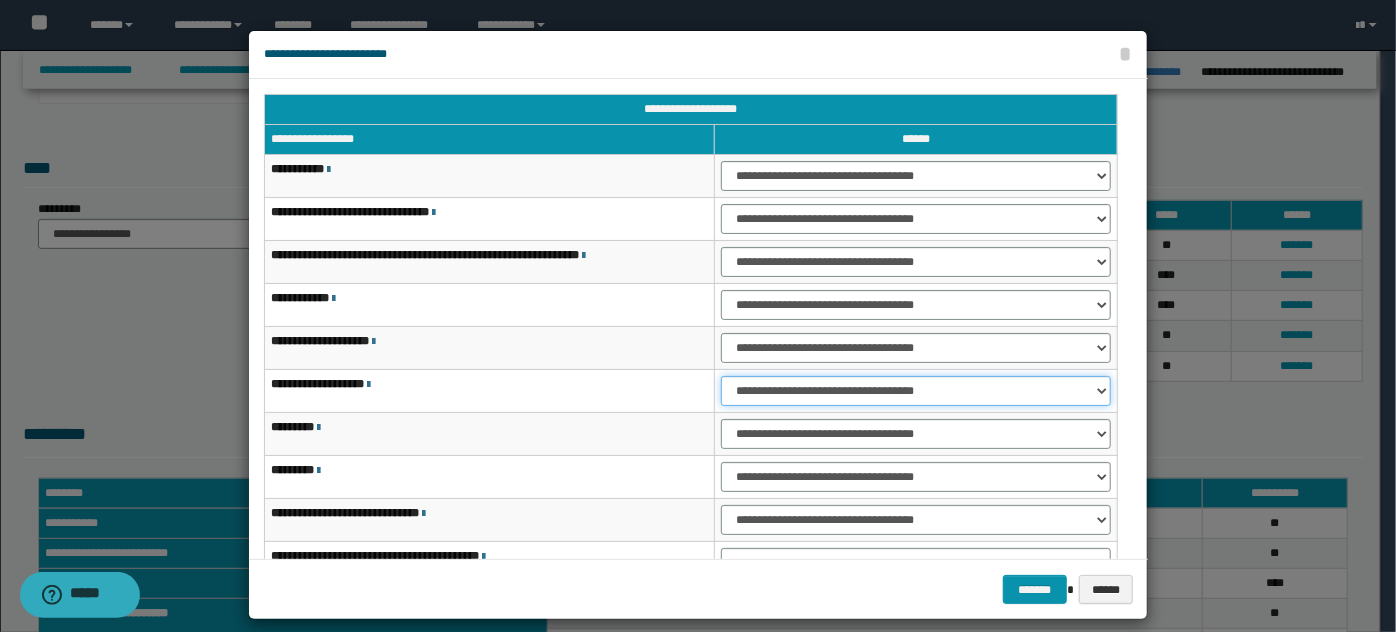 scroll, scrollTop: 117, scrollLeft: 0, axis: vertical 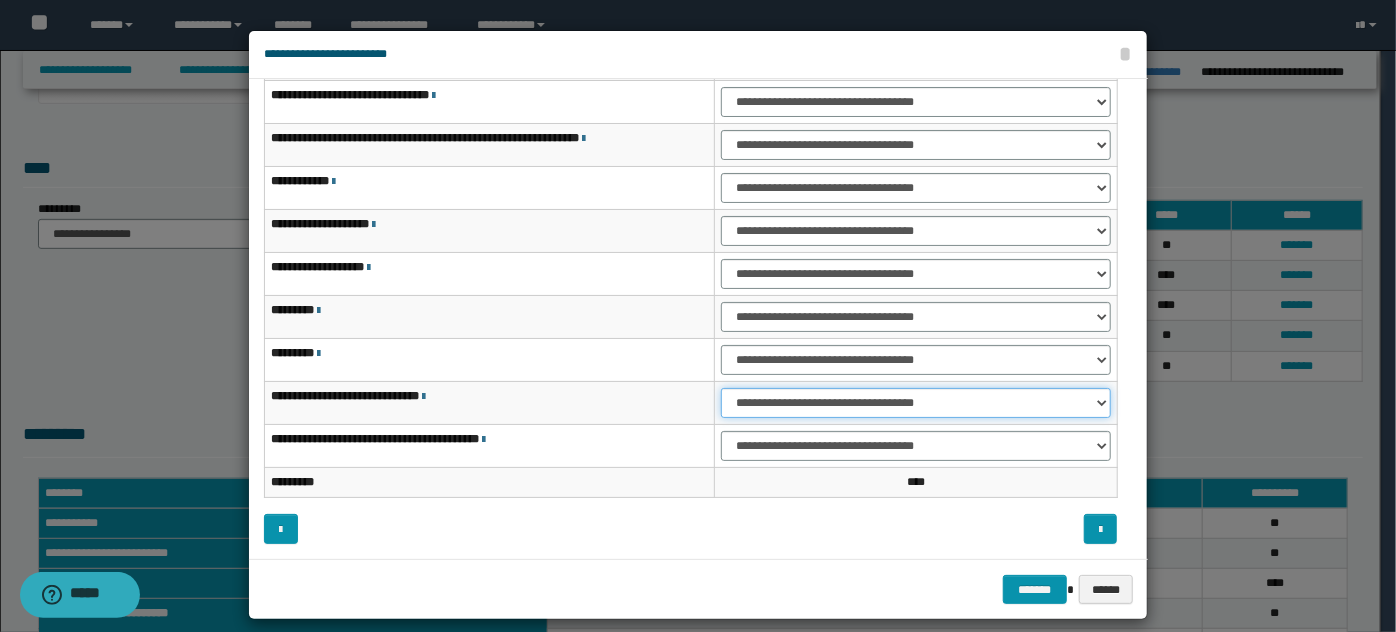 click on "**********" at bounding box center [916, 403] 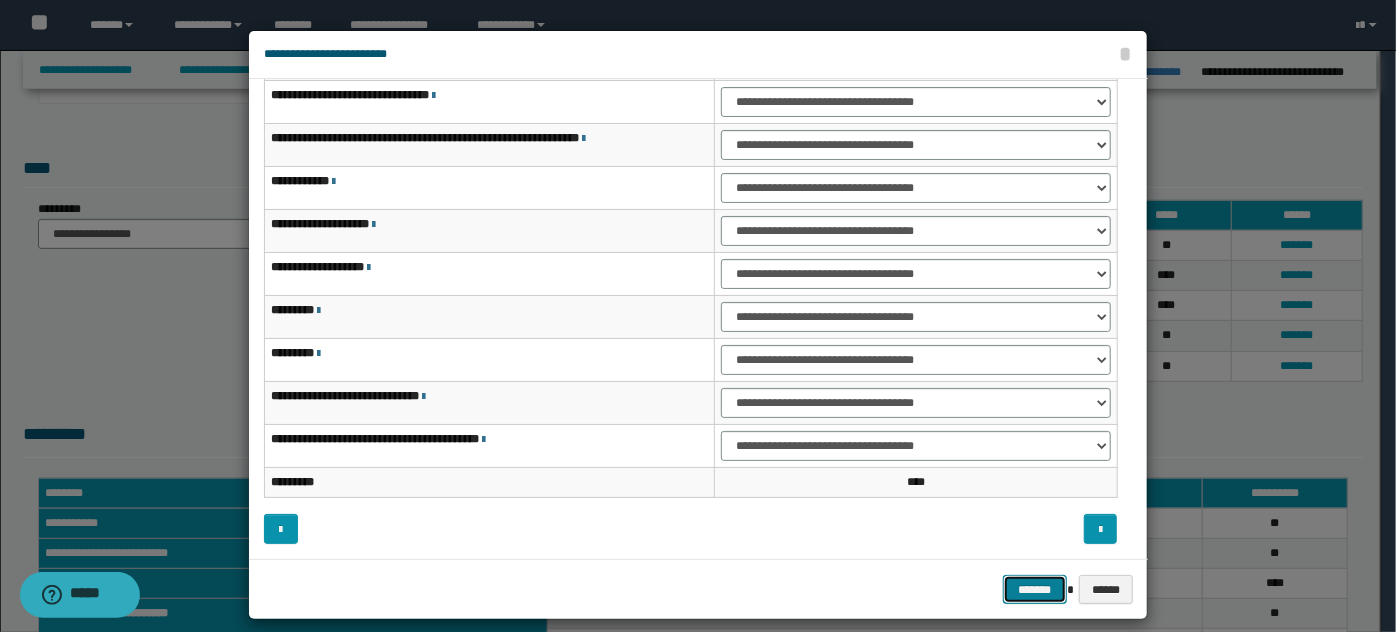 click on "*******" at bounding box center (1035, 589) 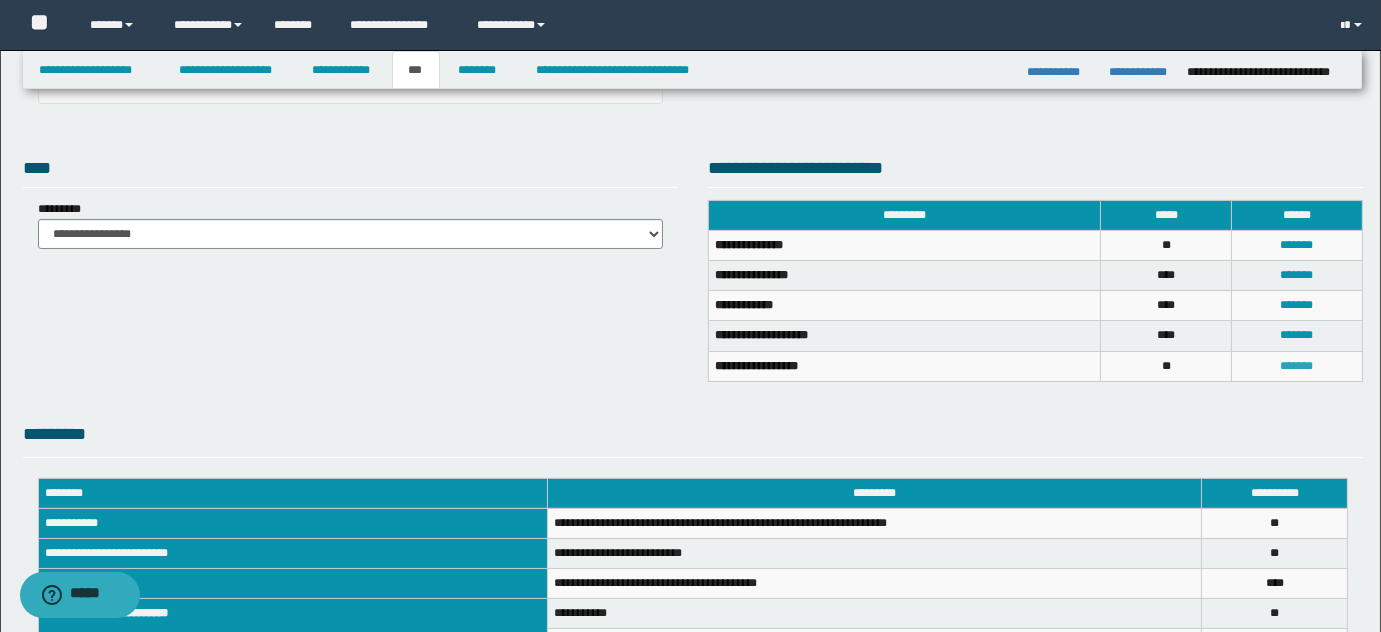 click on "*******" at bounding box center (1296, 366) 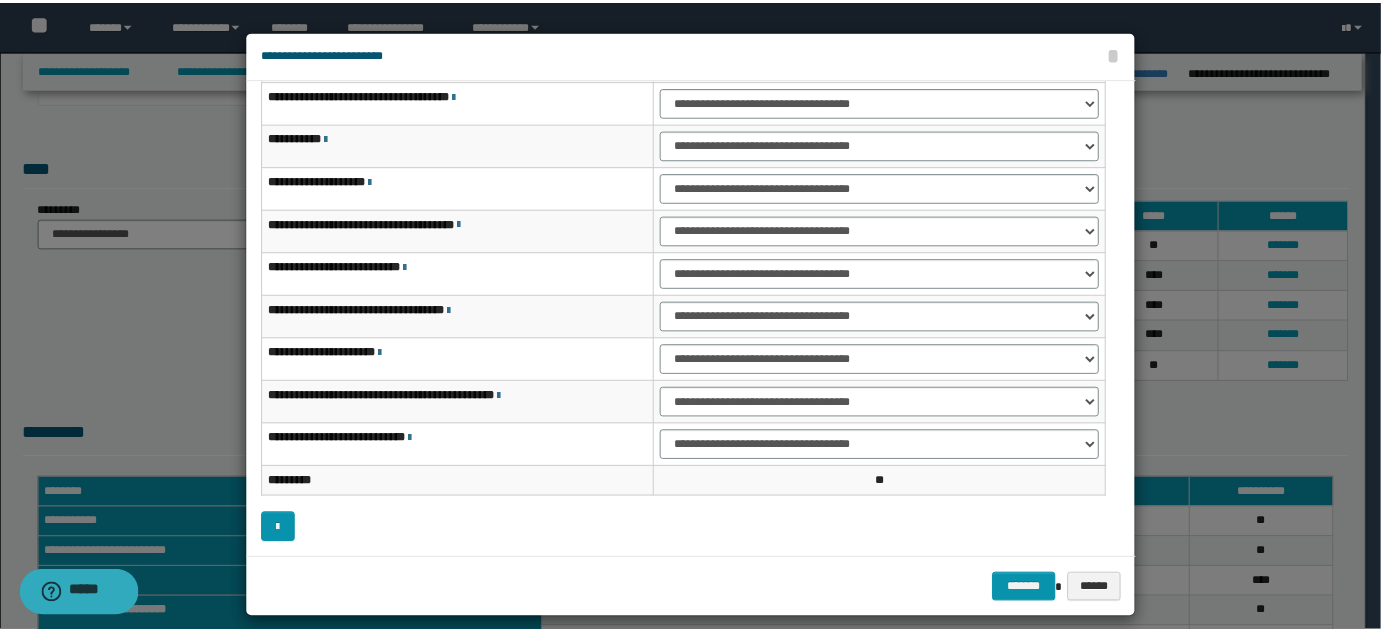 scroll, scrollTop: 26, scrollLeft: 0, axis: vertical 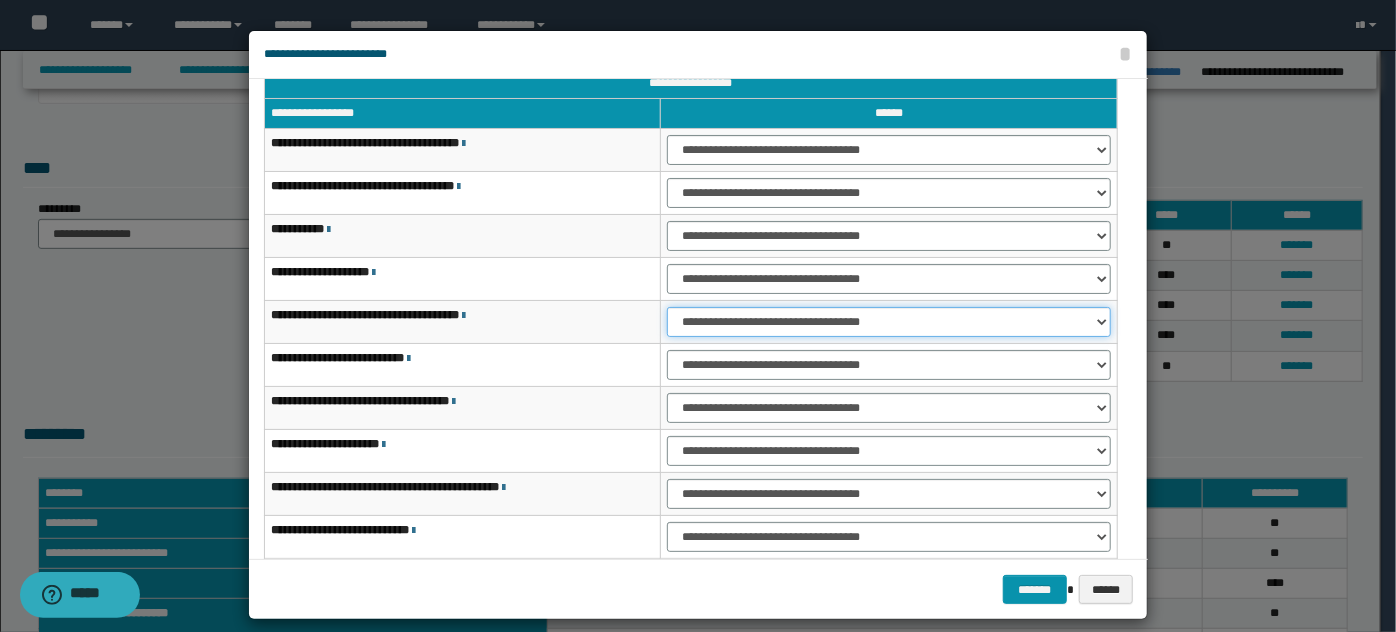 click on "**********" at bounding box center (889, 322) 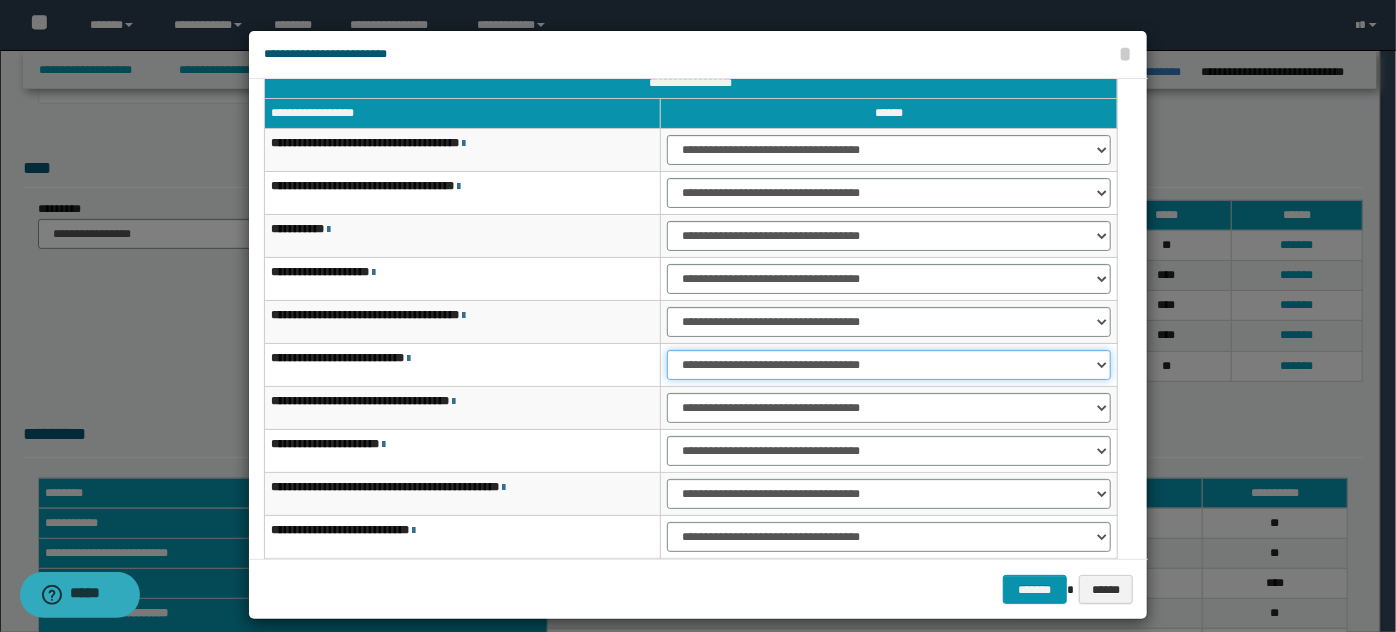 click on "**********" at bounding box center (889, 365) 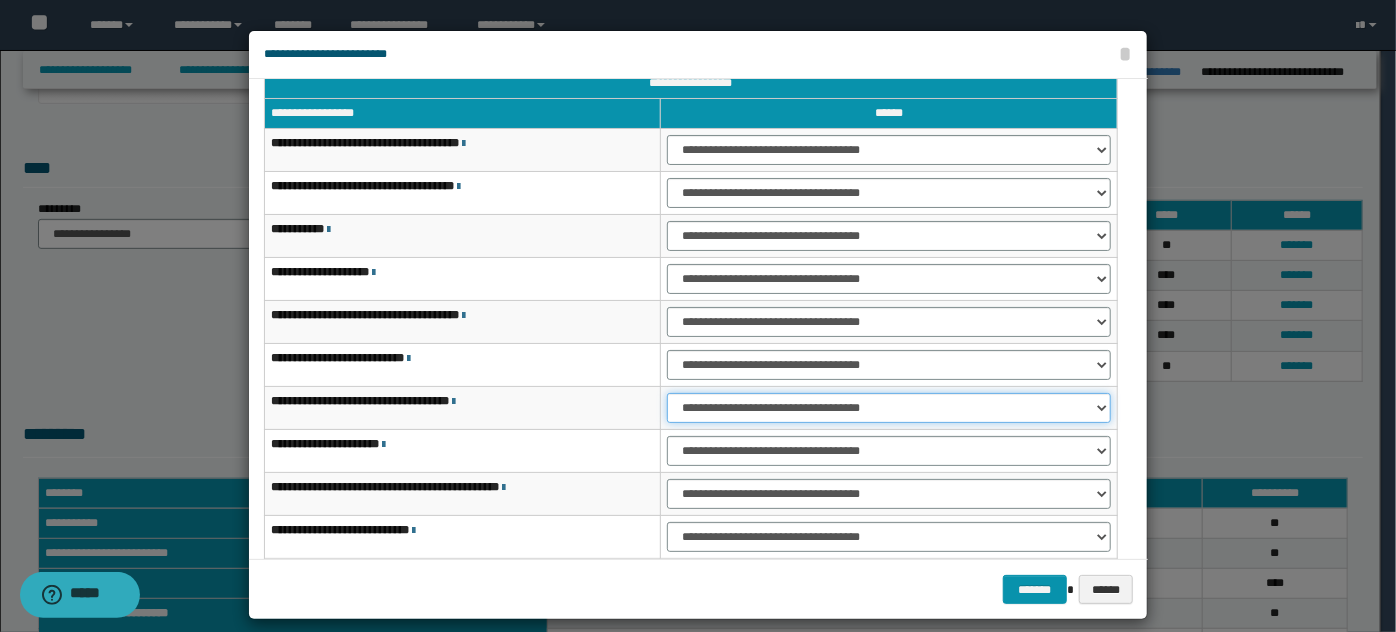 click on "**********" at bounding box center (889, 408) 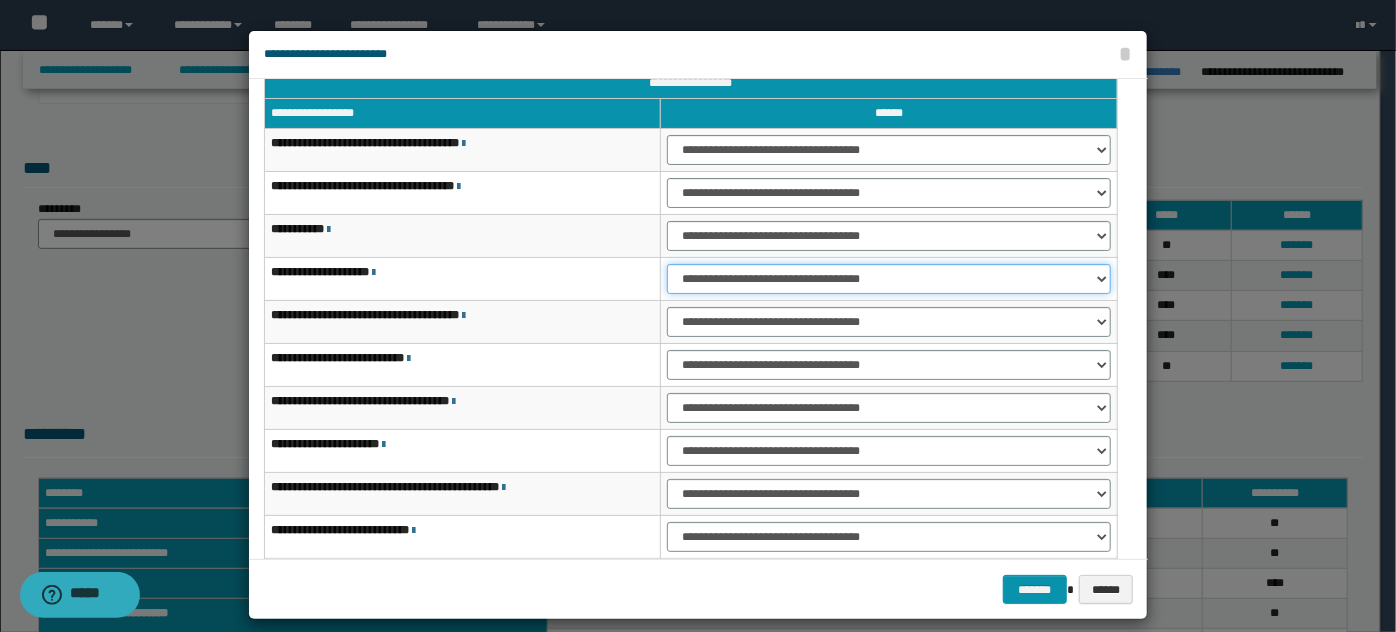 click on "**********" at bounding box center (889, 279) 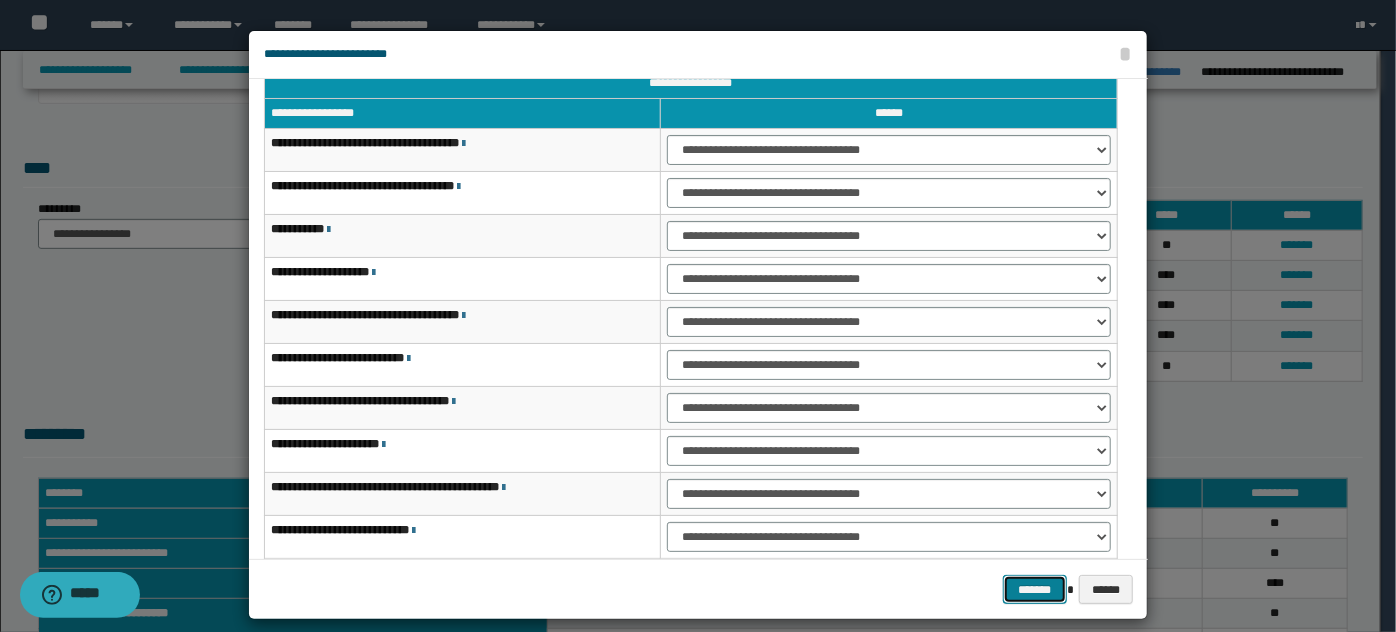click on "*******" at bounding box center [1035, 589] 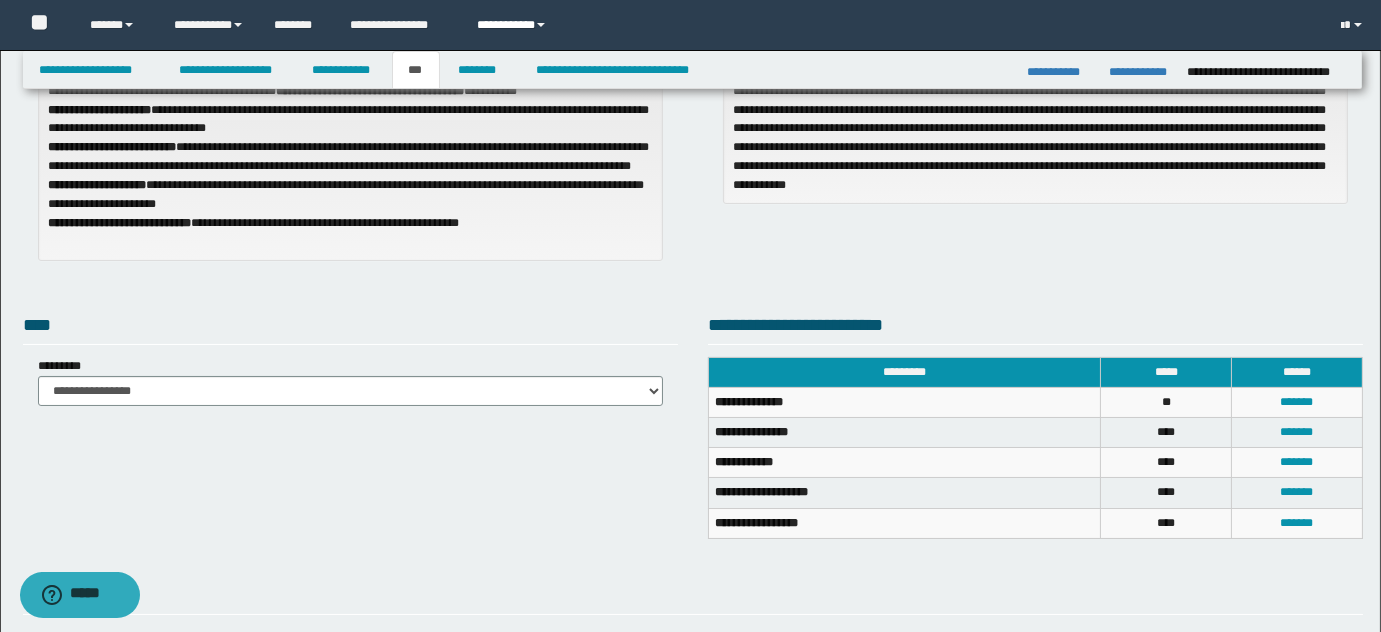 scroll, scrollTop: 85, scrollLeft: 0, axis: vertical 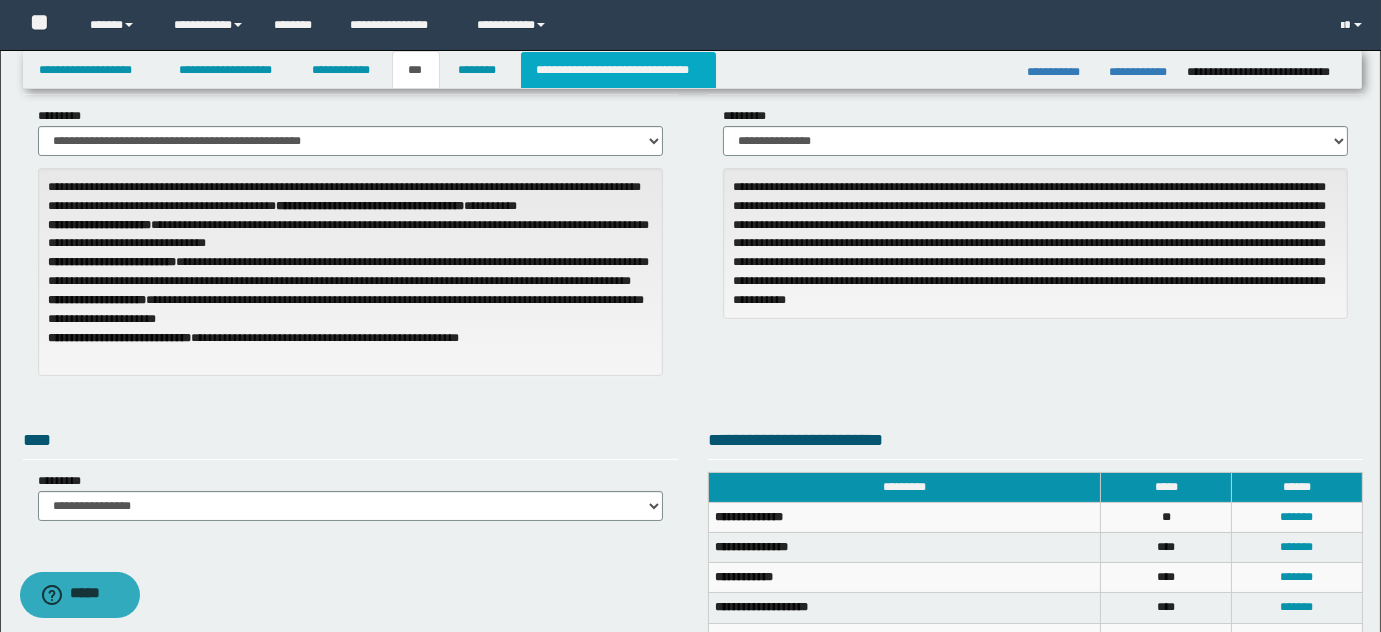 click on "**********" at bounding box center (618, 70) 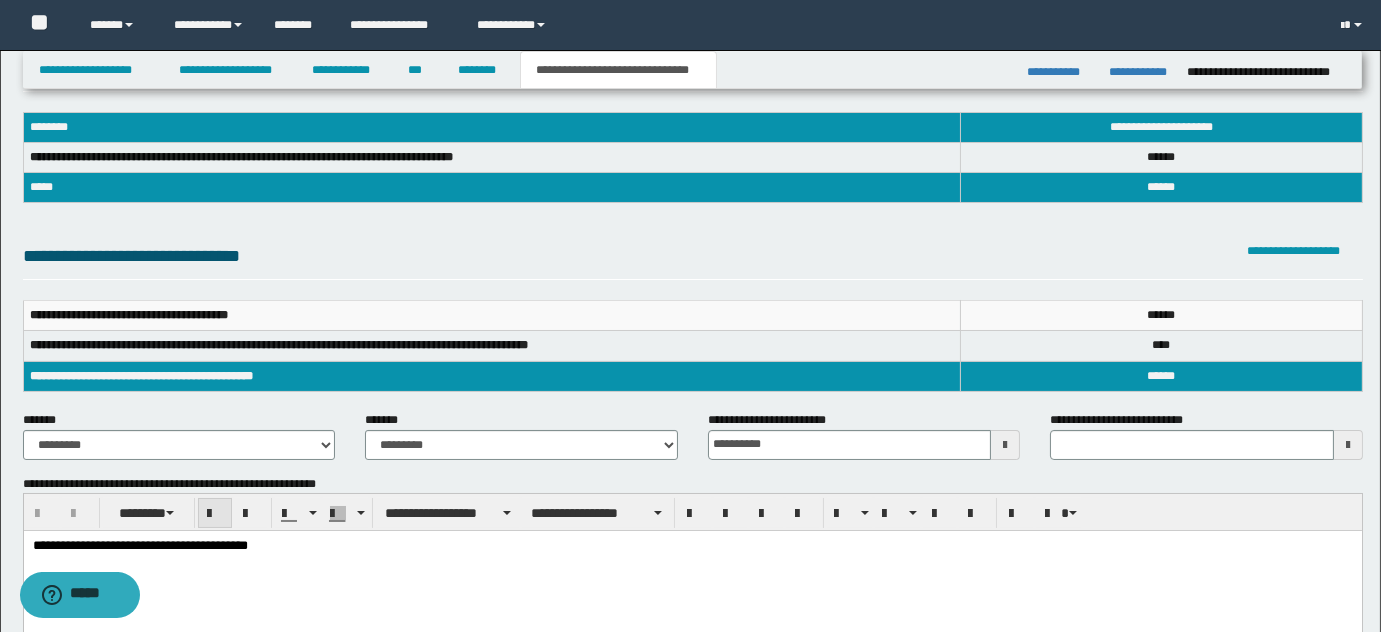 scroll, scrollTop: 181, scrollLeft: 0, axis: vertical 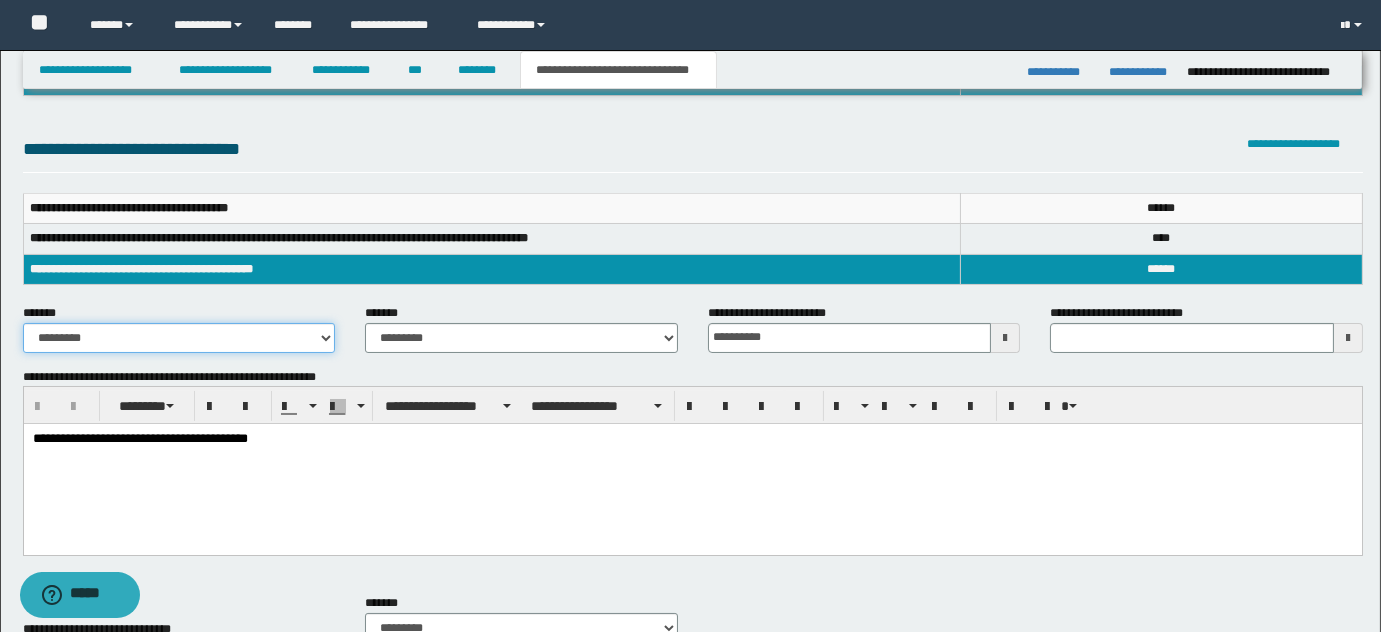click on "**********" at bounding box center (179, 338) 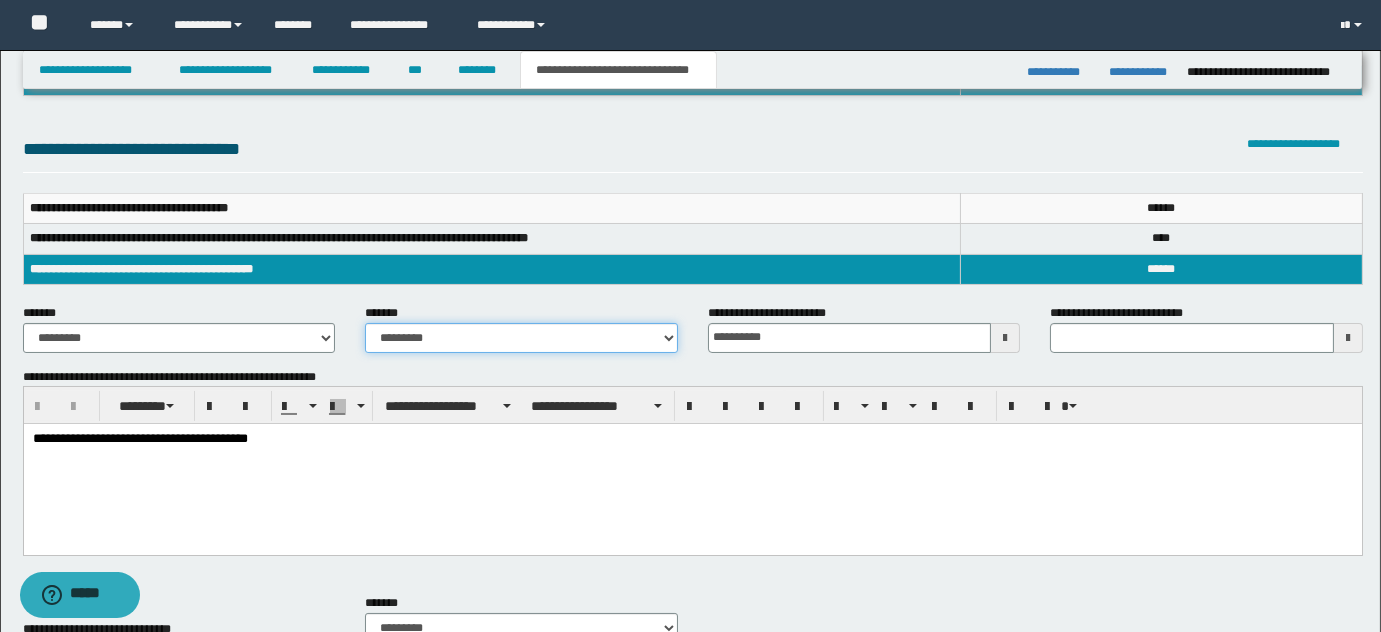 click on "**********" at bounding box center (521, 338) 